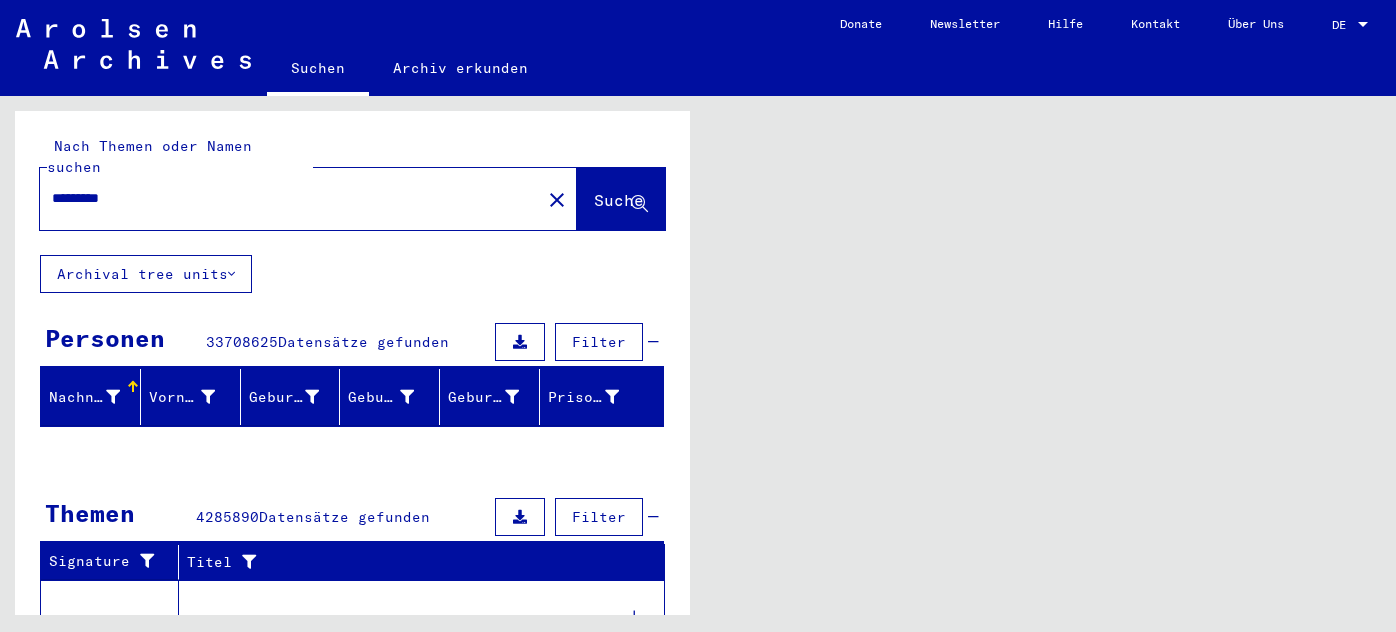 scroll, scrollTop: 0, scrollLeft: 0, axis: both 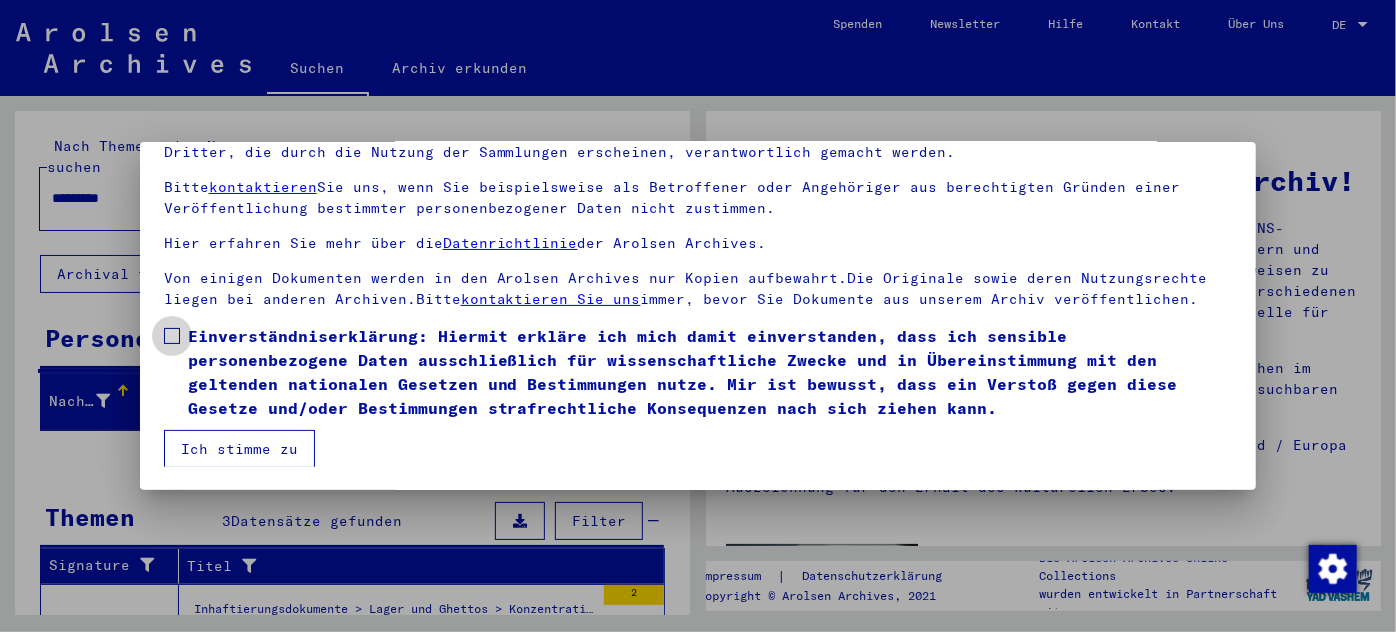 drag, startPoint x: 221, startPoint y: 354, endPoint x: 219, endPoint y: 388, distance: 34.058773 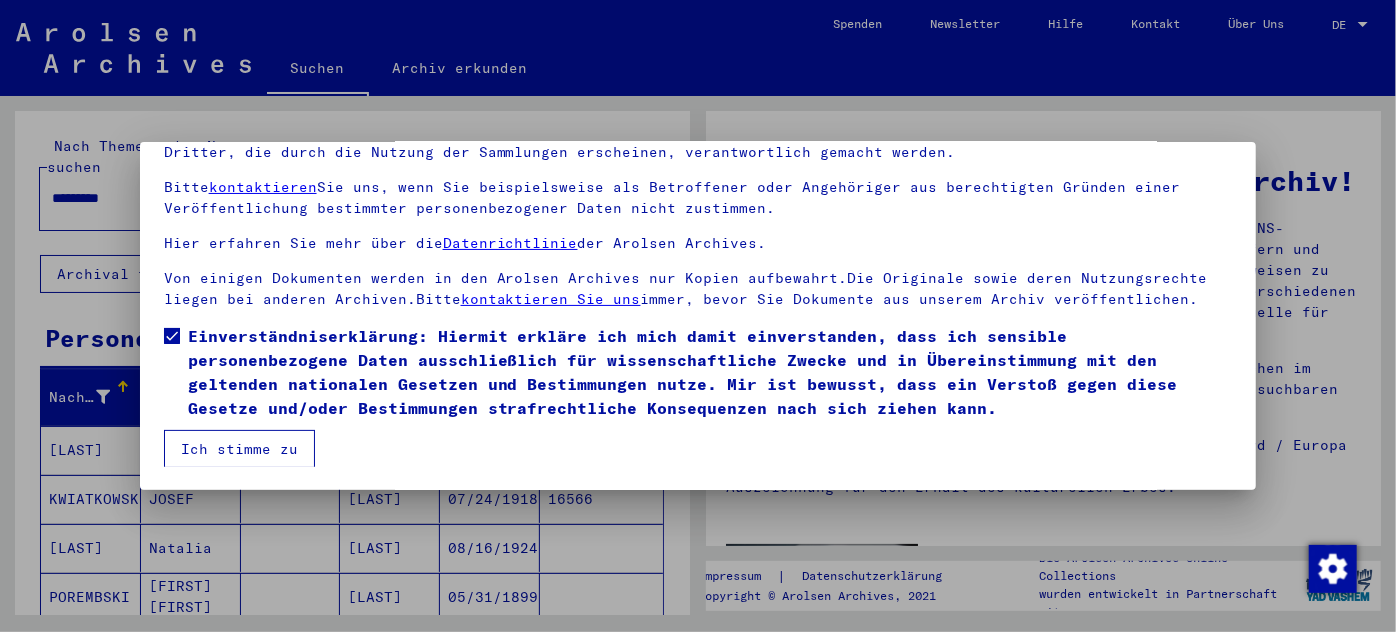 click on "Ich stimme zu" at bounding box center (239, 449) 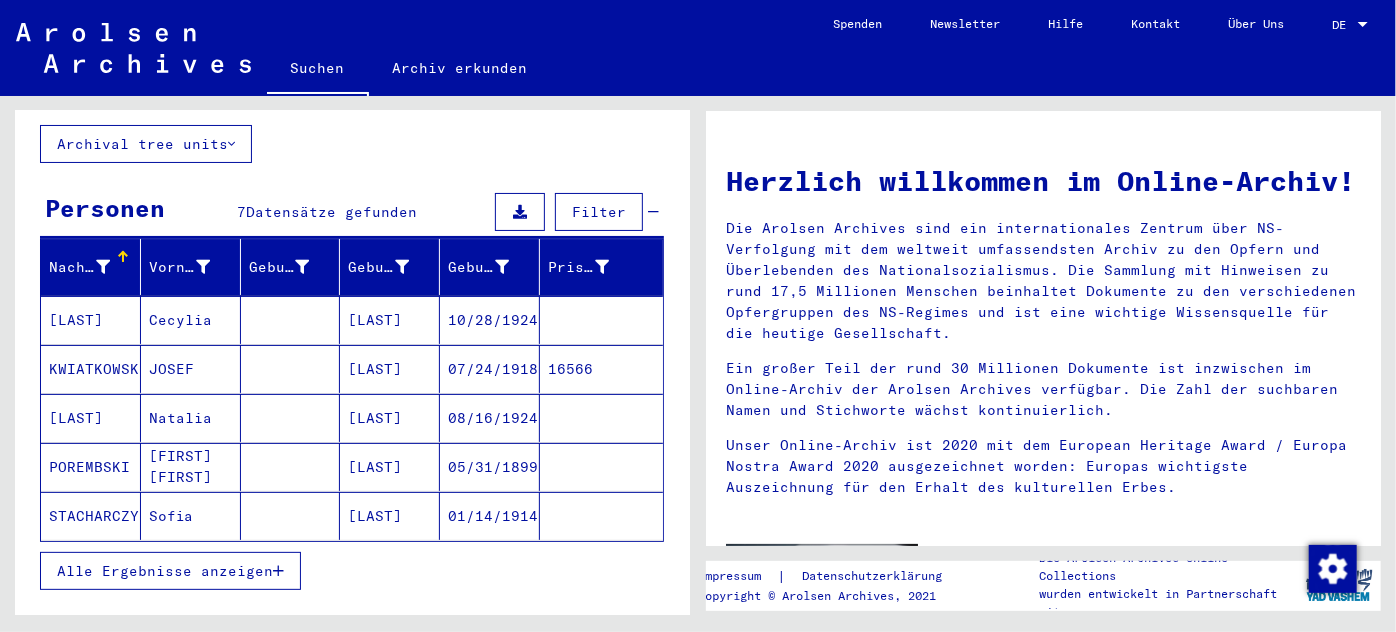 scroll, scrollTop: 130, scrollLeft: 0, axis: vertical 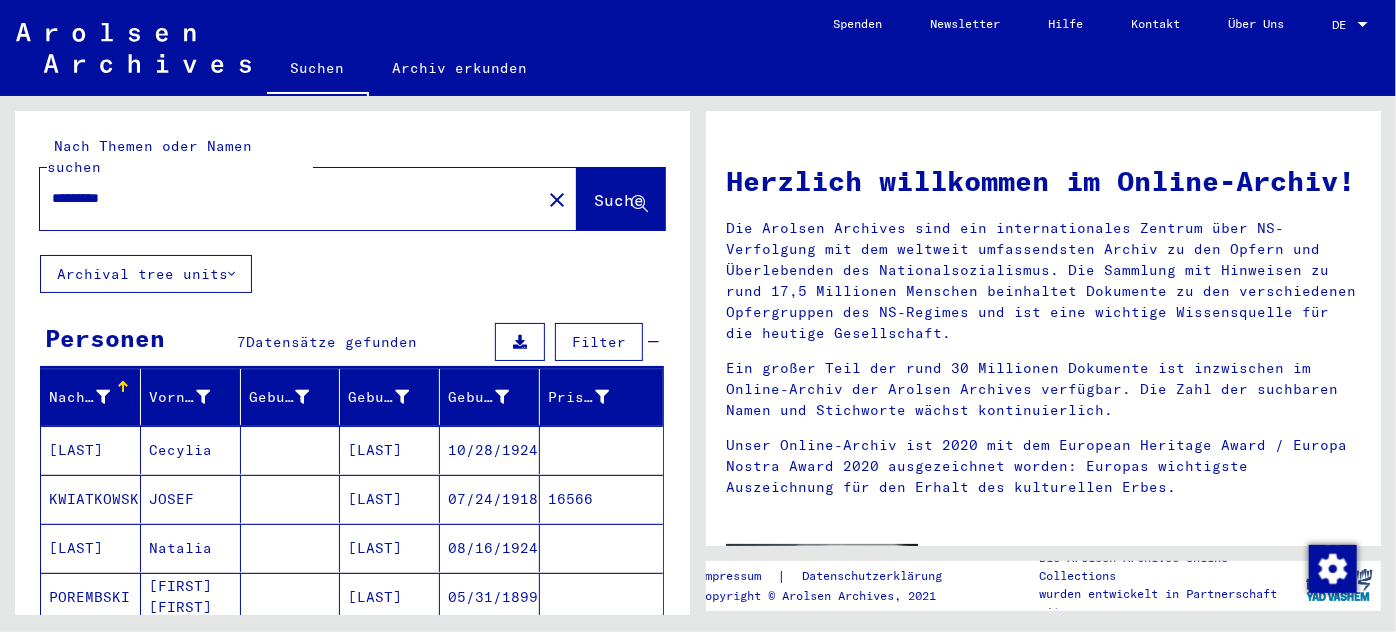 click on "*********" 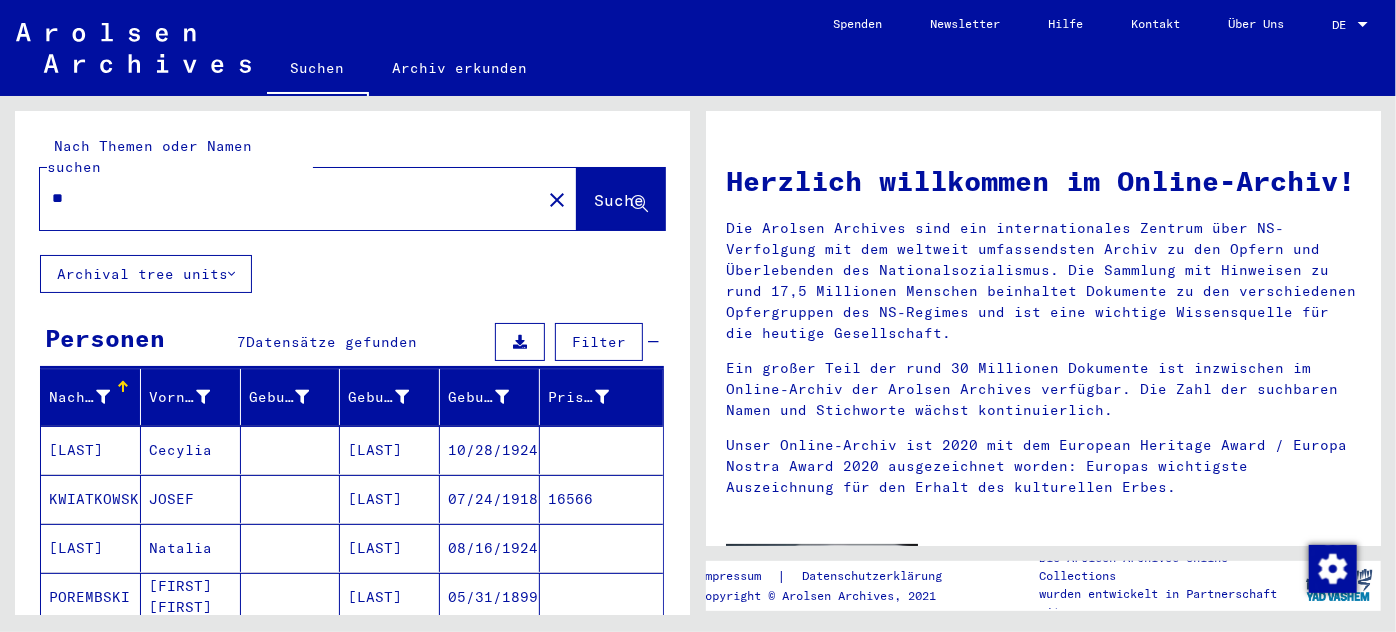 type on "*" 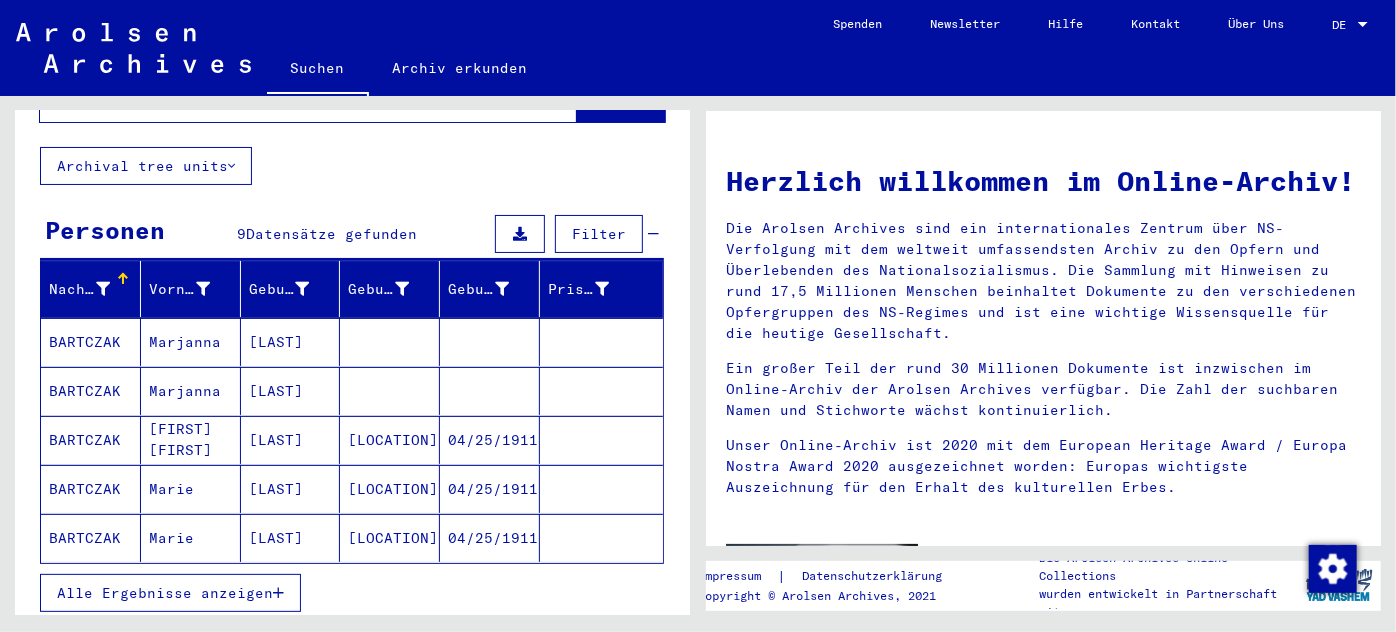 scroll, scrollTop: 126, scrollLeft: 0, axis: vertical 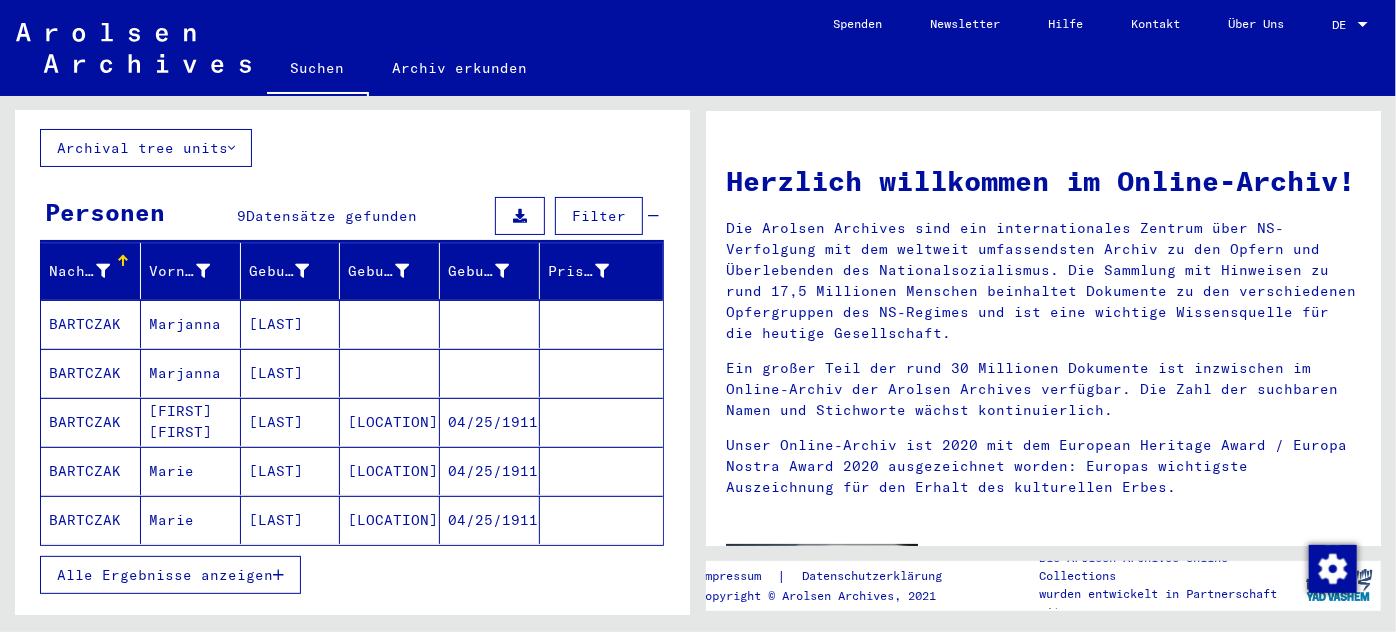 click on "Alle Ergebnisse anzeigen" at bounding box center (165, 575) 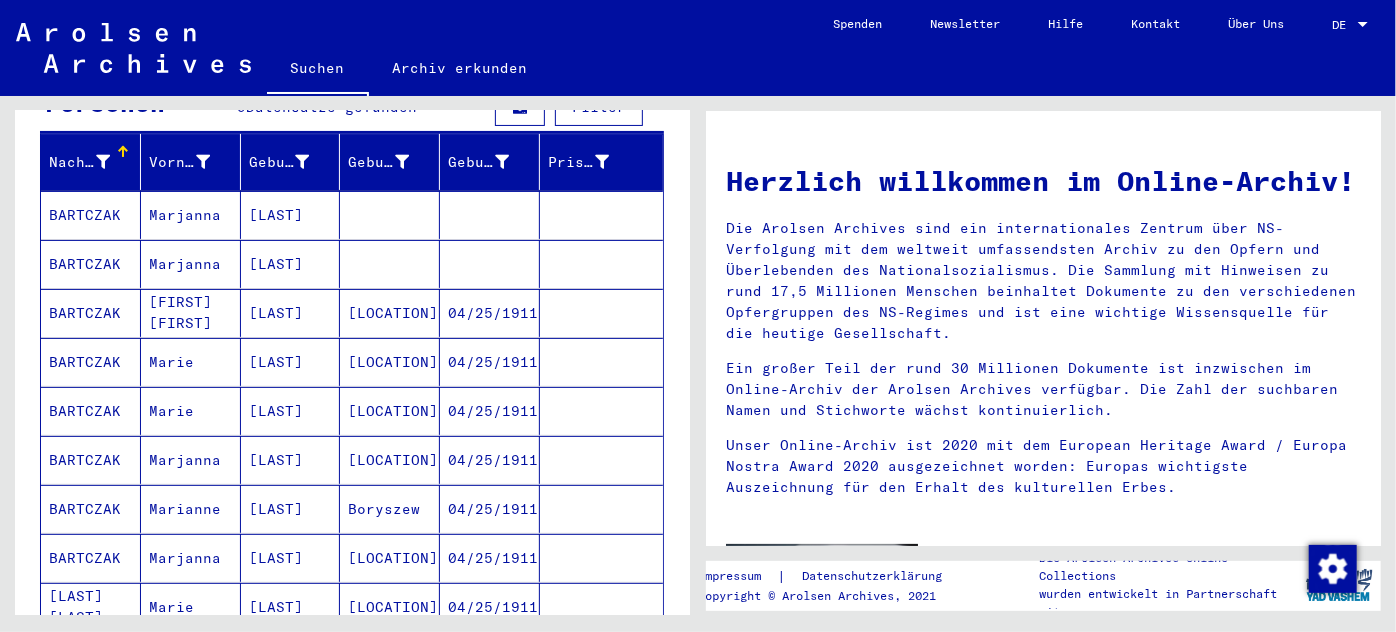 scroll, scrollTop: 244, scrollLeft: 0, axis: vertical 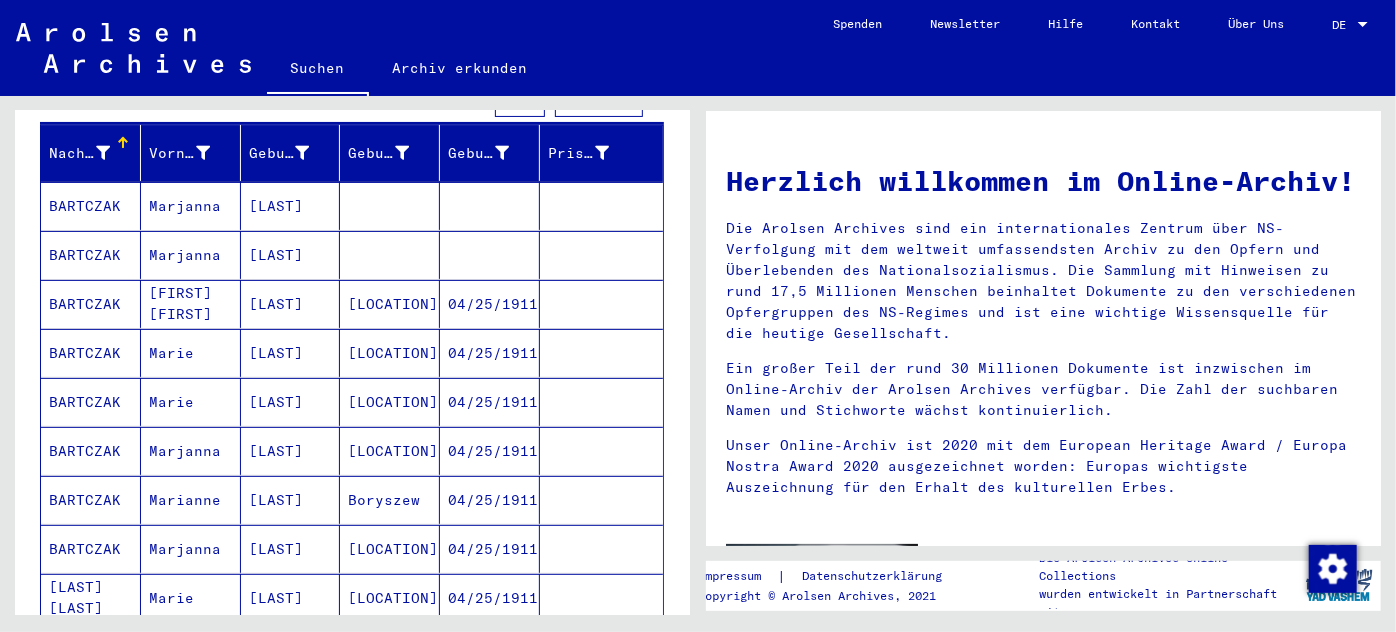 click on "04/25/1911" at bounding box center [490, 549] 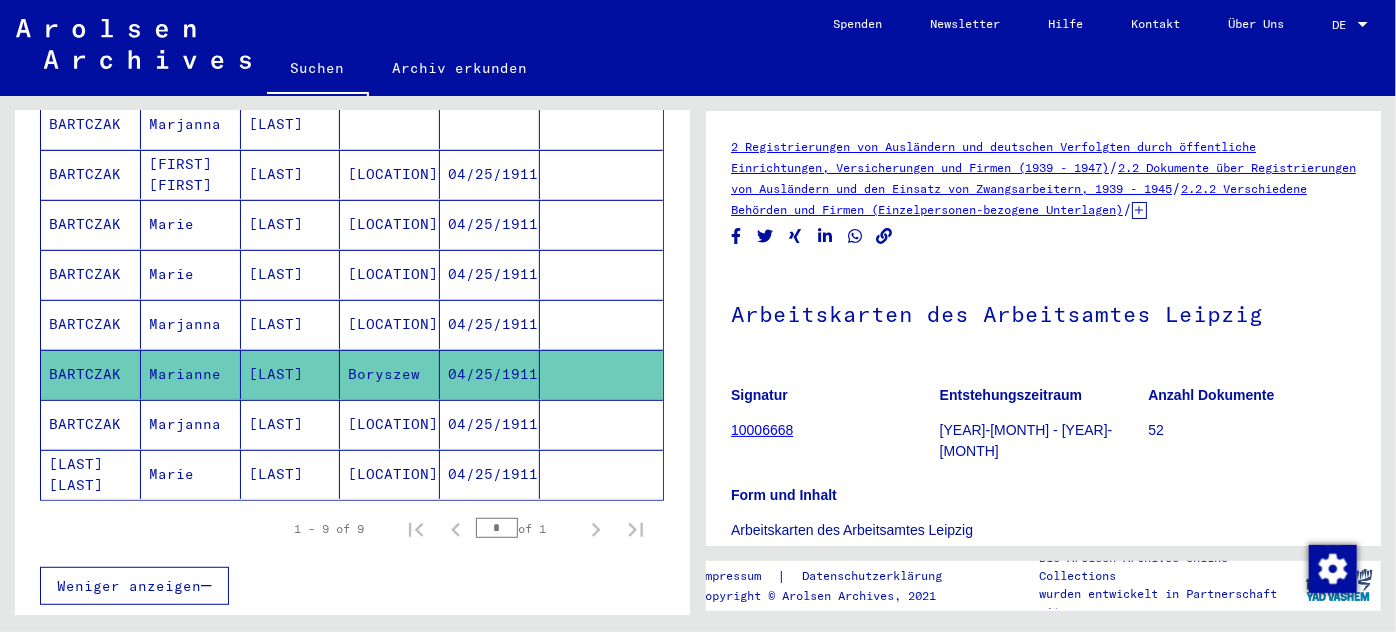 scroll, scrollTop: 374, scrollLeft: 0, axis: vertical 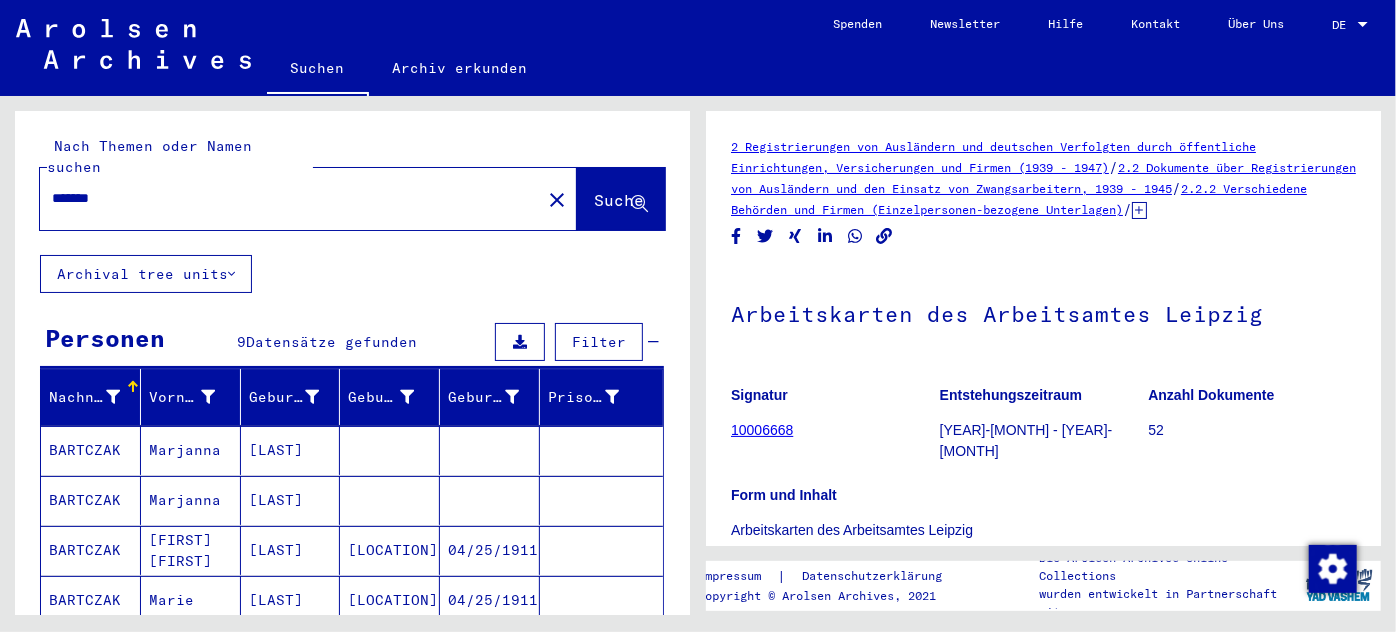click on "*******" at bounding box center [290, 198] 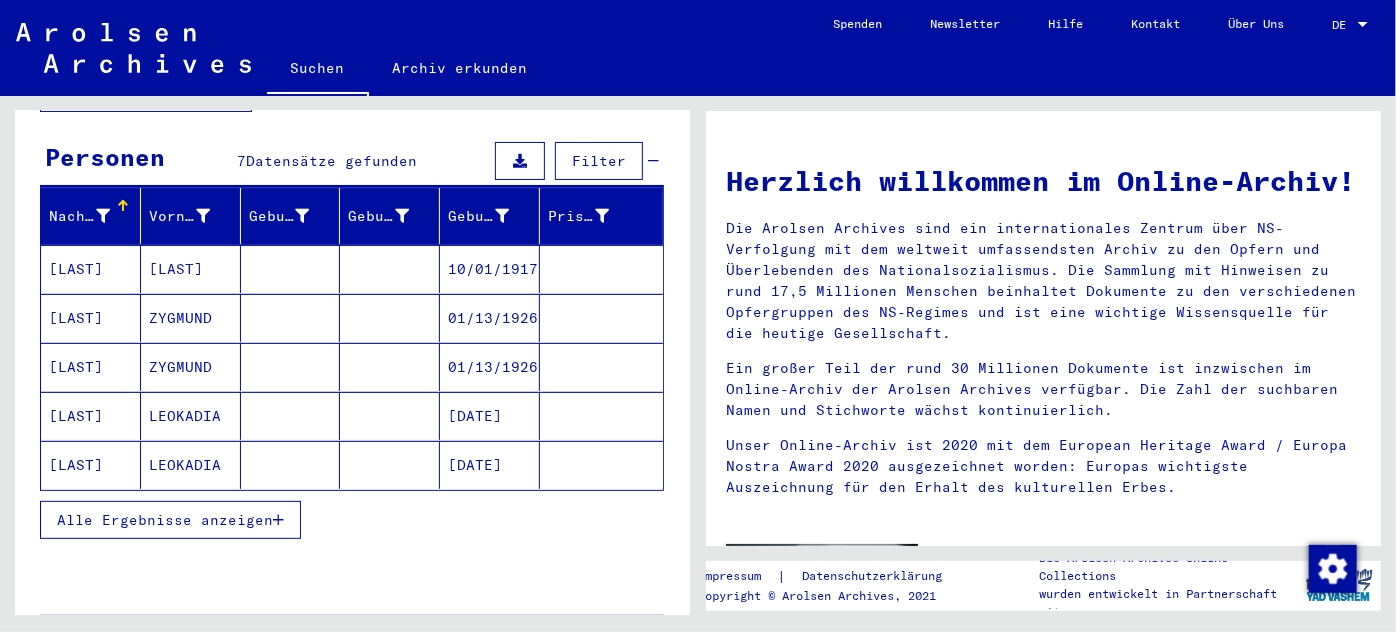 scroll, scrollTop: 181, scrollLeft: 0, axis: vertical 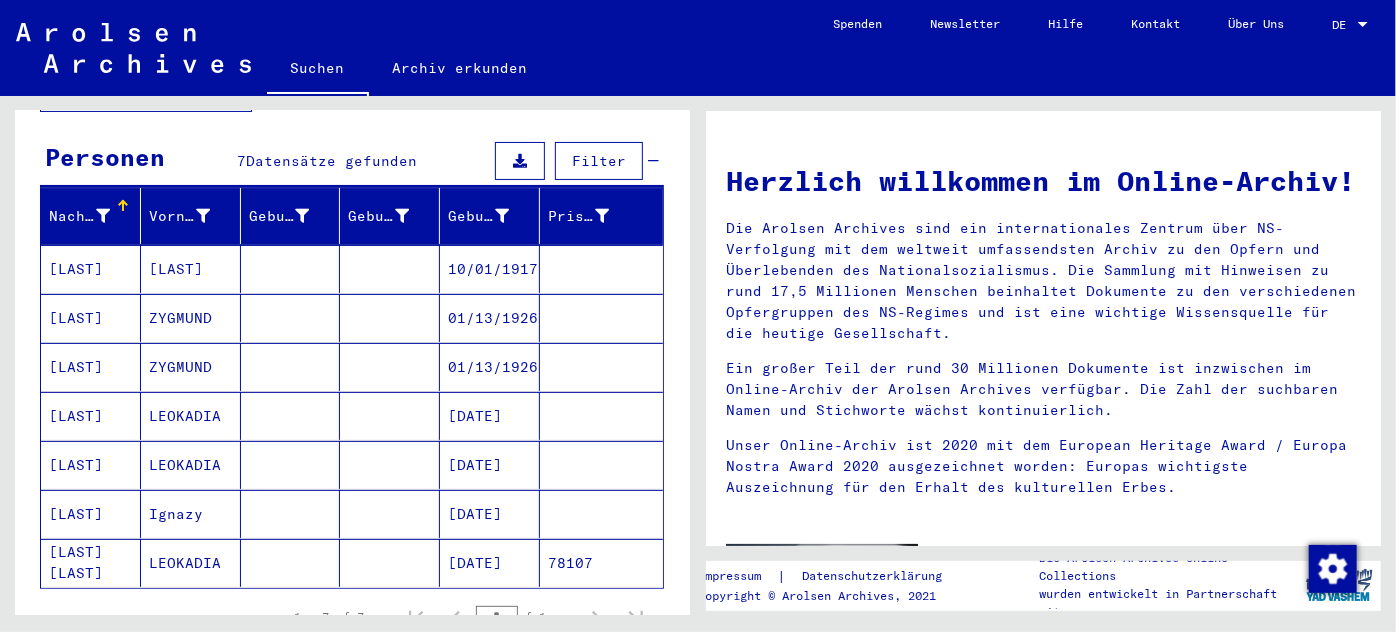 click on "[DATE]" 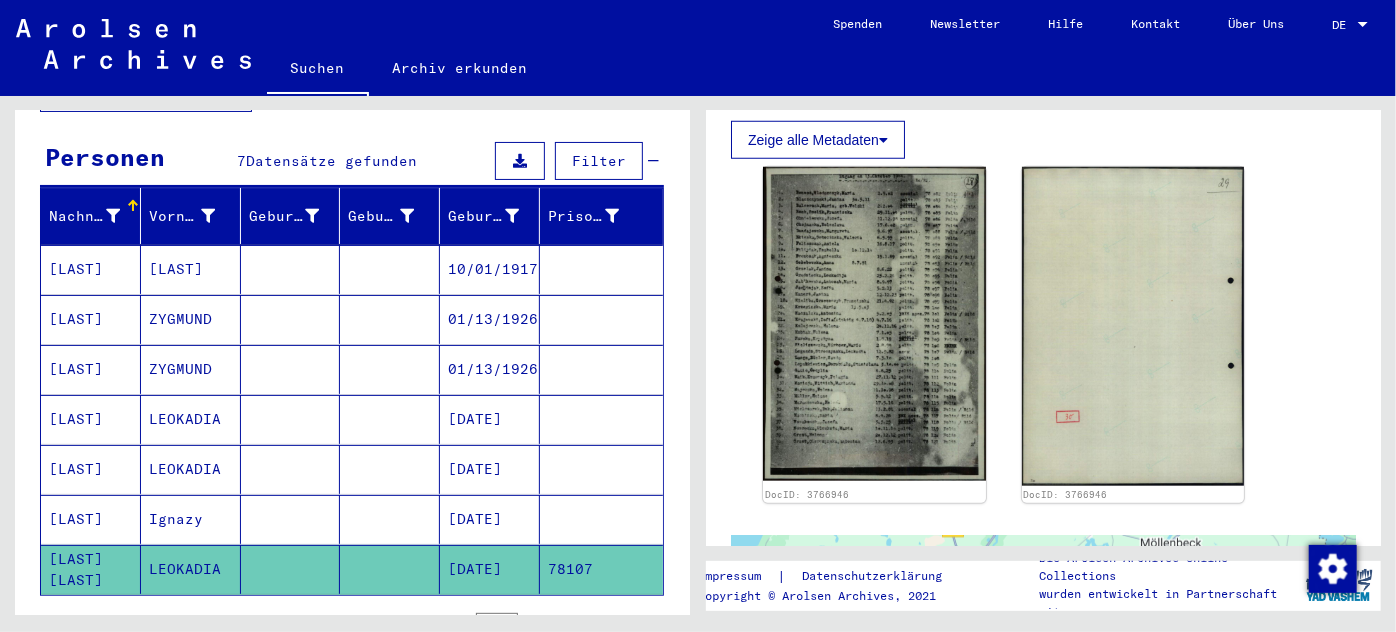 scroll, scrollTop: 920, scrollLeft: 0, axis: vertical 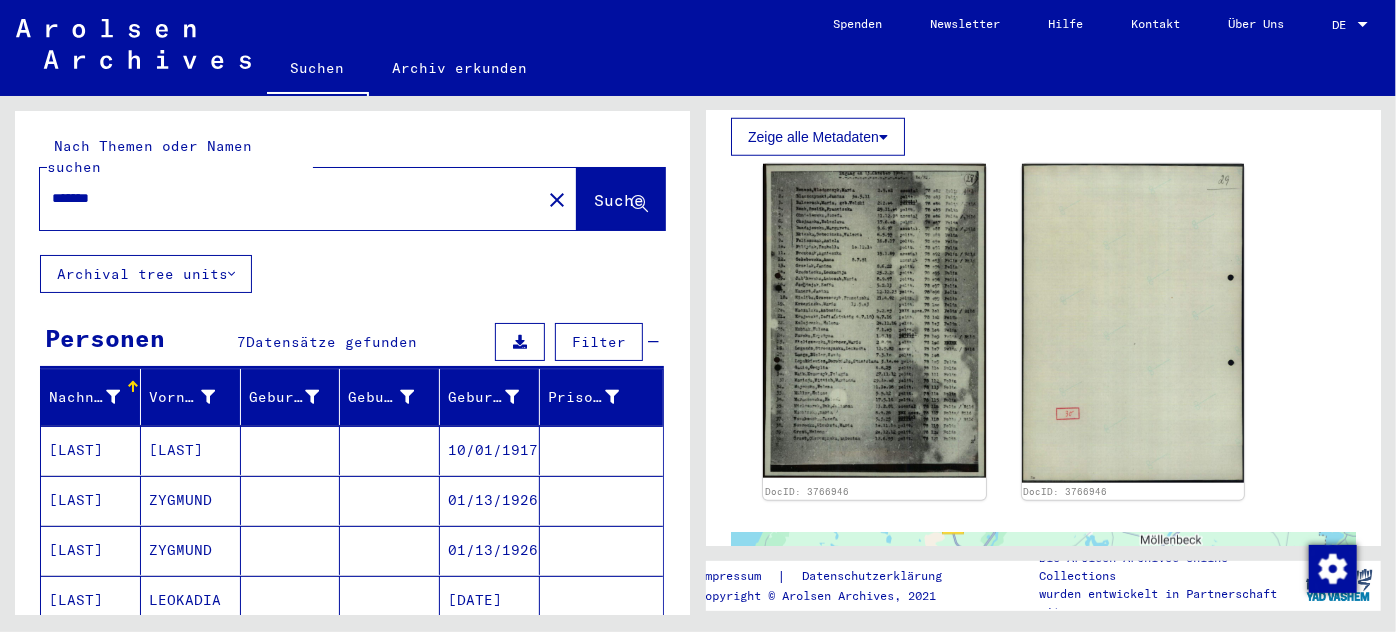 click on "*******" at bounding box center [290, 198] 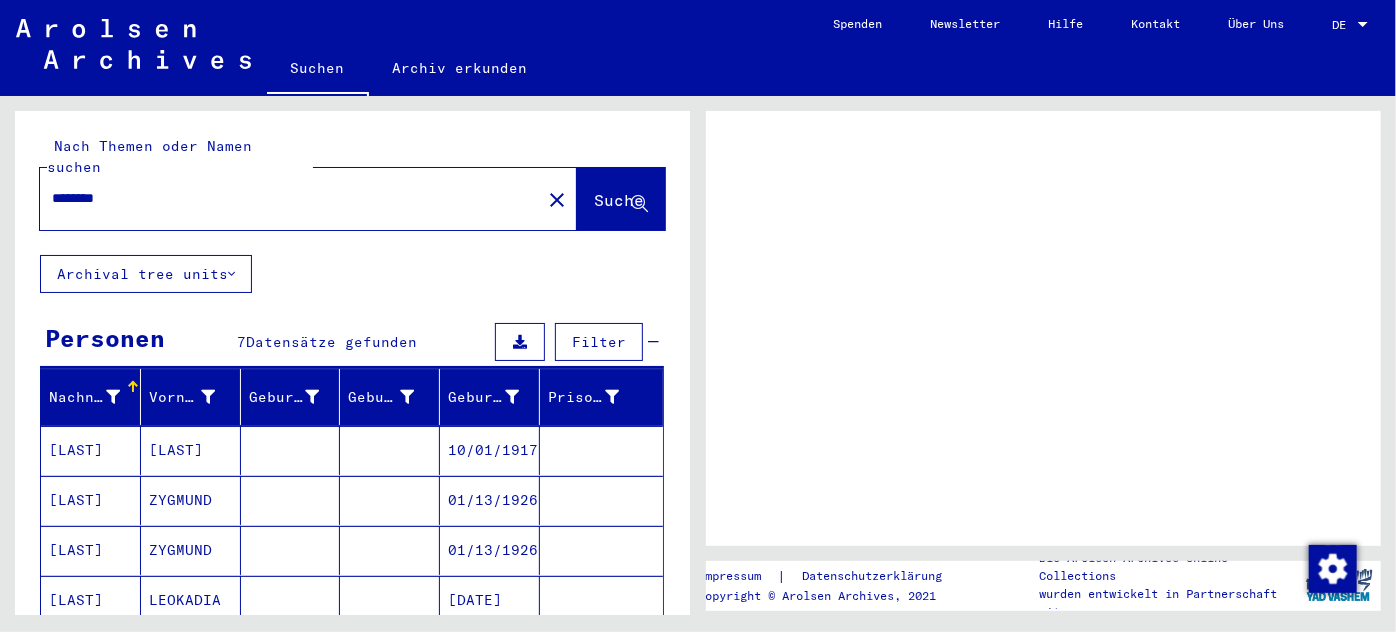 scroll, scrollTop: 0, scrollLeft: 0, axis: both 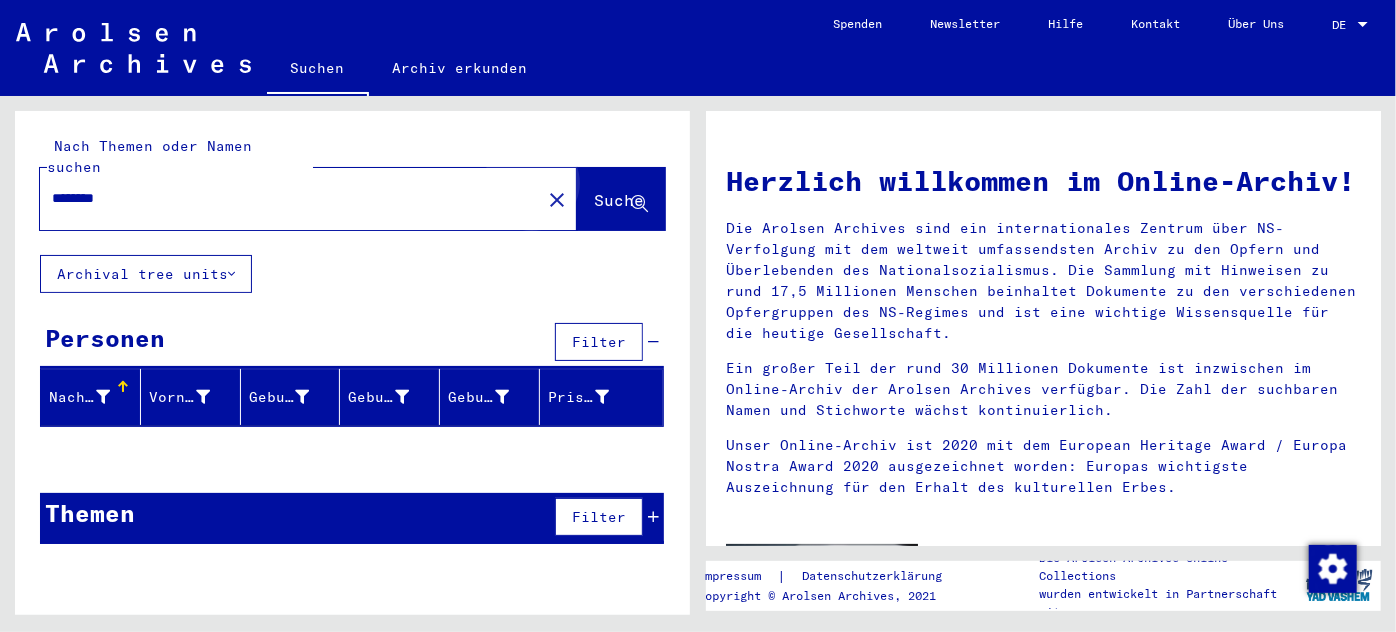 click on "Suche" 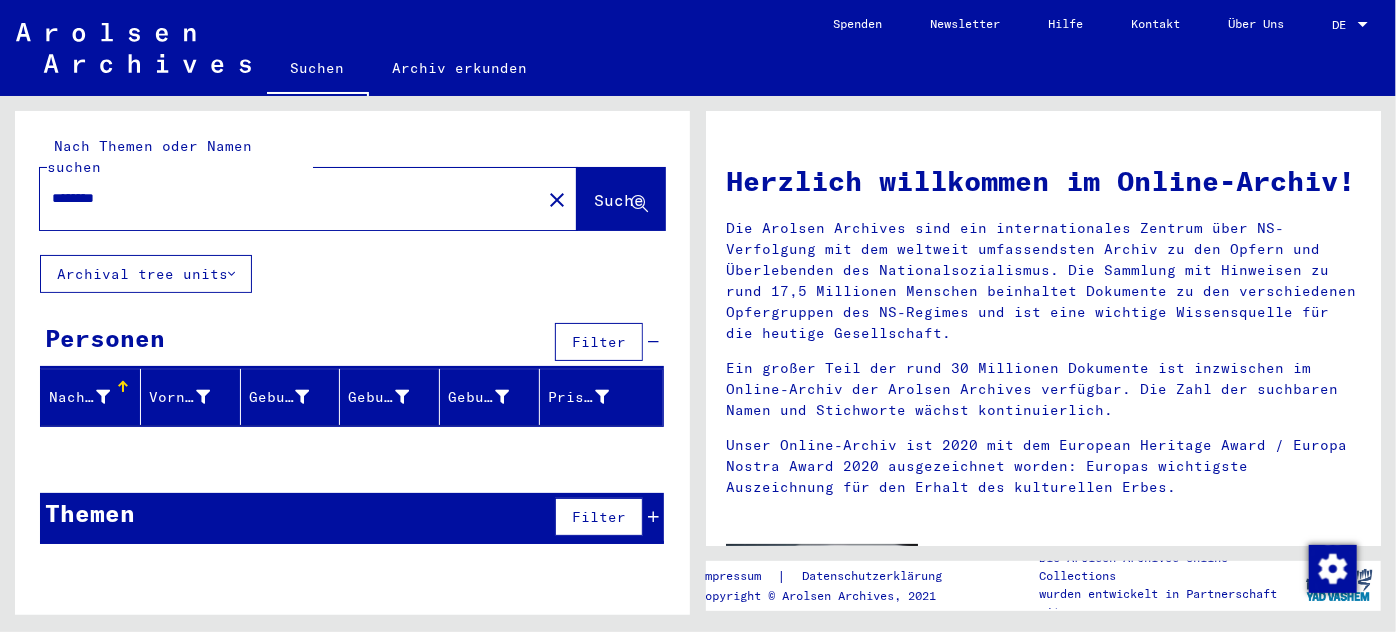 click on "Suche" 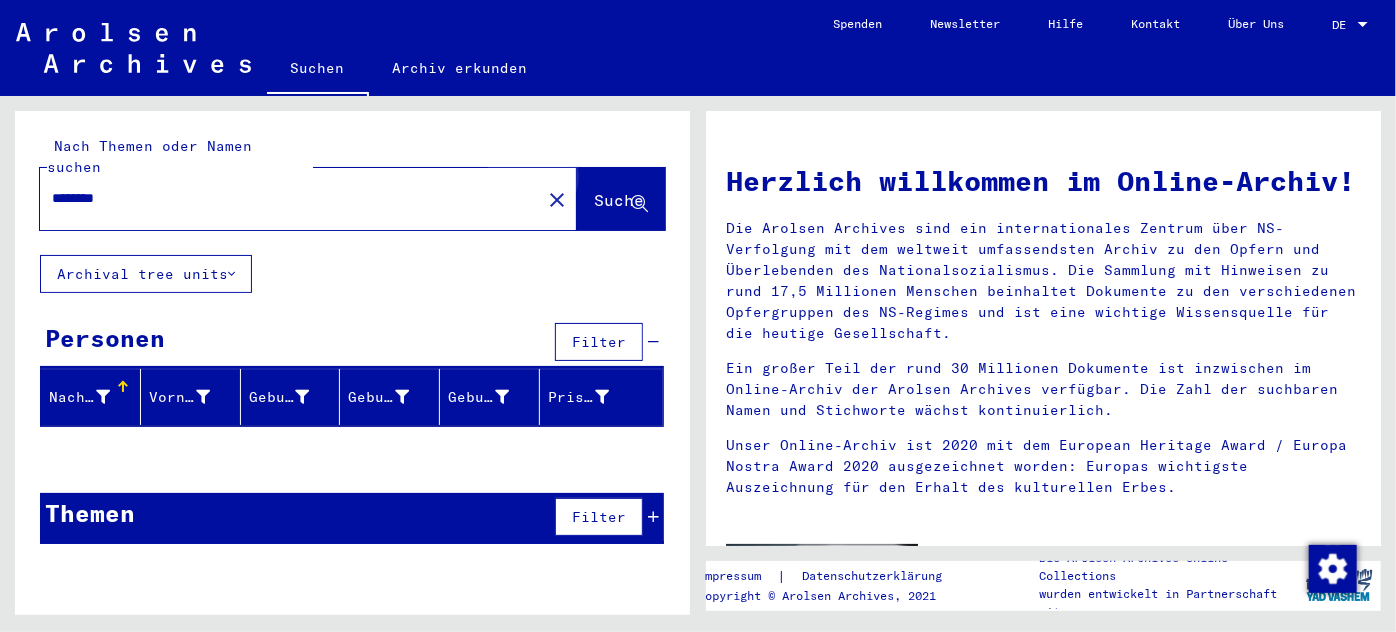 click on "Suche" 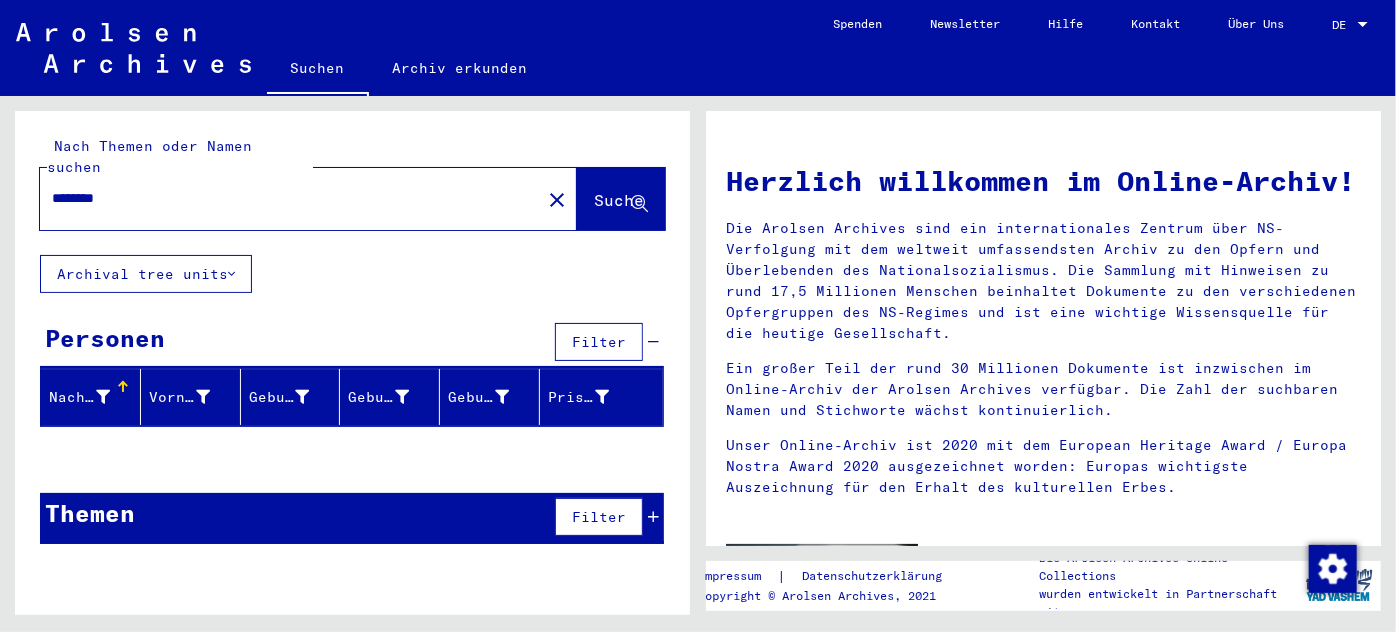 click on "********" 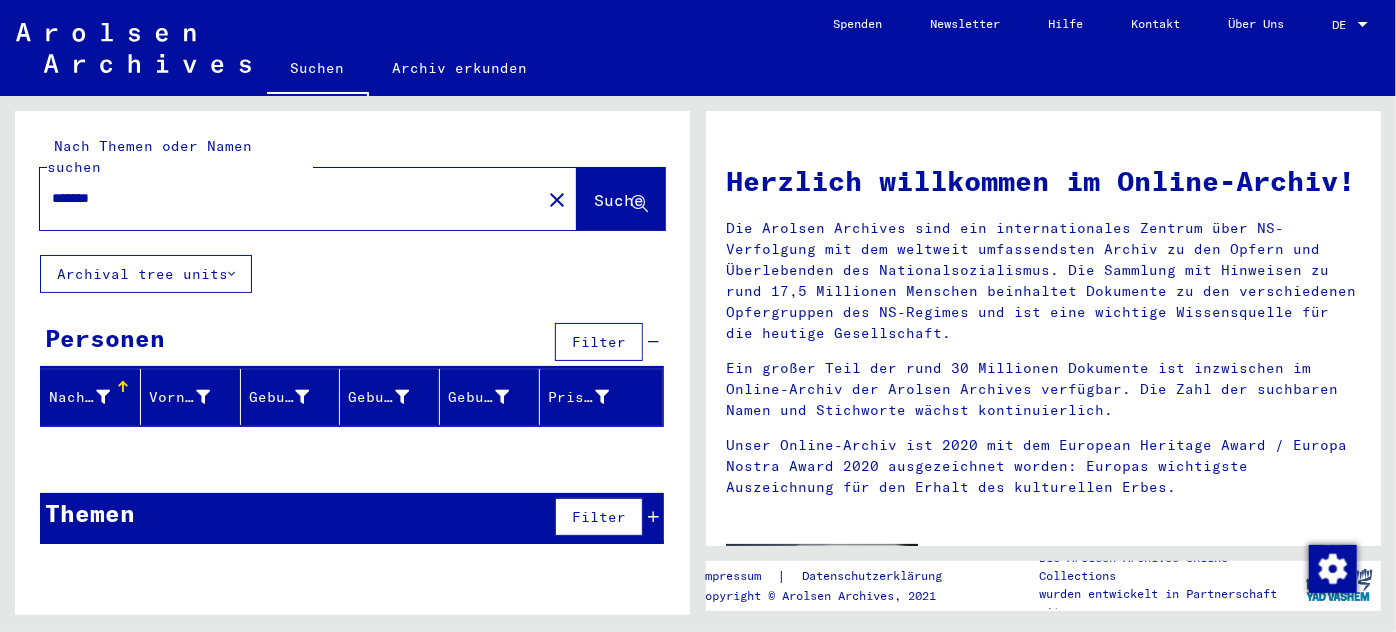 type on "*******" 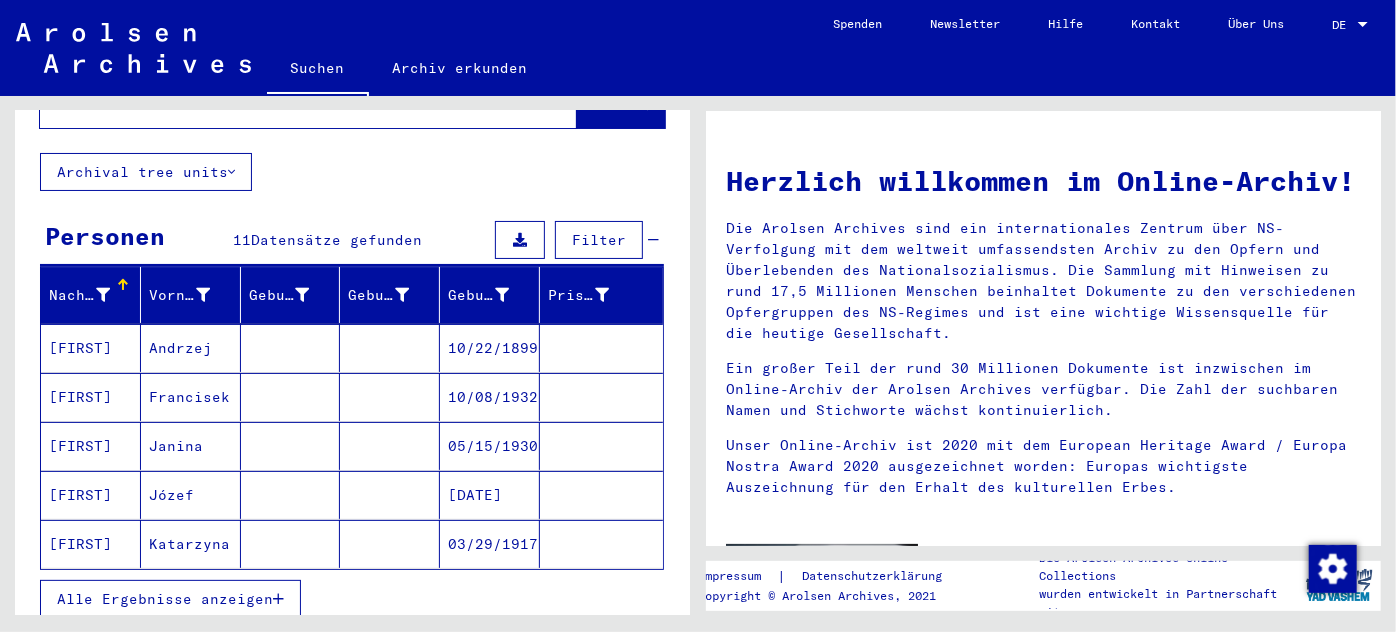 scroll, scrollTop: 104, scrollLeft: 0, axis: vertical 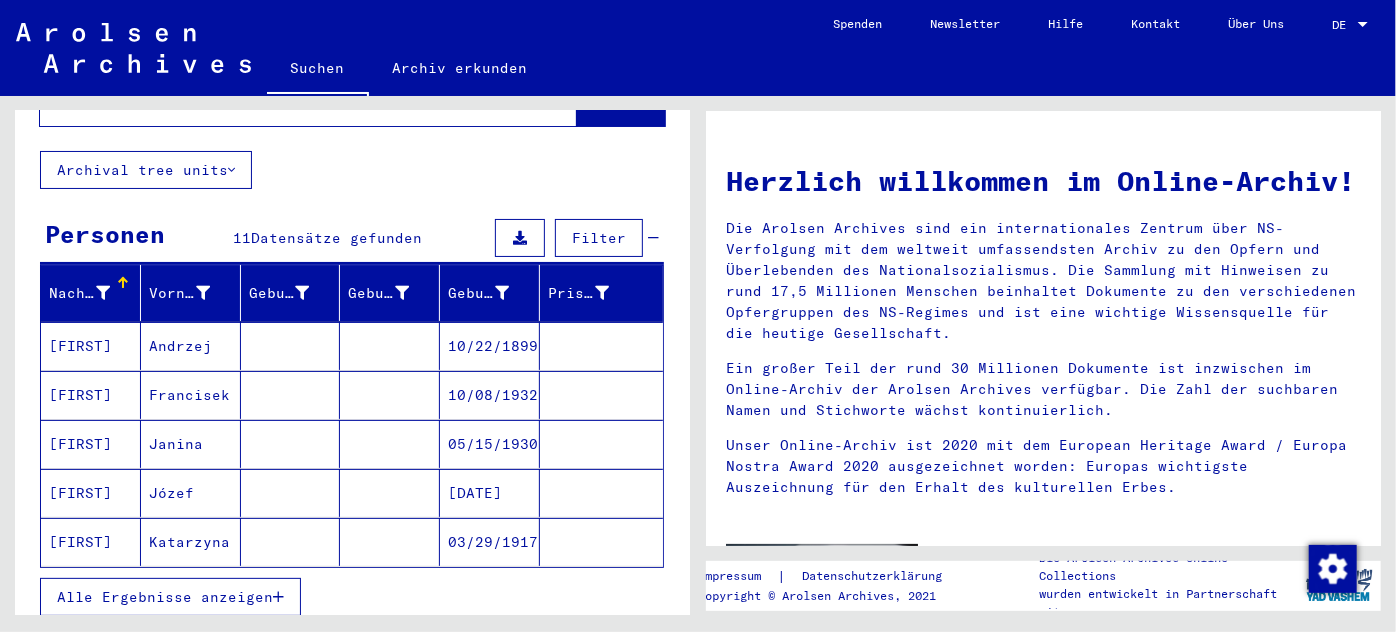 click on "Alle Ergebnisse anzeigen" at bounding box center [165, 597] 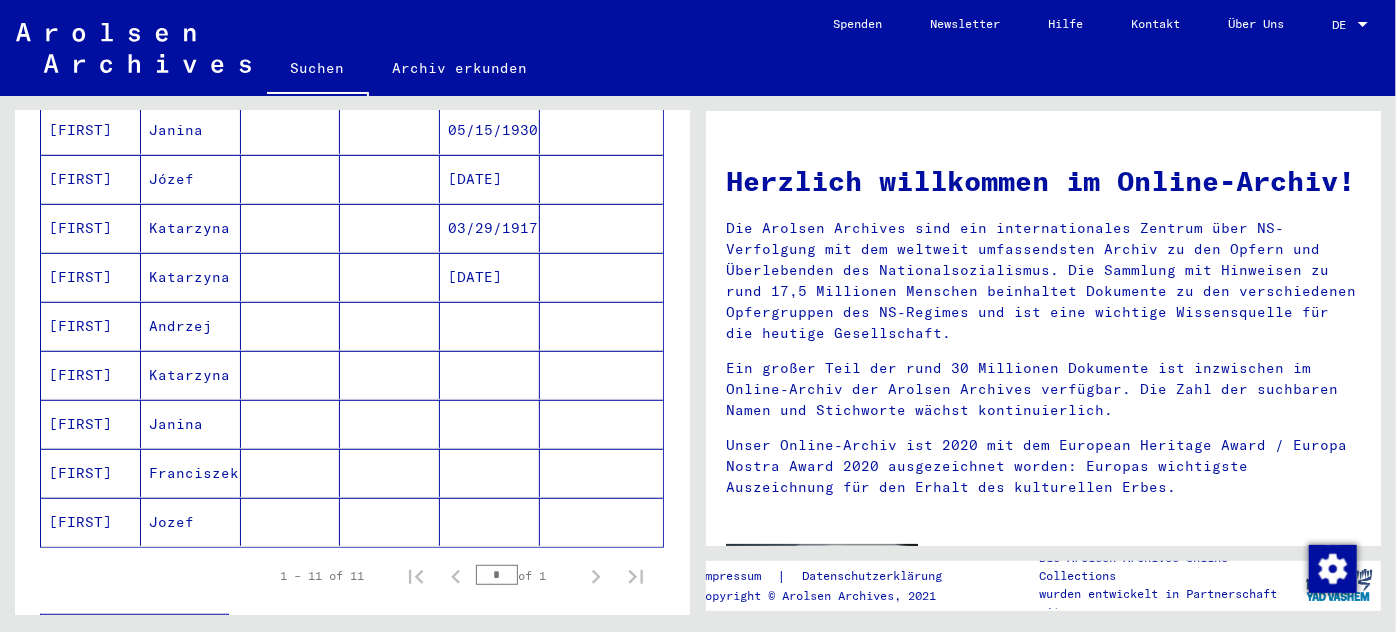scroll, scrollTop: 418, scrollLeft: 0, axis: vertical 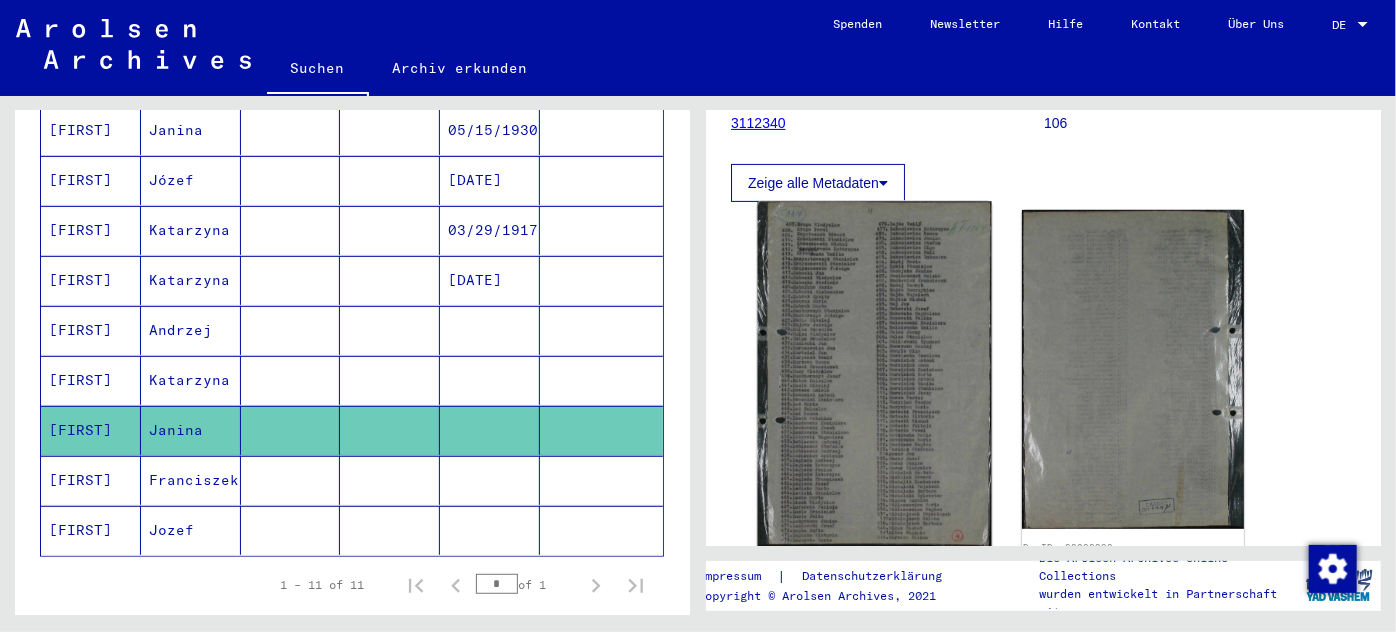 click 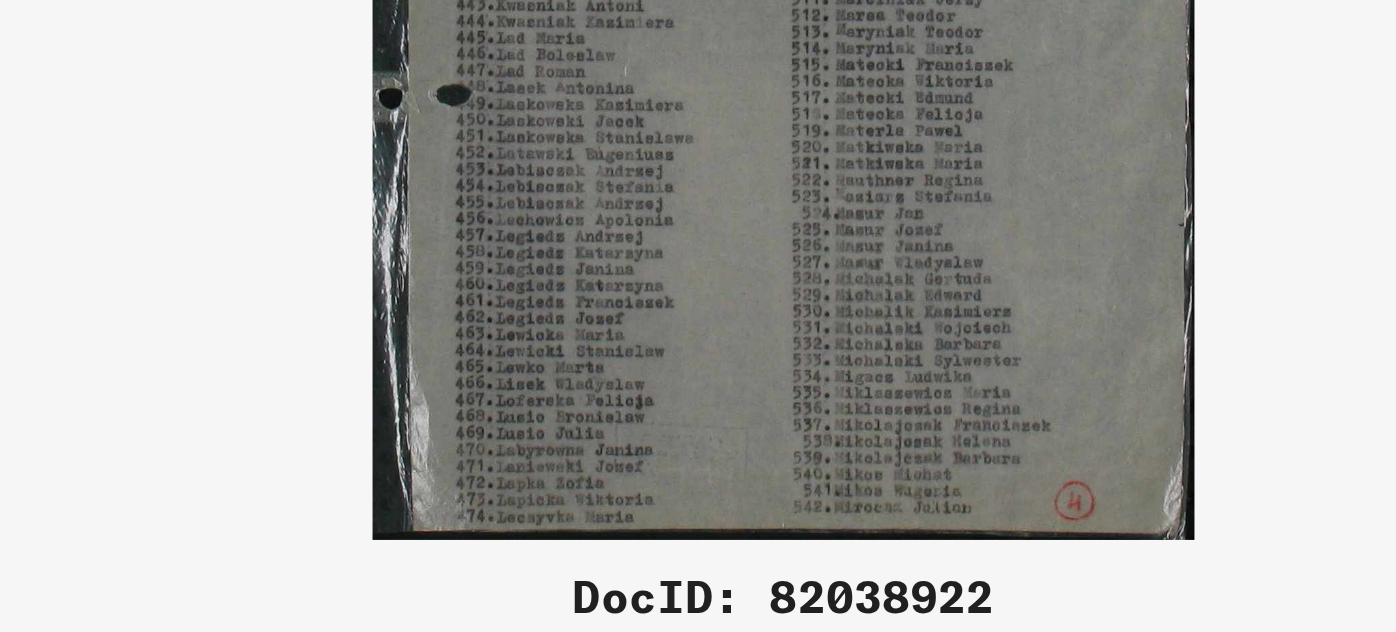 type 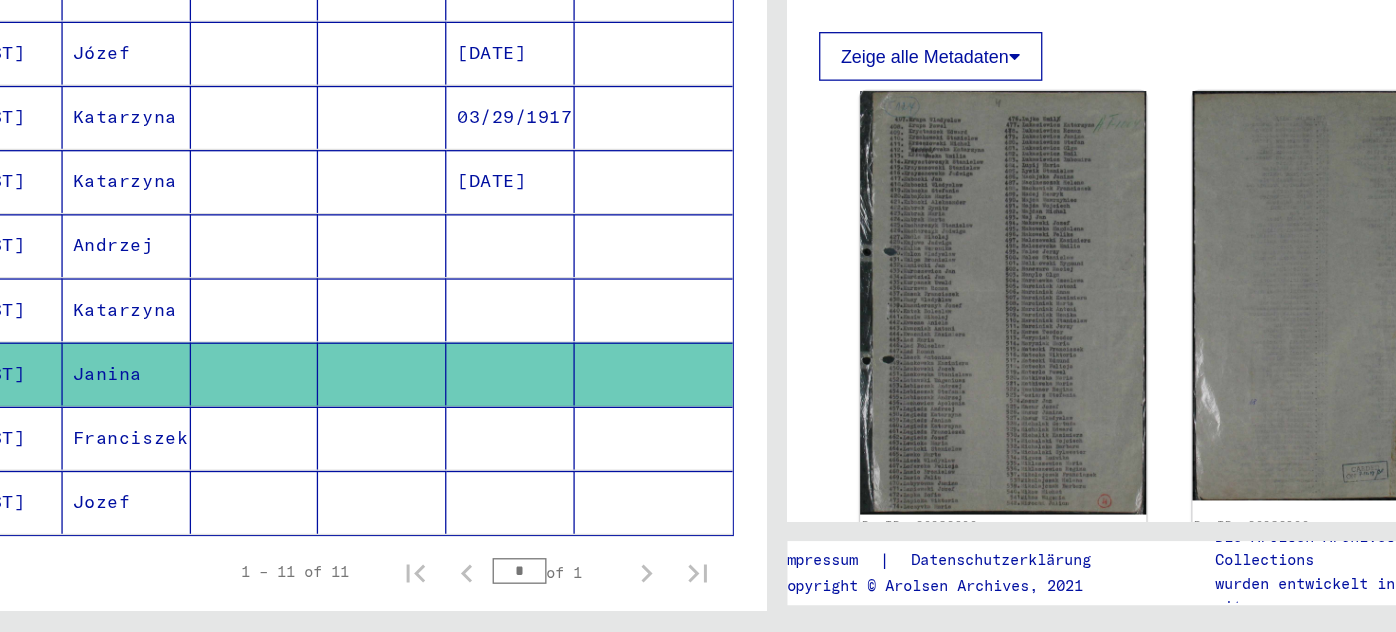 scroll, scrollTop: 0, scrollLeft: 0, axis: both 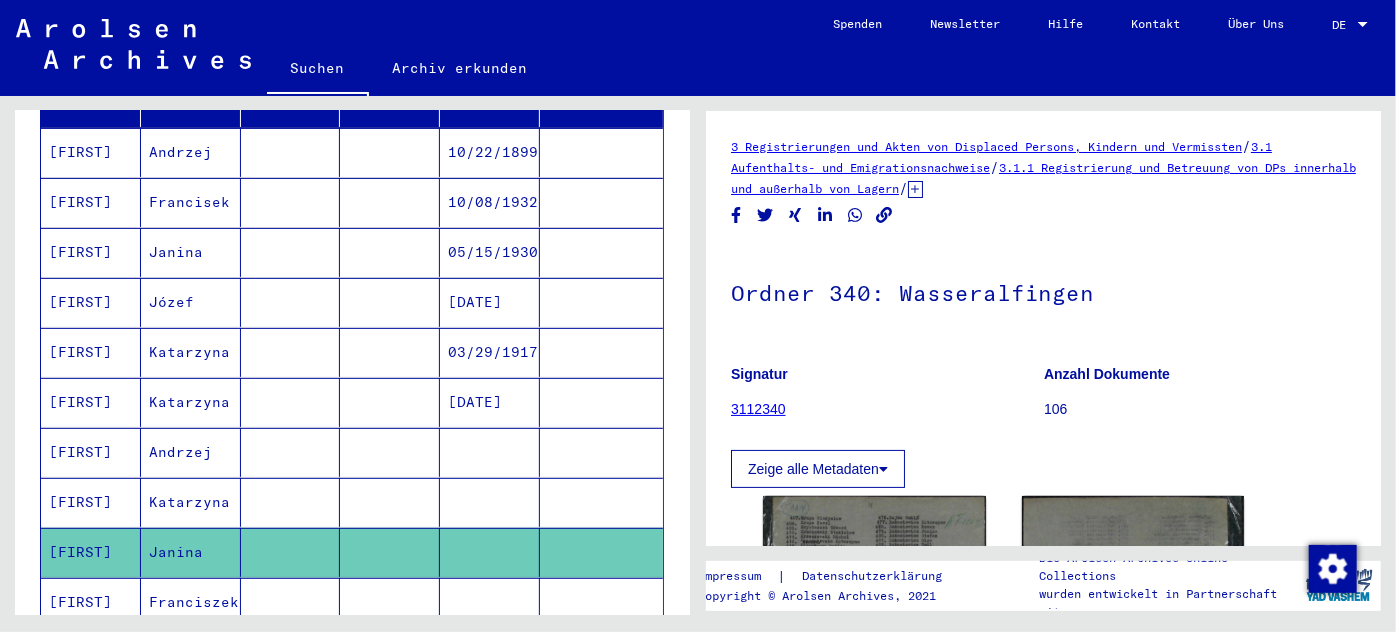 click on "05/15/1930" at bounding box center (490, 302) 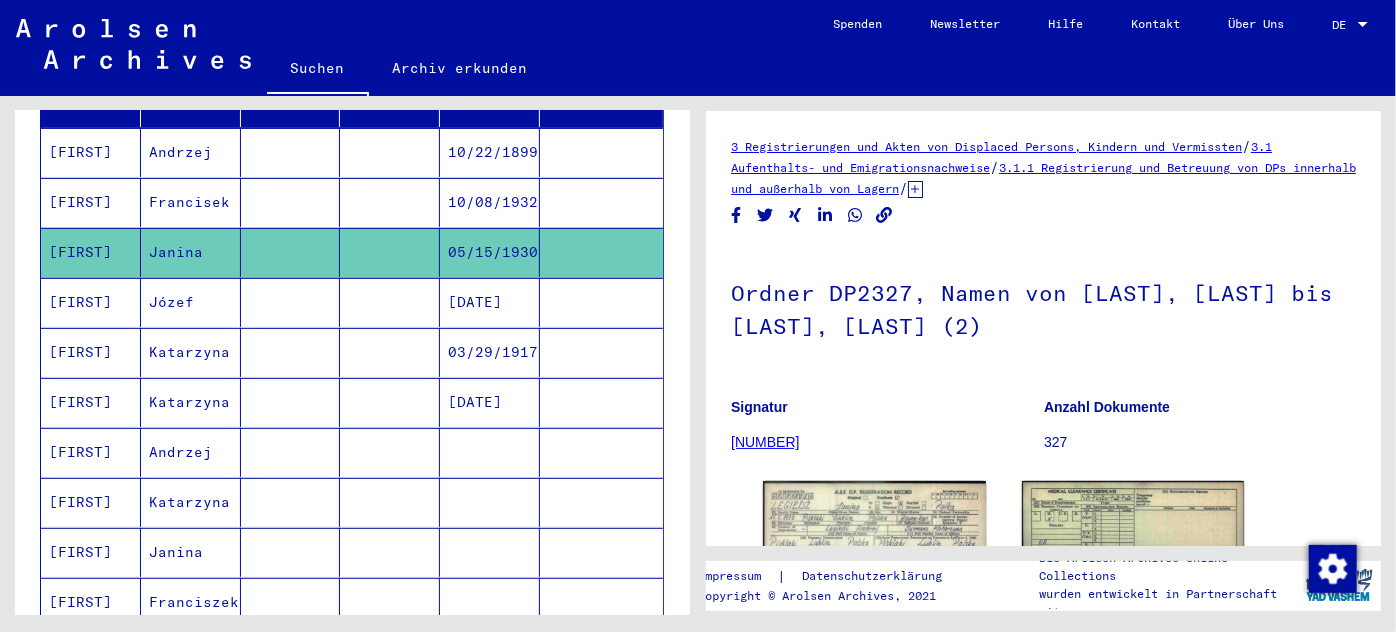 scroll, scrollTop: 0, scrollLeft: 0, axis: both 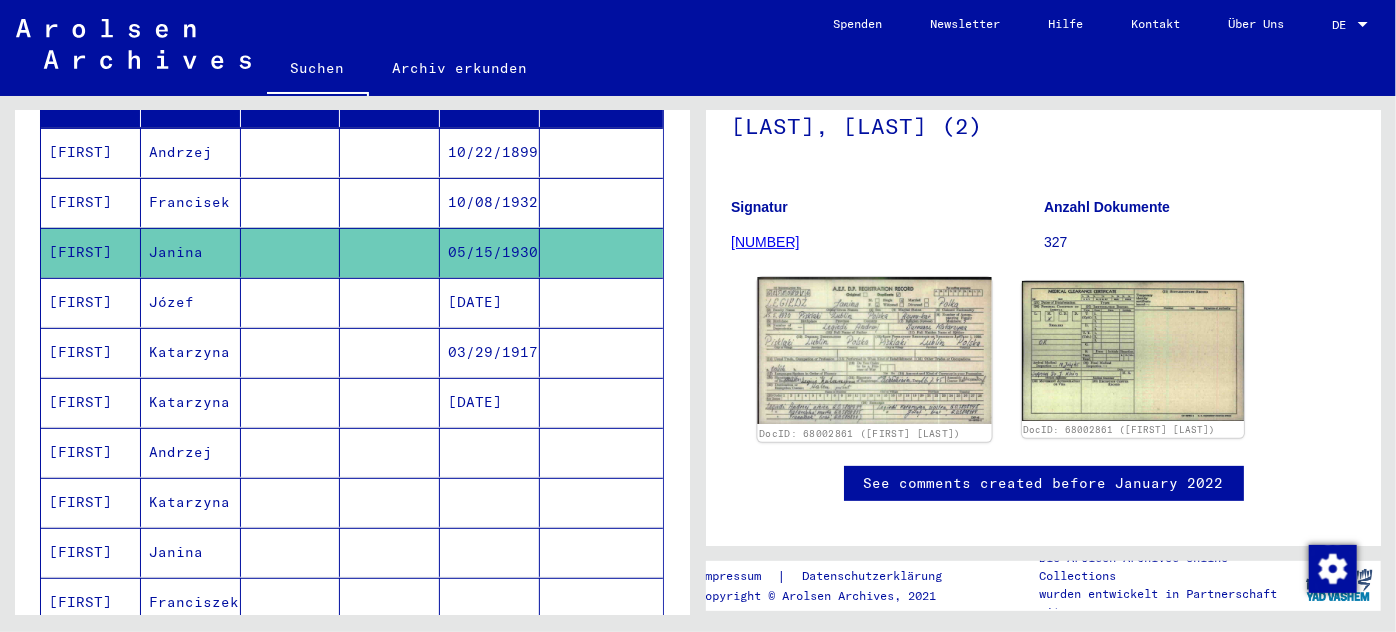 click 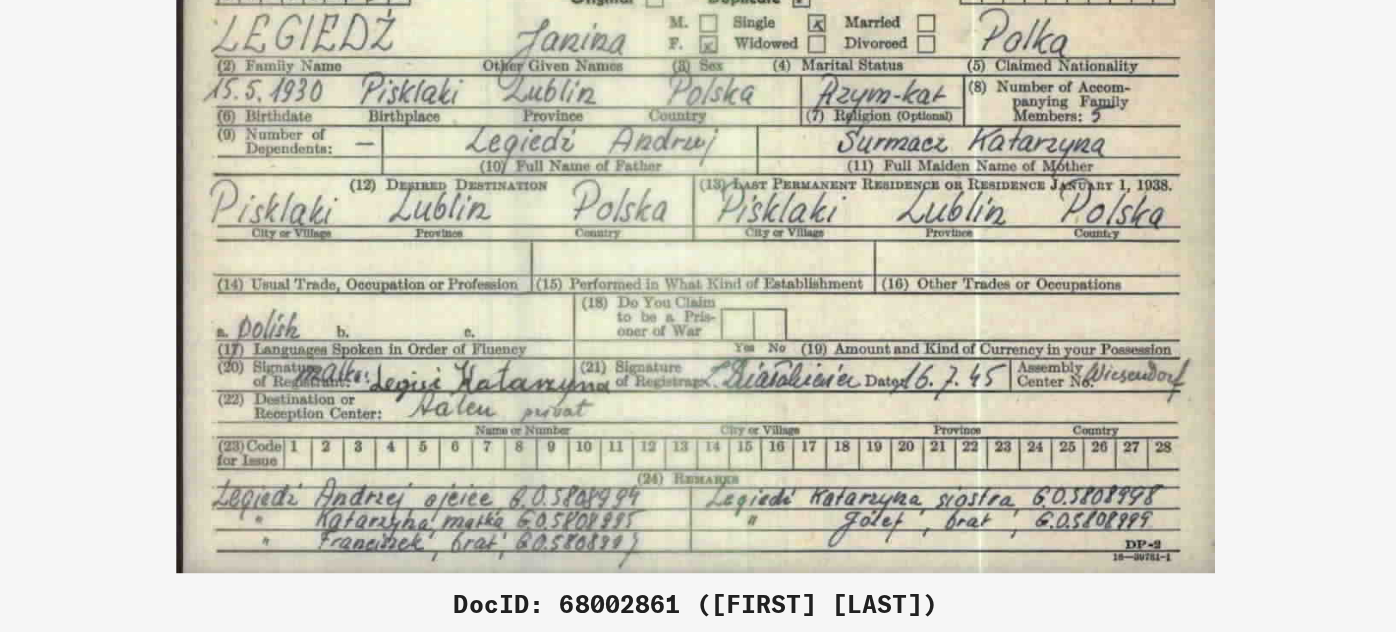 click at bounding box center (698, 266) 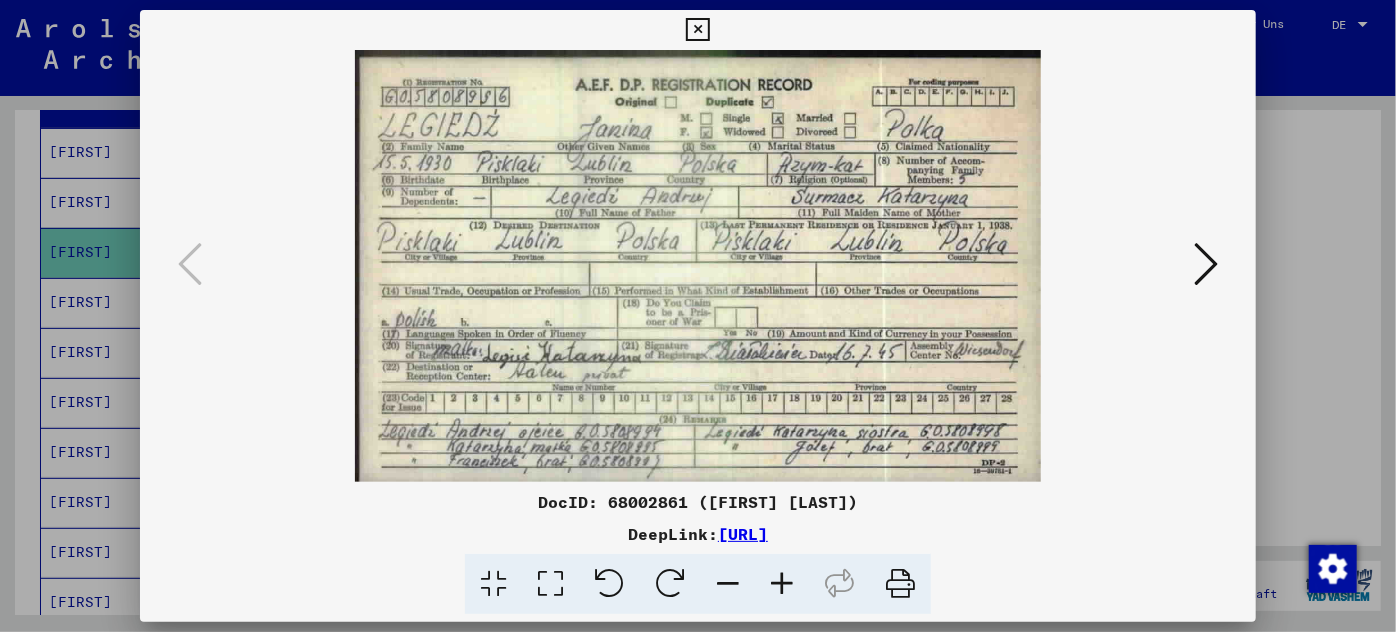click at bounding box center (698, 316) 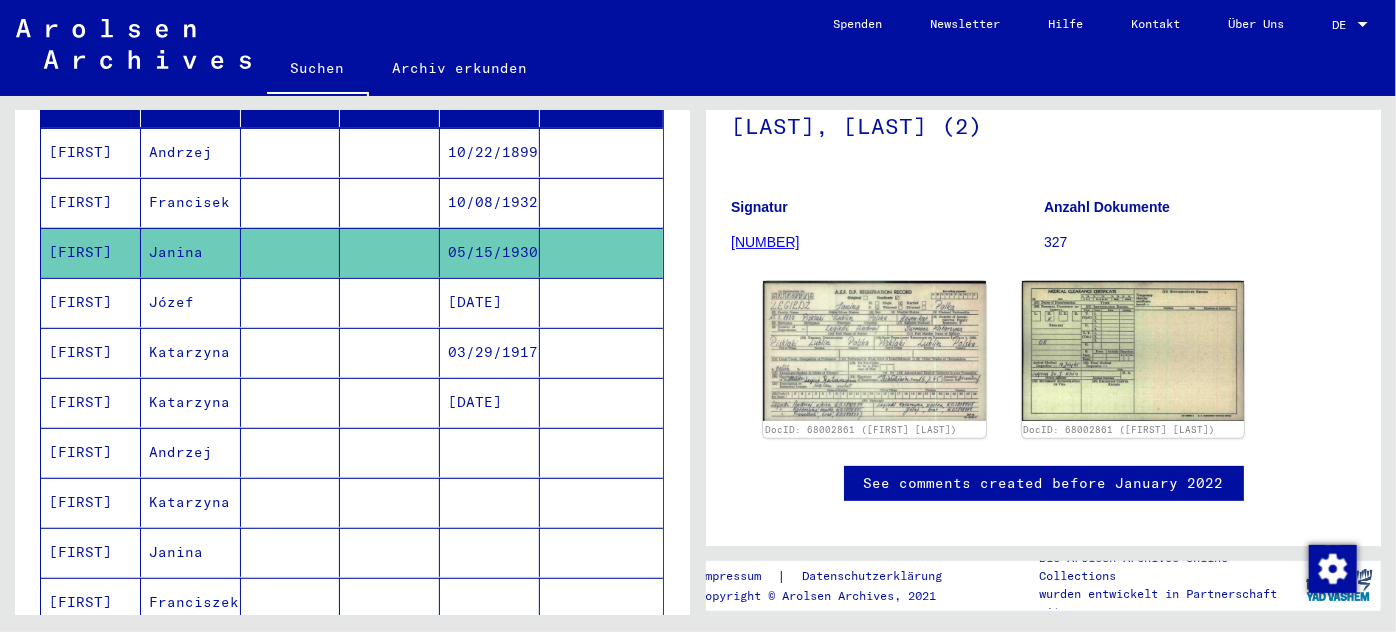 scroll, scrollTop: 0, scrollLeft: 0, axis: both 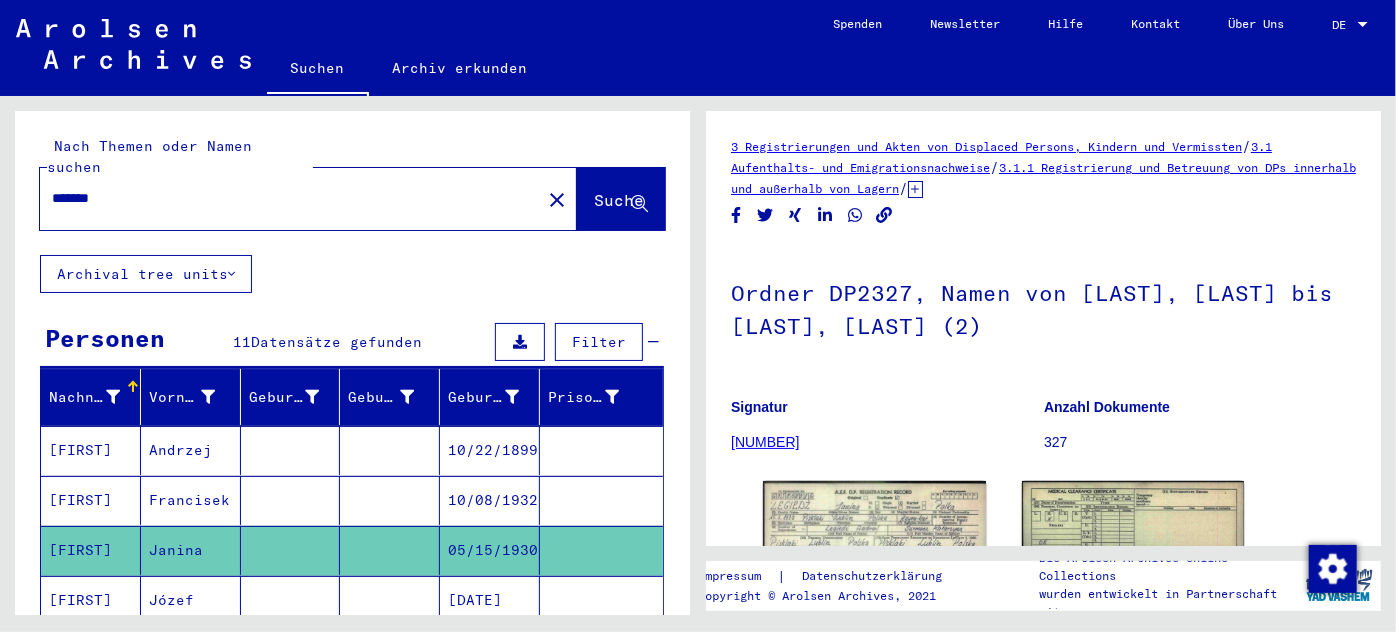 click on "*******" 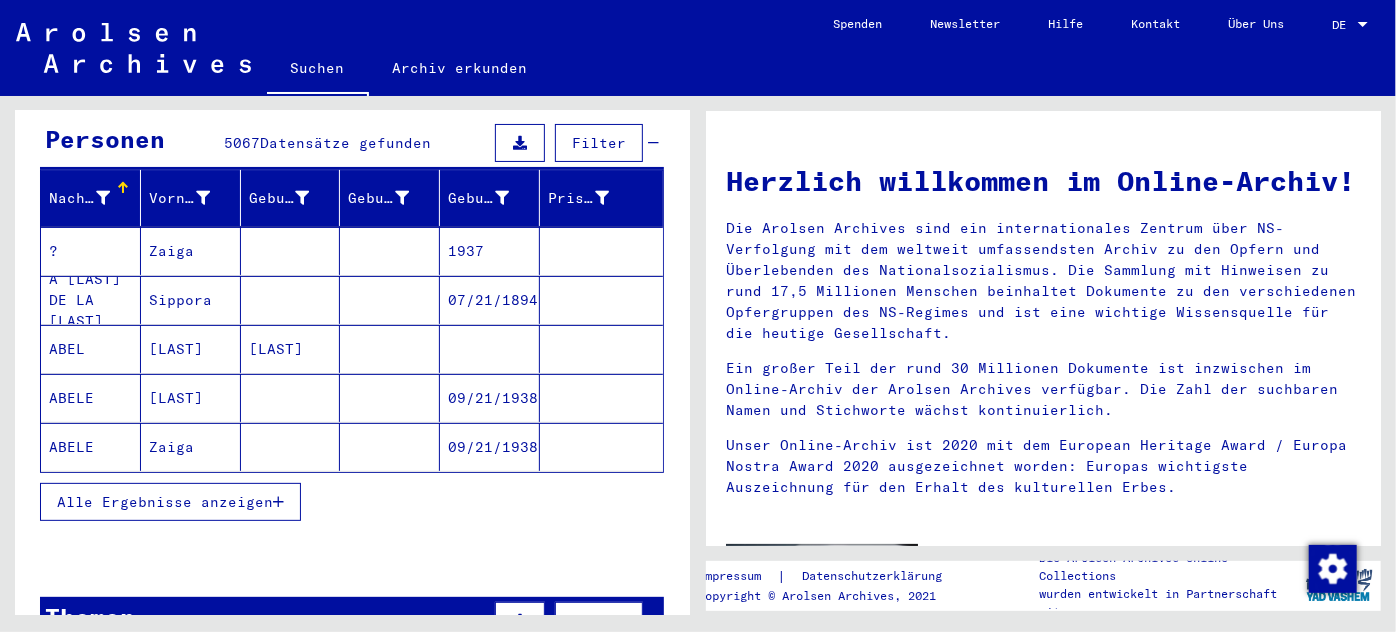 scroll, scrollTop: 204, scrollLeft: 0, axis: vertical 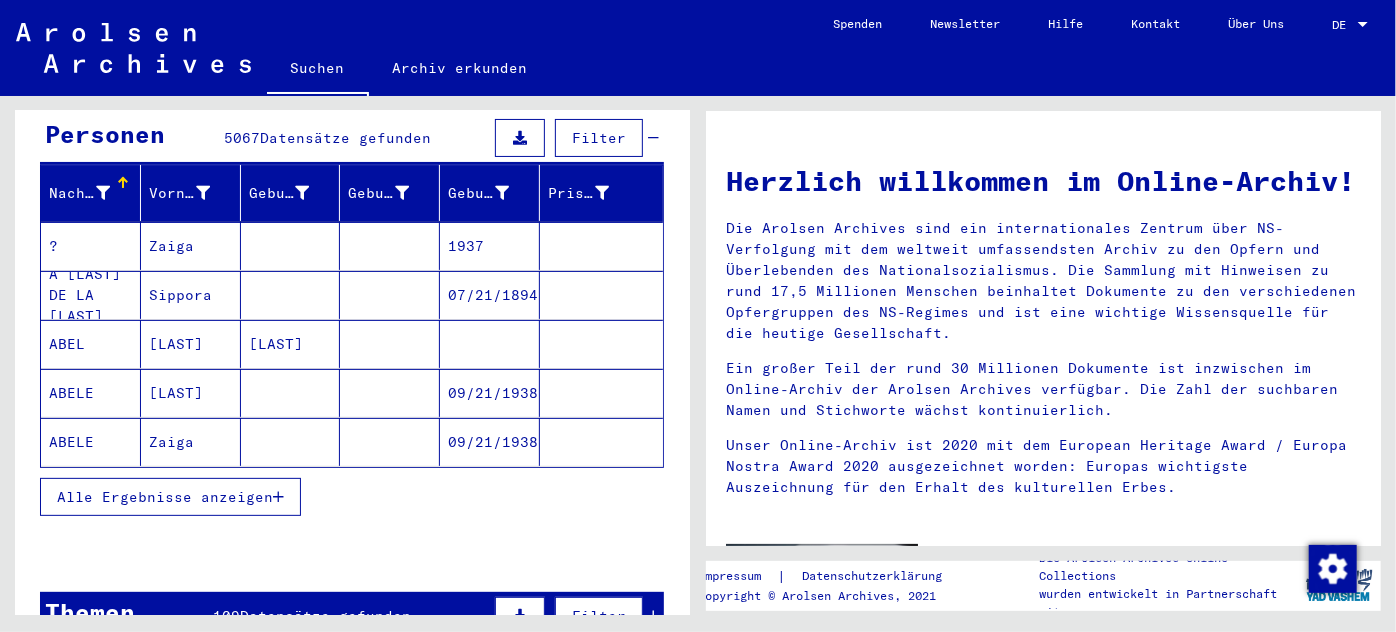 click on "Alle Ergebnisse anzeigen" at bounding box center (165, 497) 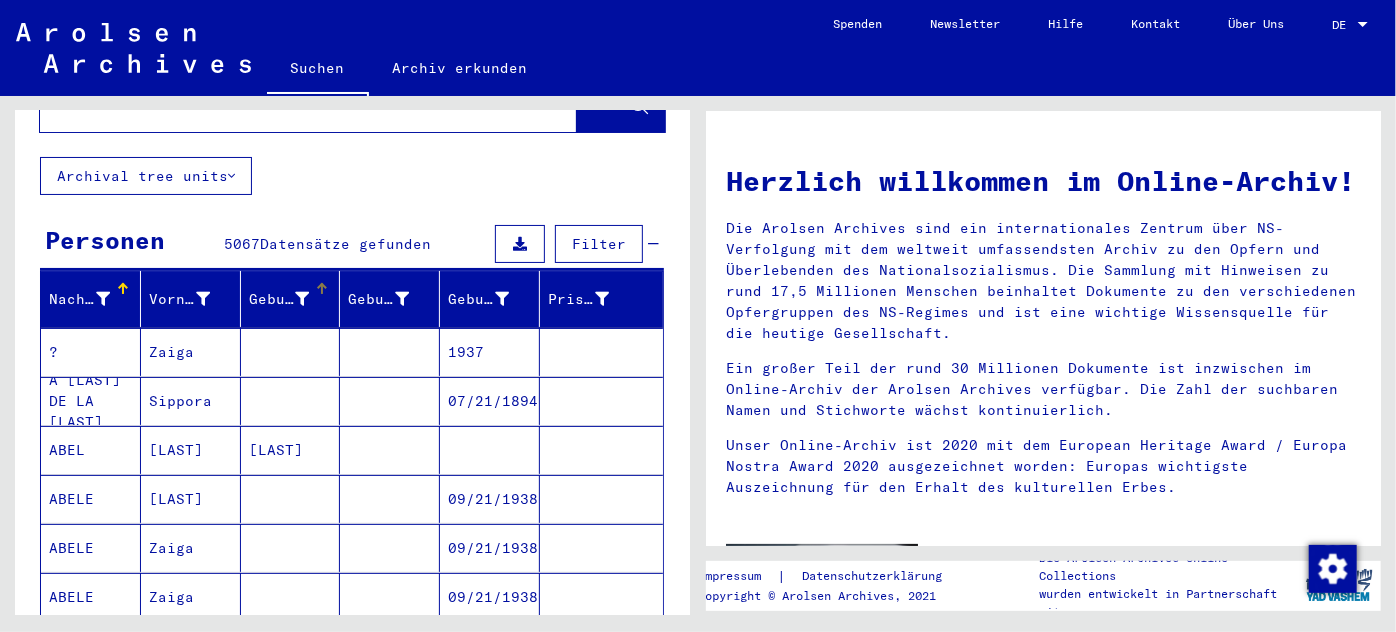 scroll, scrollTop: 0, scrollLeft: 0, axis: both 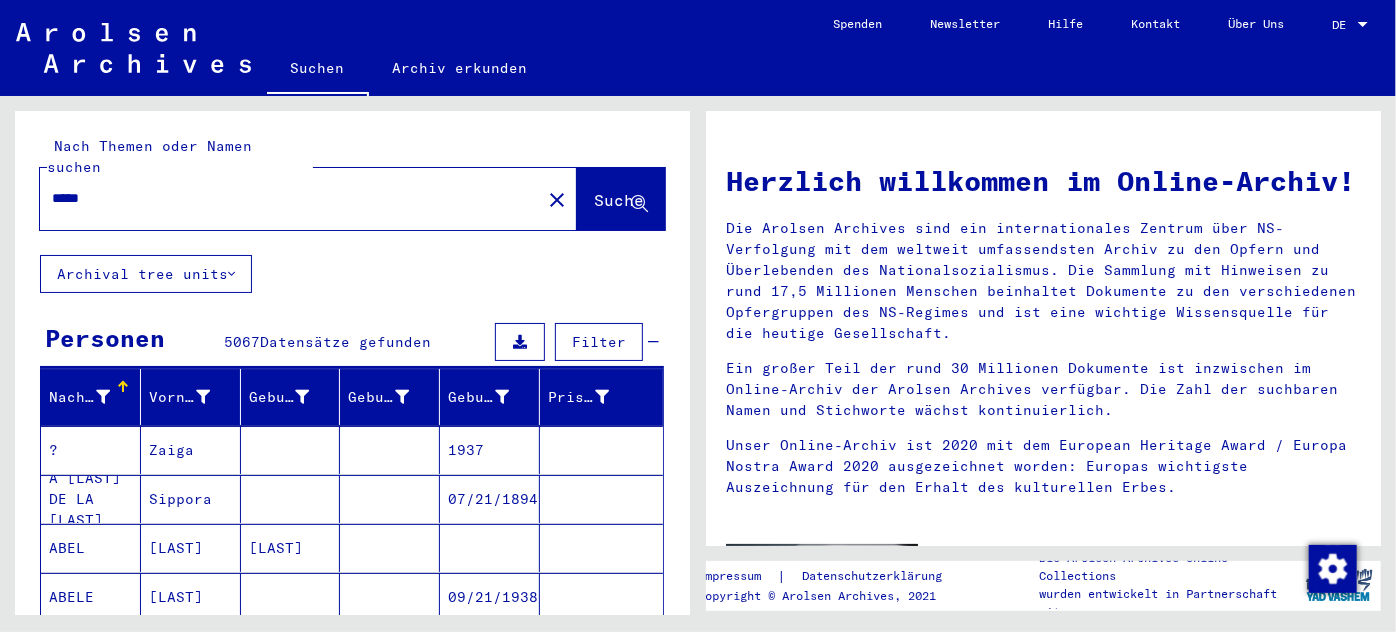click on "*****" 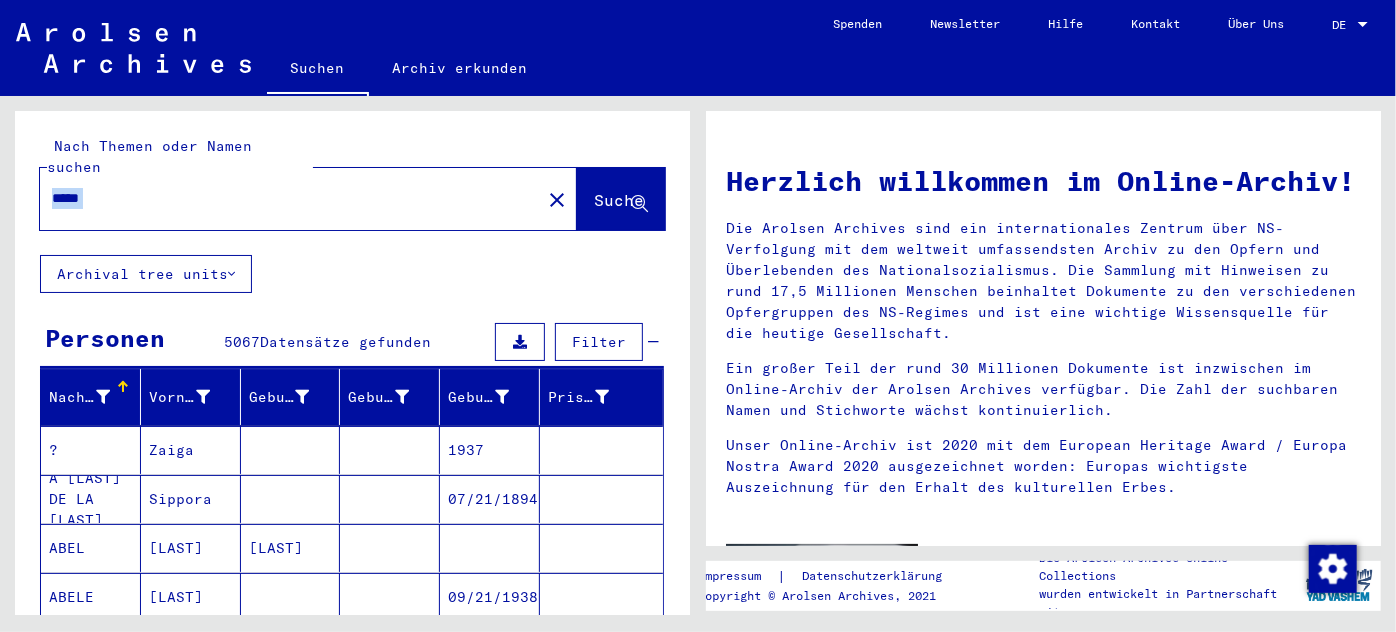 click on "*****" 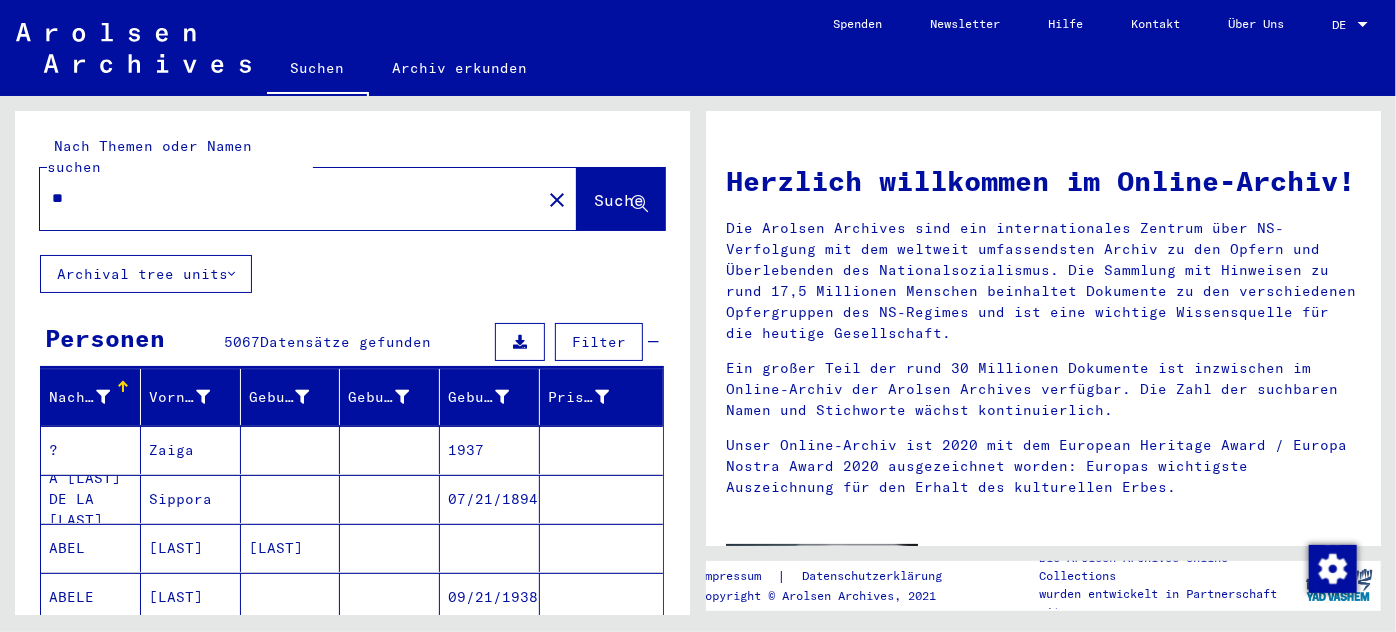 type on "*" 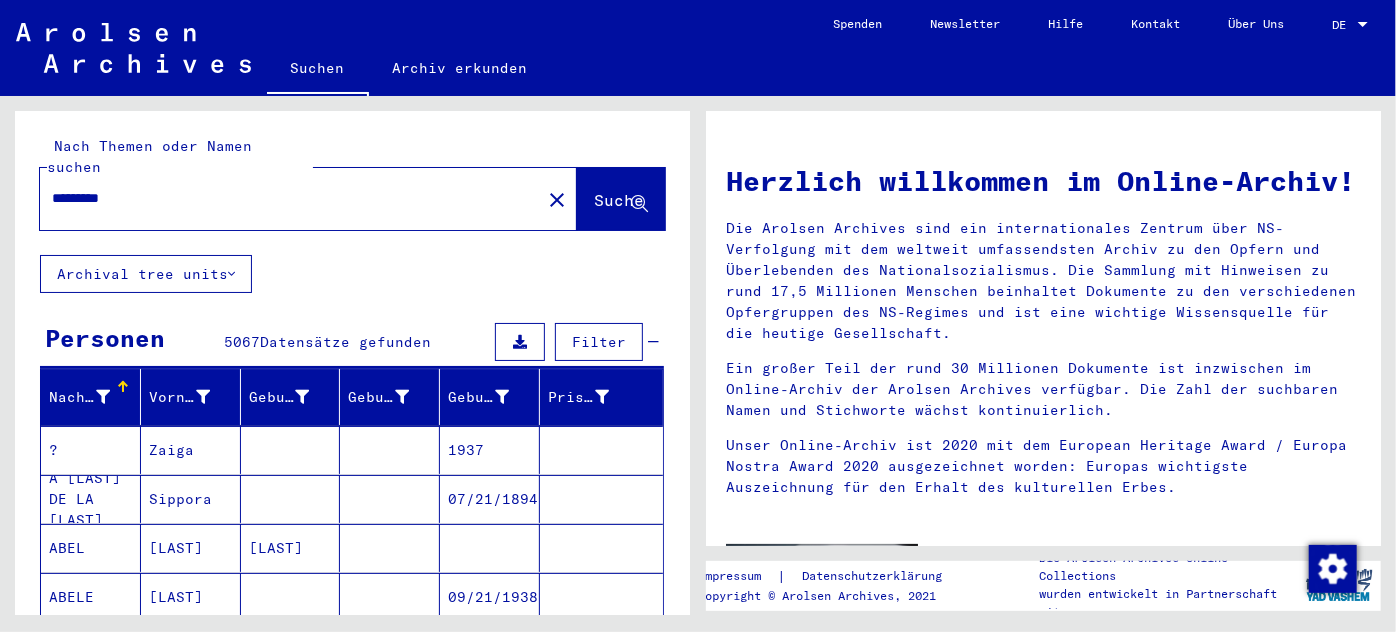 type on "*********" 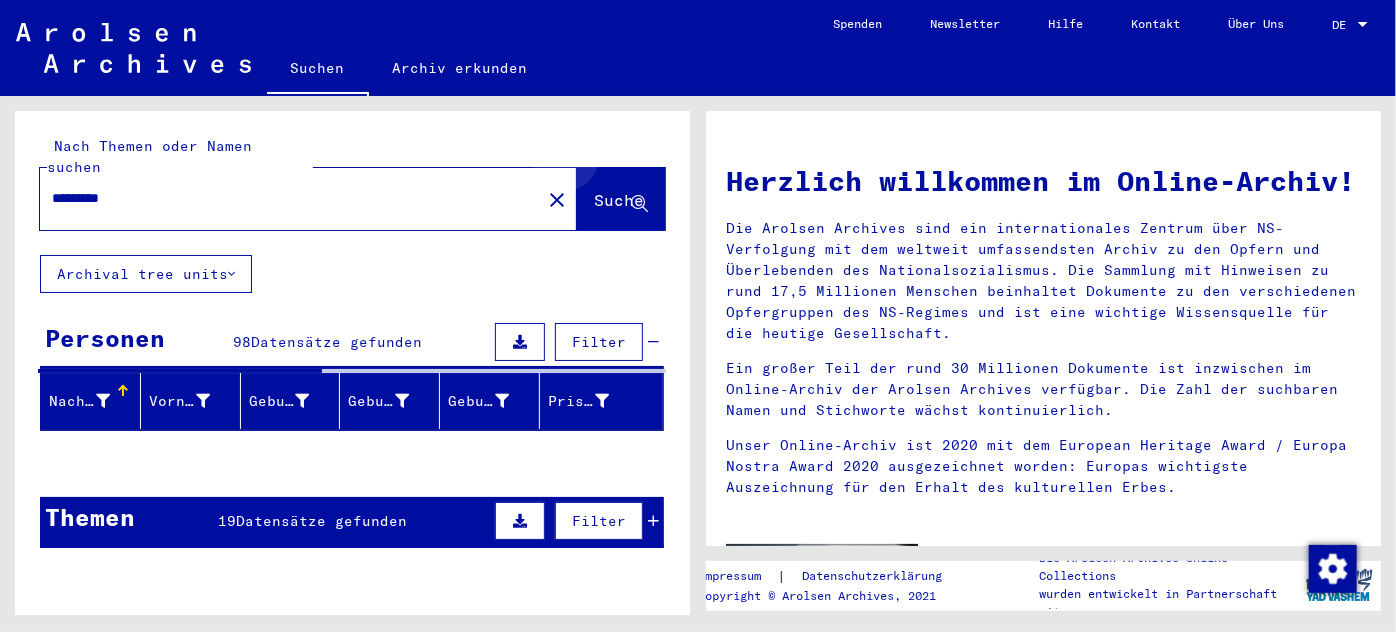 click on "Suche" 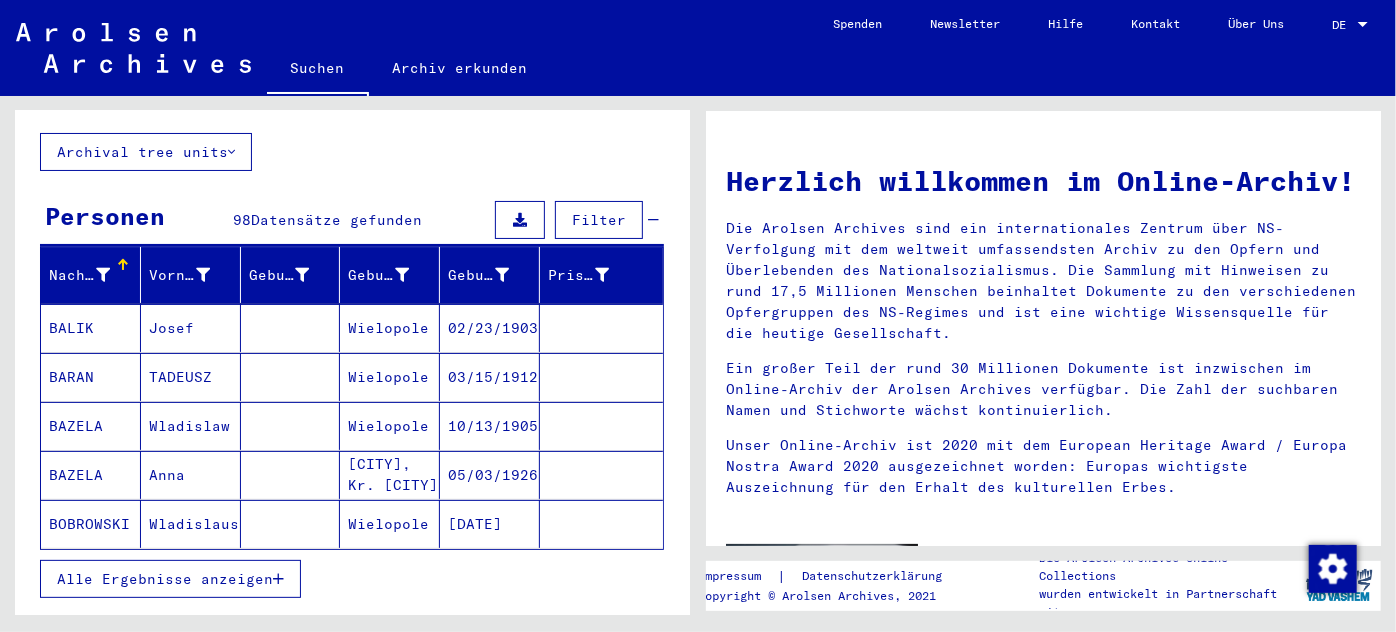scroll, scrollTop: 141, scrollLeft: 0, axis: vertical 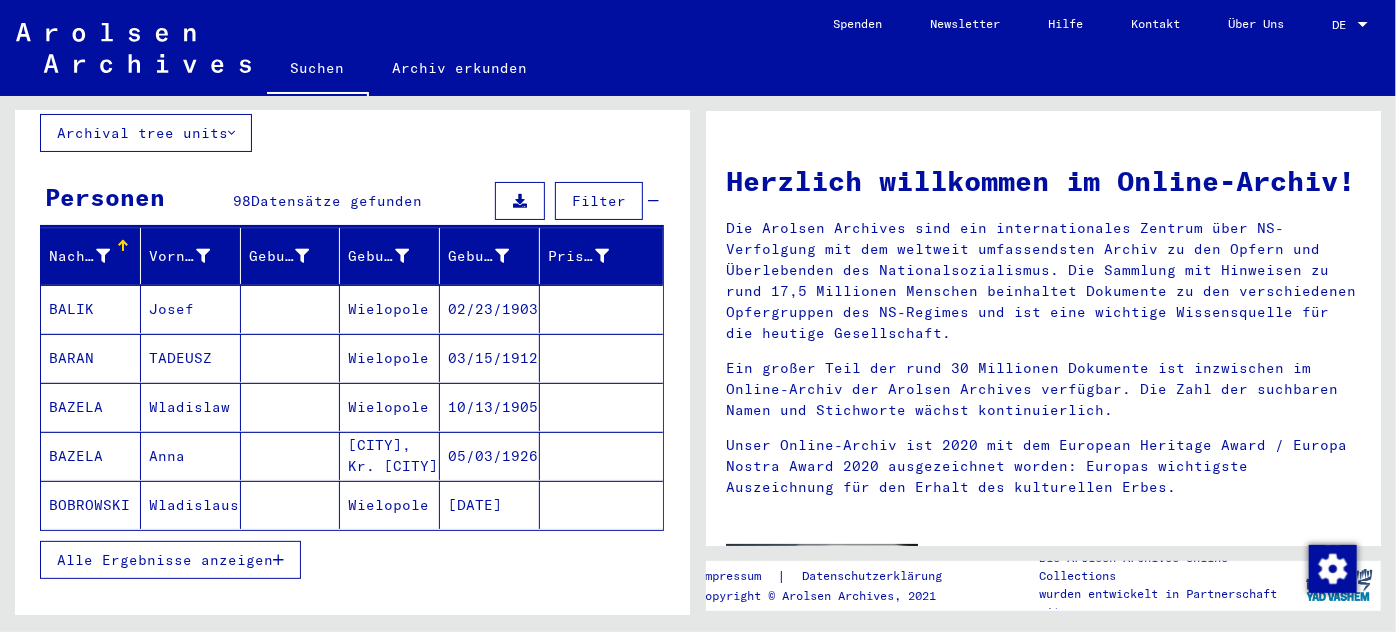 click on "Alle Ergebnisse anzeigen" at bounding box center (170, 560) 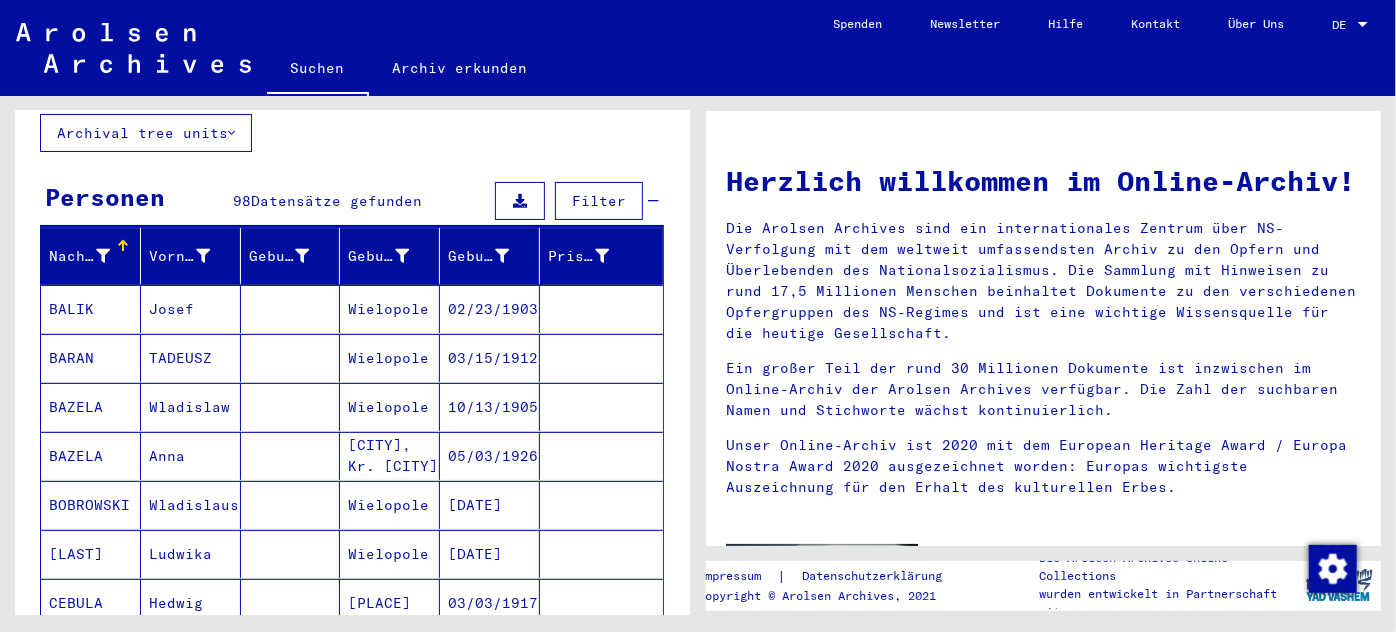 click on "Wielopole" at bounding box center [390, 407] 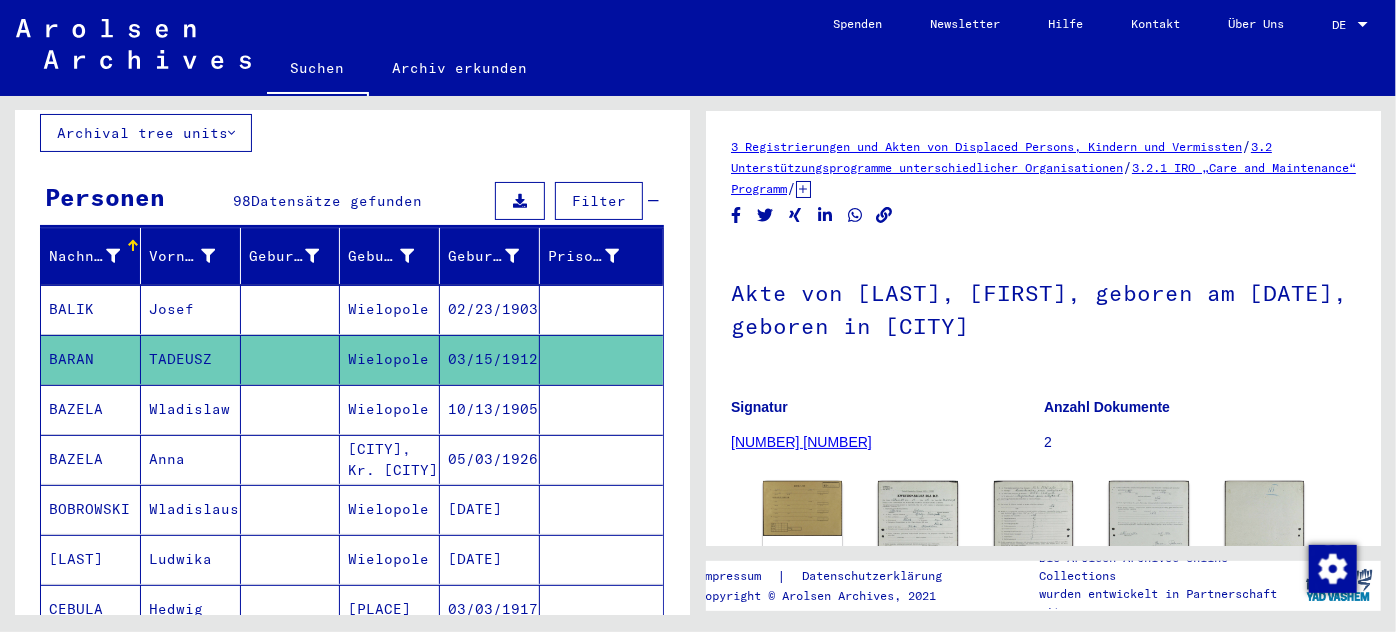 scroll, scrollTop: 0, scrollLeft: 0, axis: both 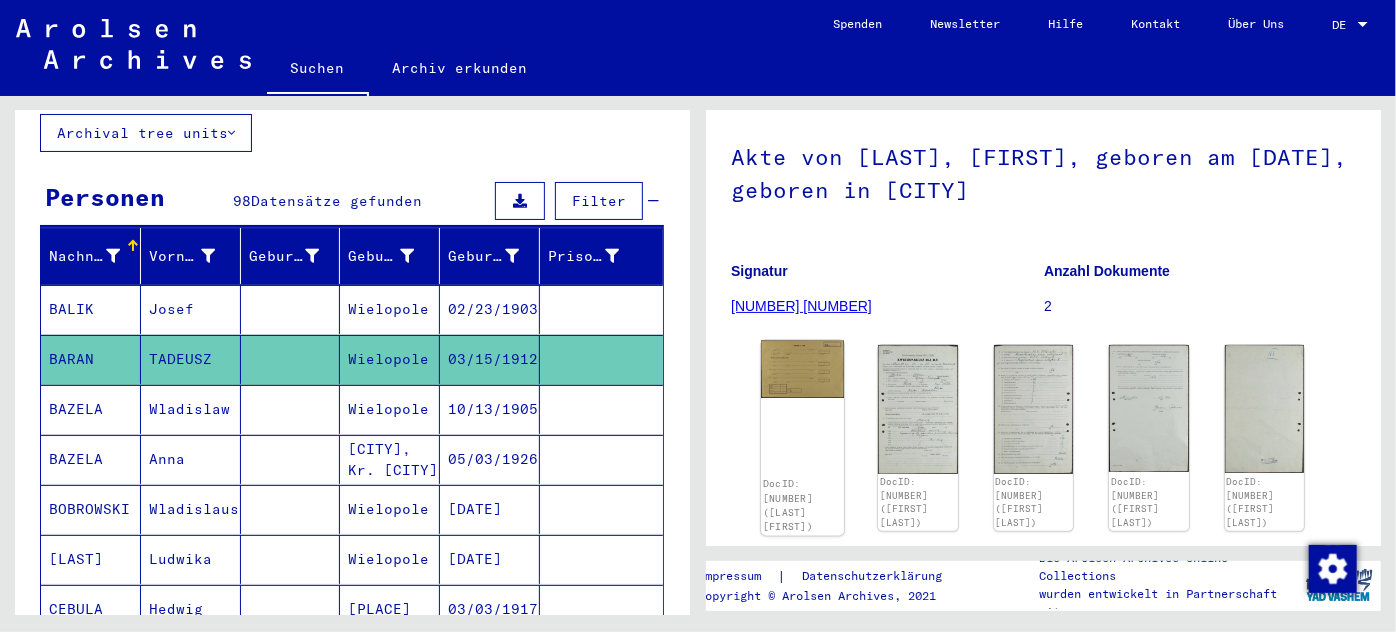 click 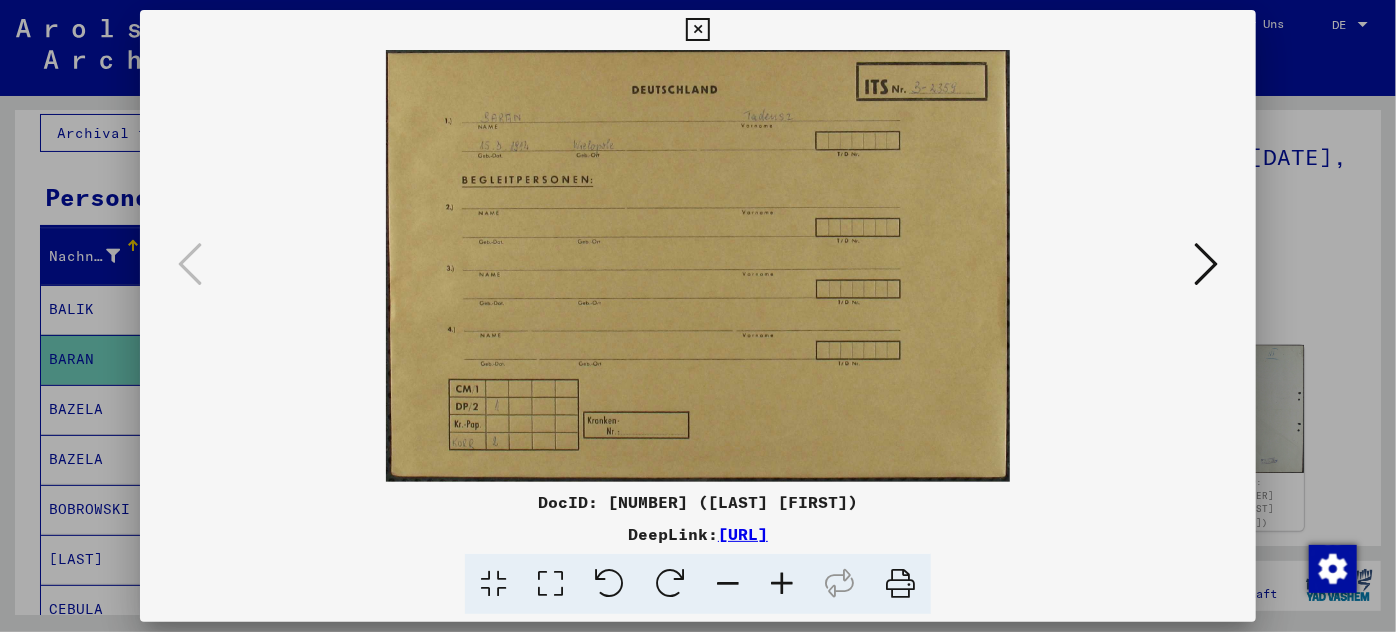 click at bounding box center [698, 266] 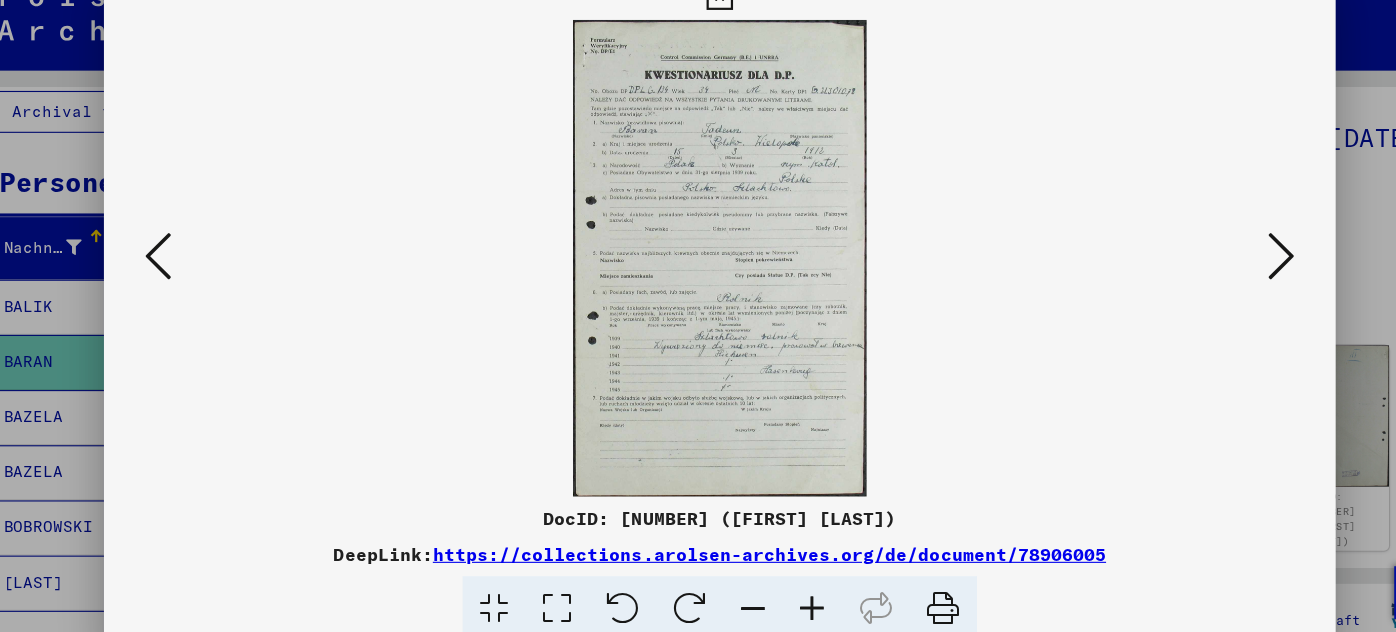 click at bounding box center [1206, 264] 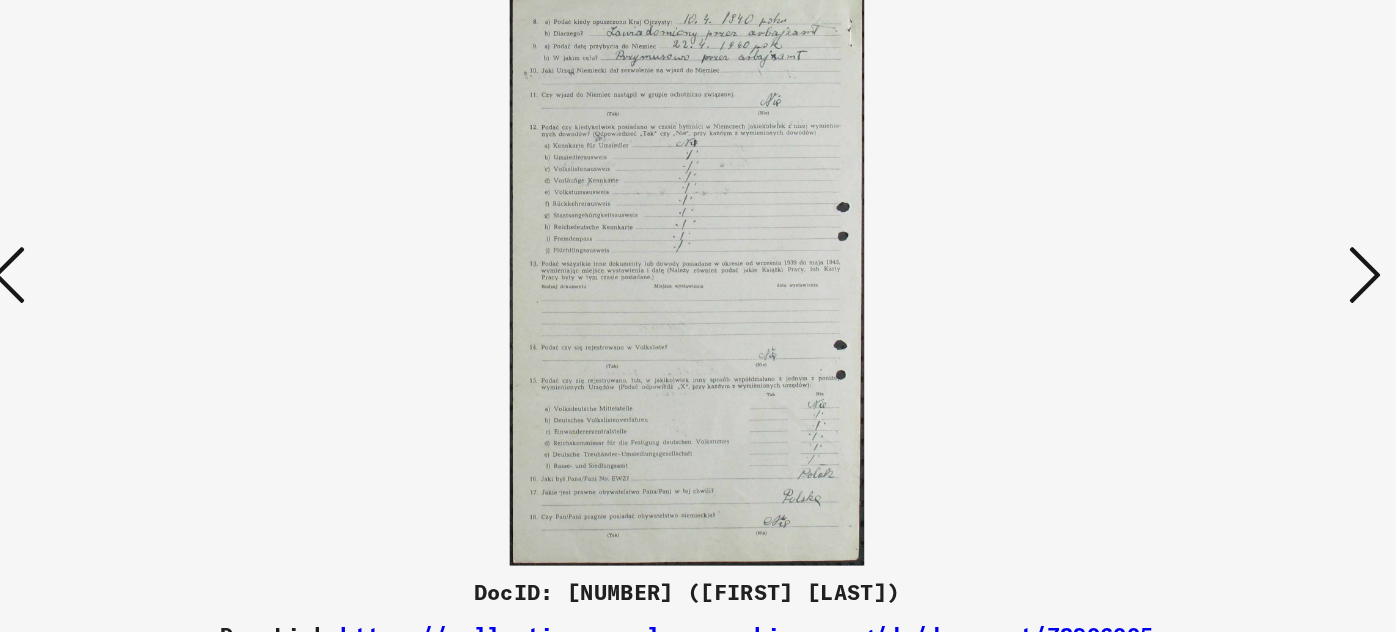 type 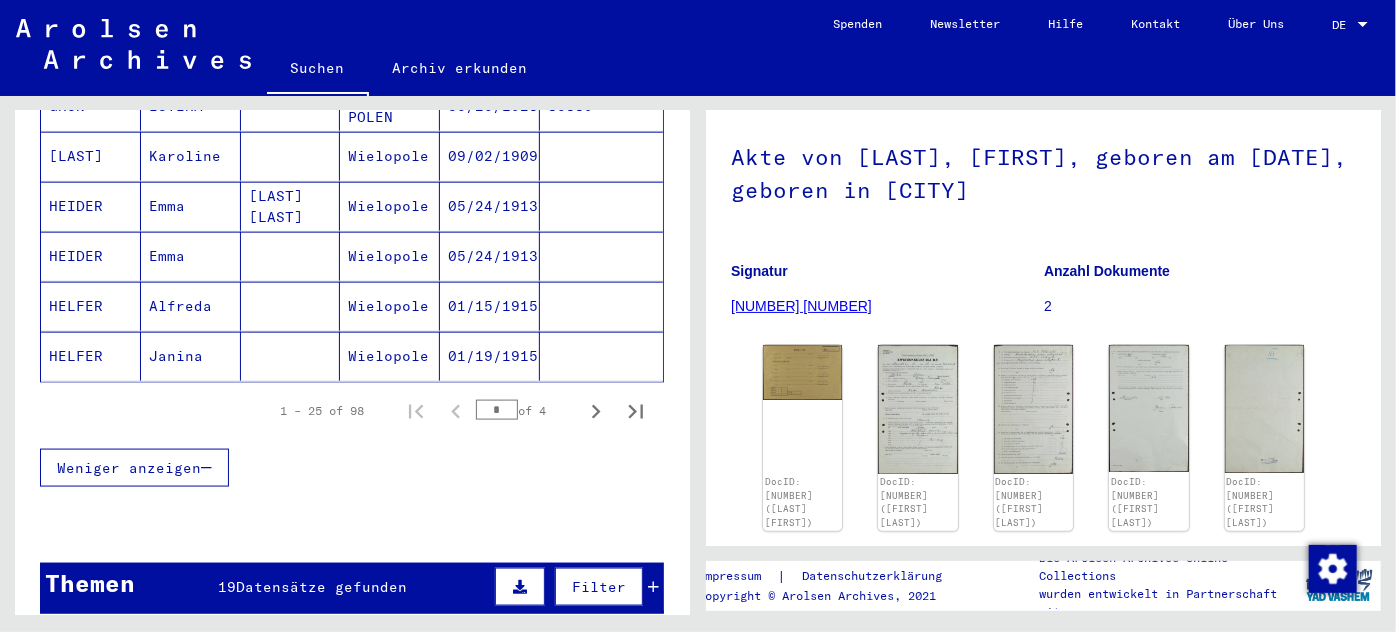scroll, scrollTop: 1296, scrollLeft: 0, axis: vertical 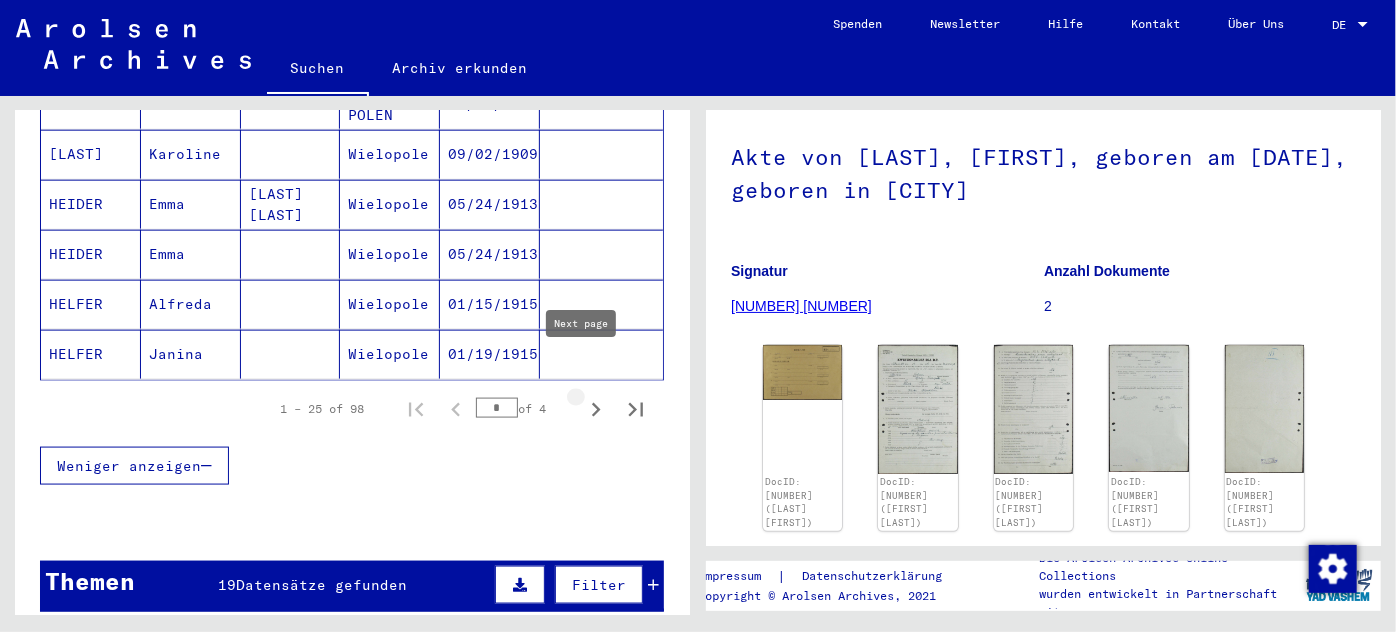 click 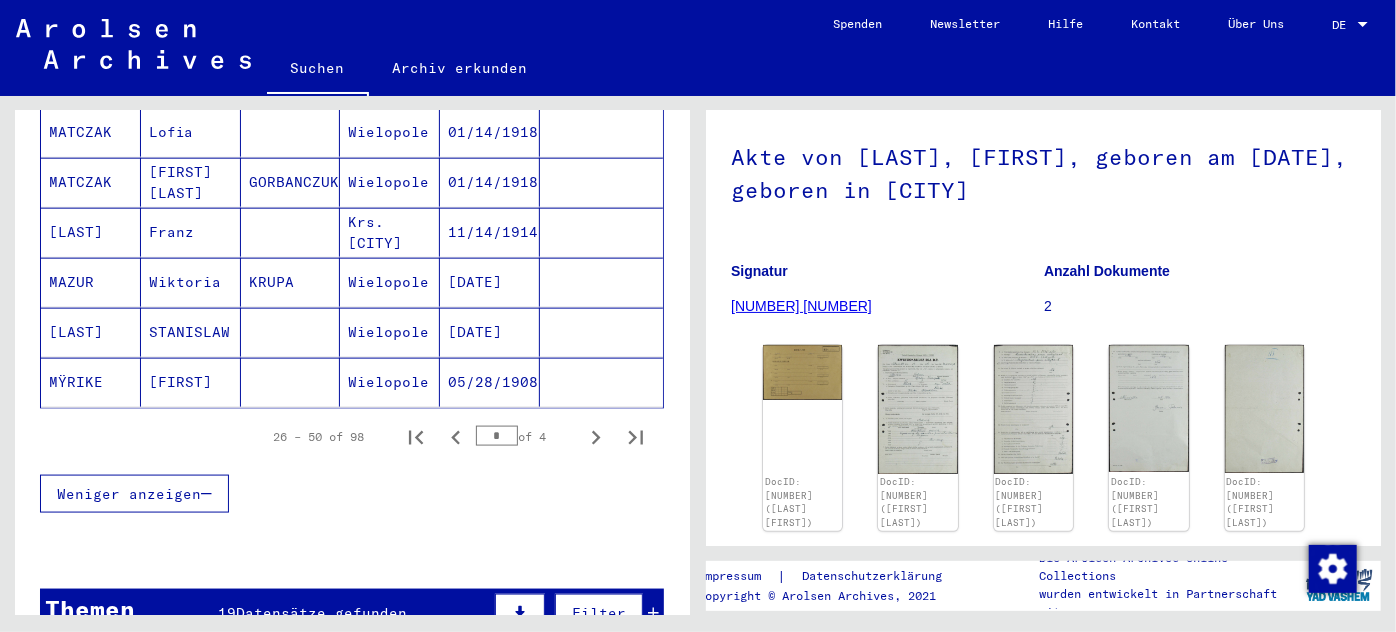 scroll, scrollTop: 1290, scrollLeft: 0, axis: vertical 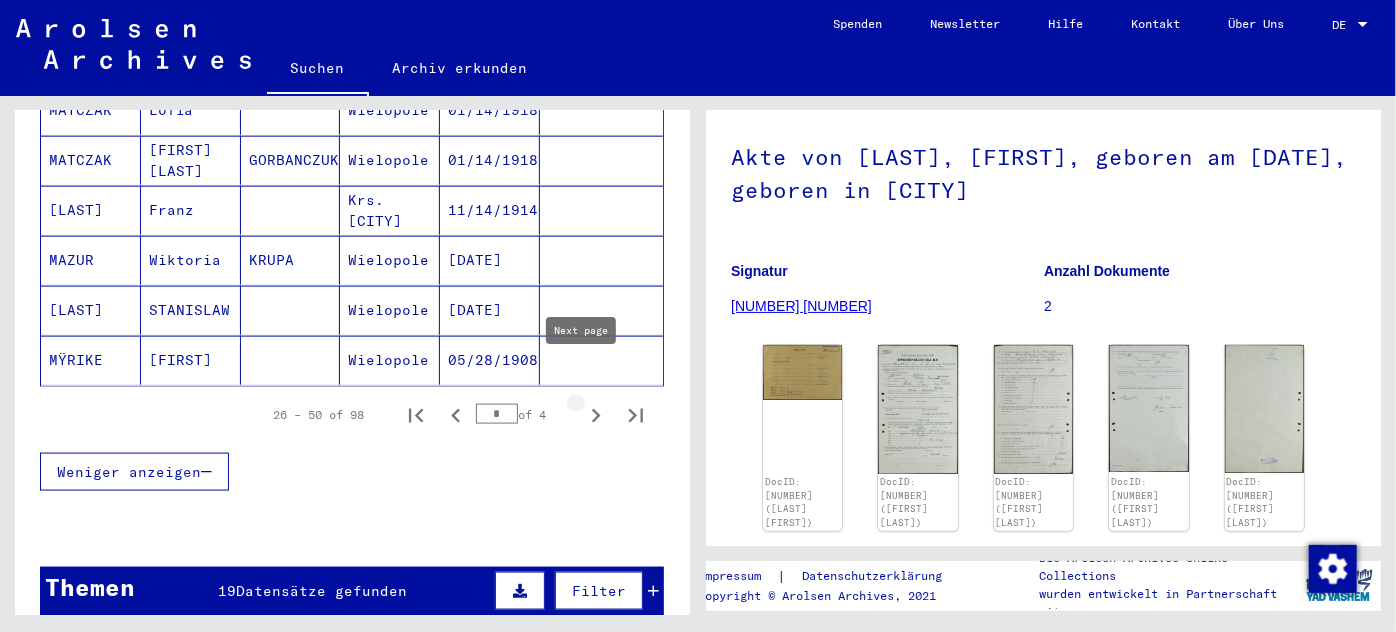 click at bounding box center [596, 415] 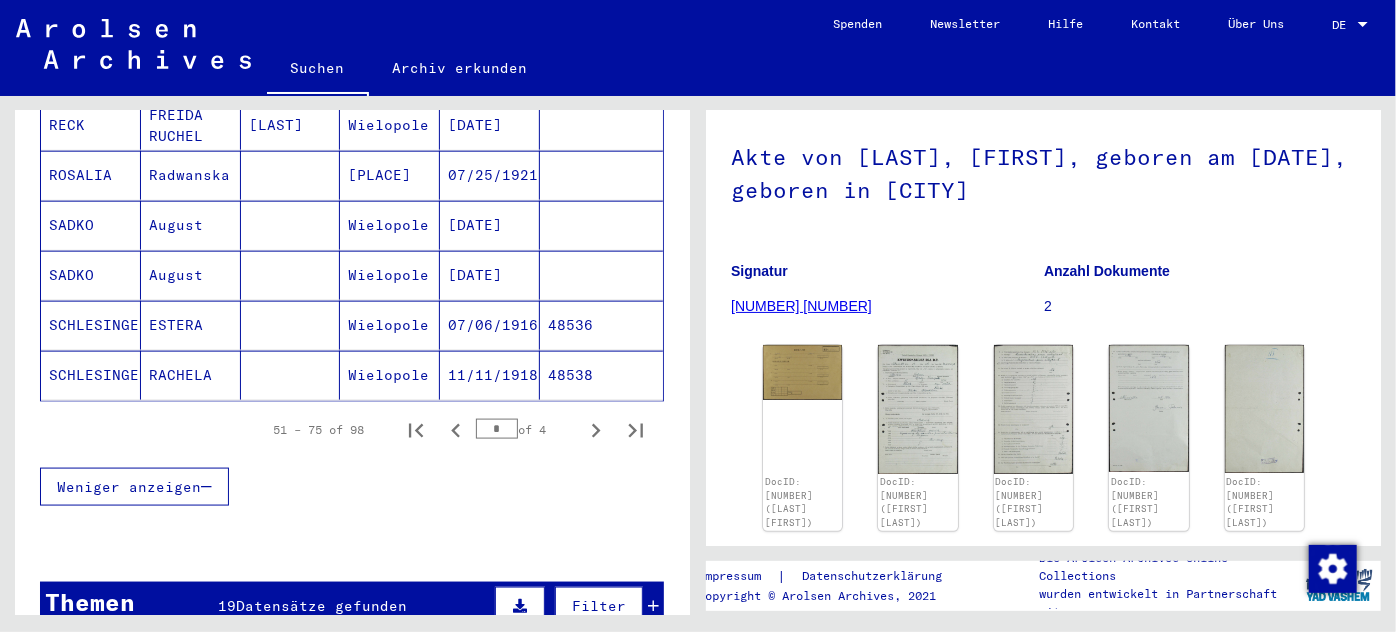 scroll, scrollTop: 1260, scrollLeft: 0, axis: vertical 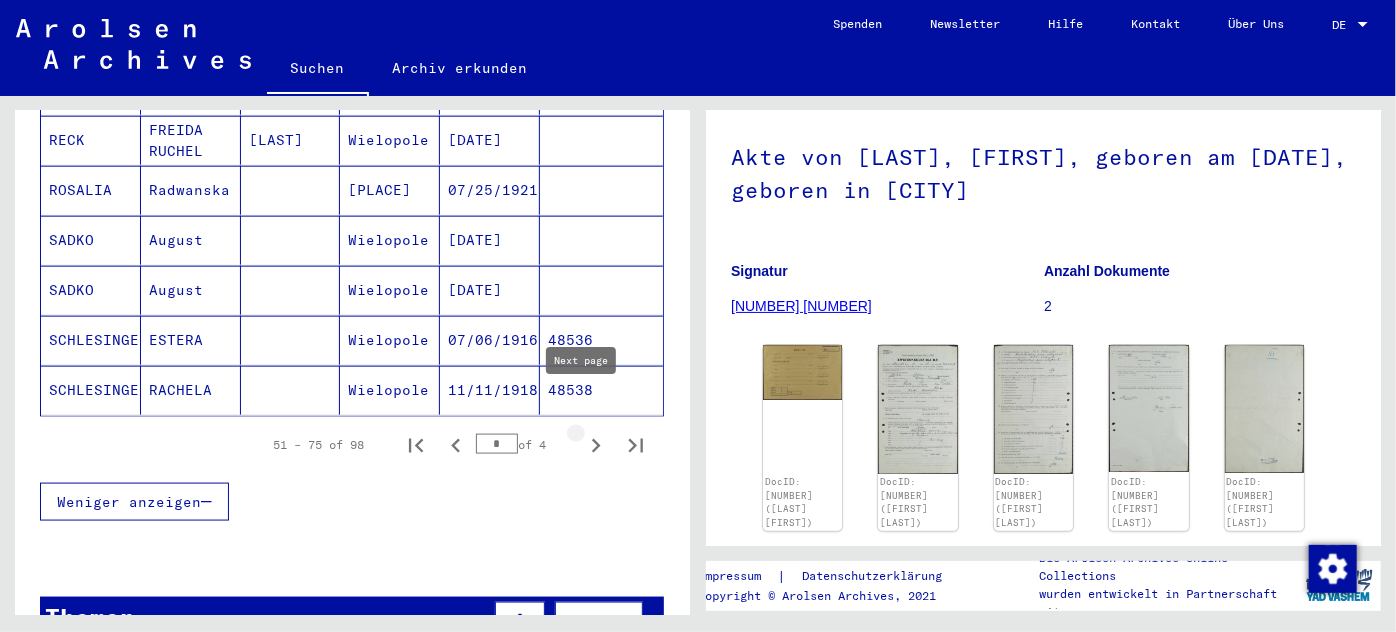 click 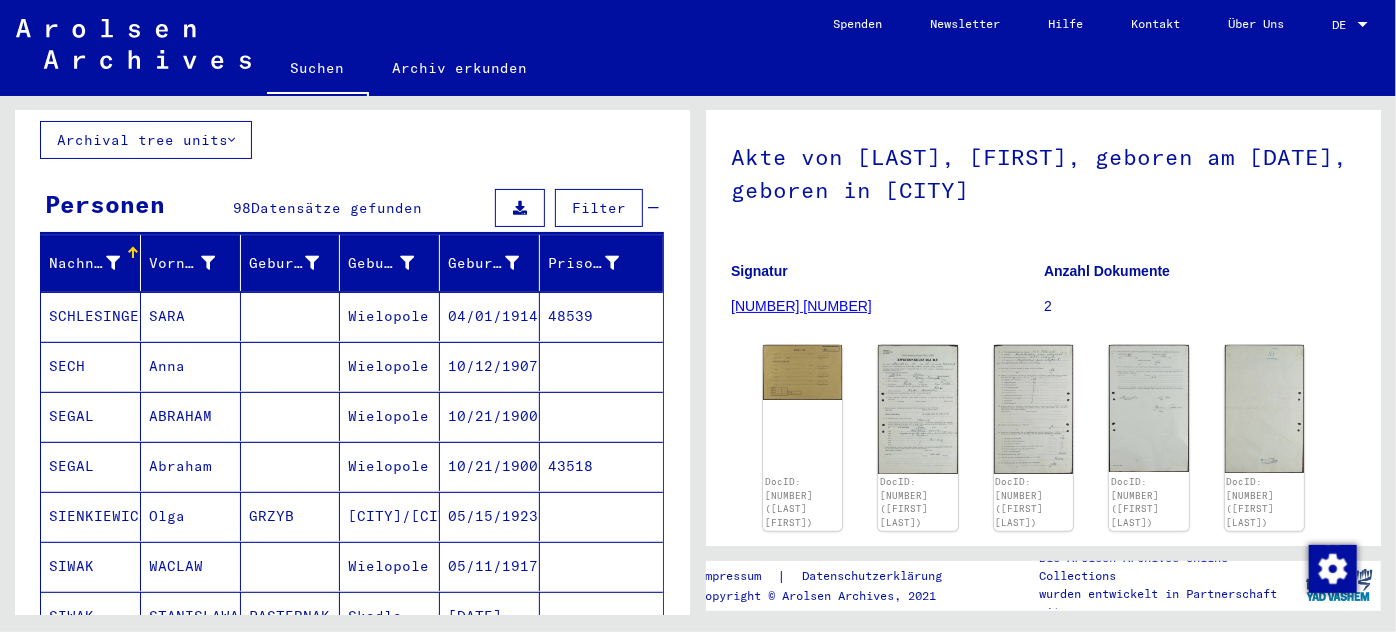 scroll, scrollTop: 0, scrollLeft: 0, axis: both 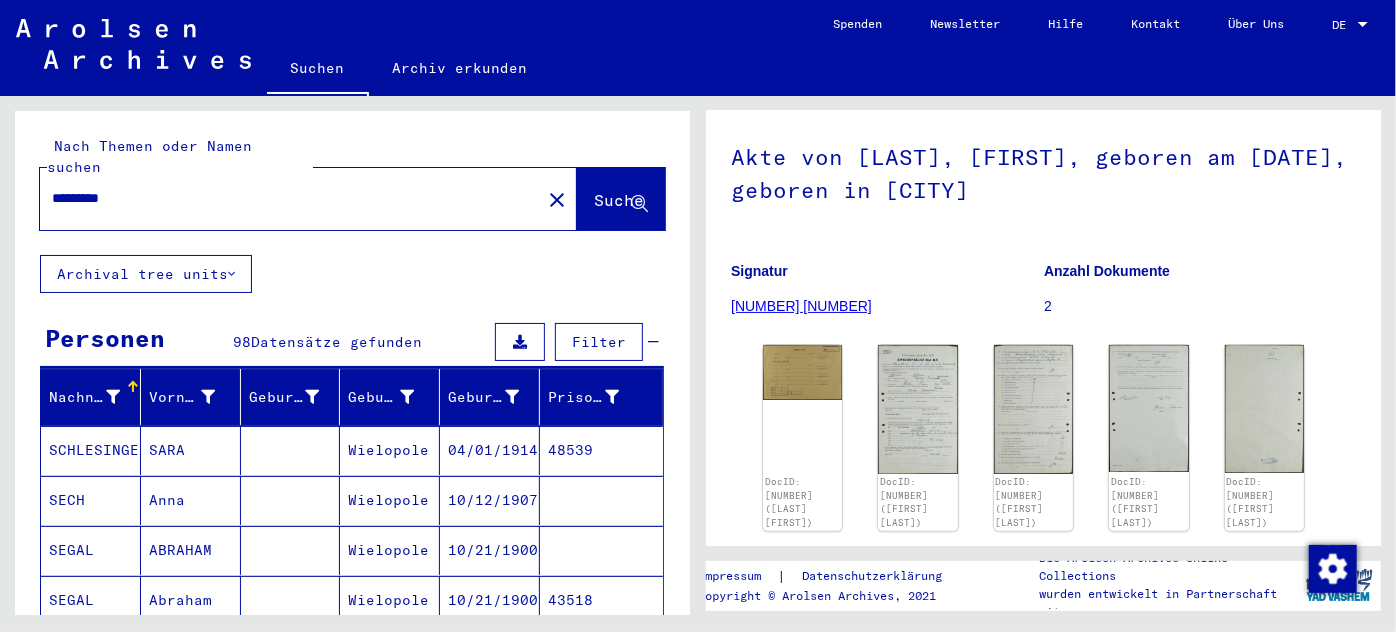 click on "*********" 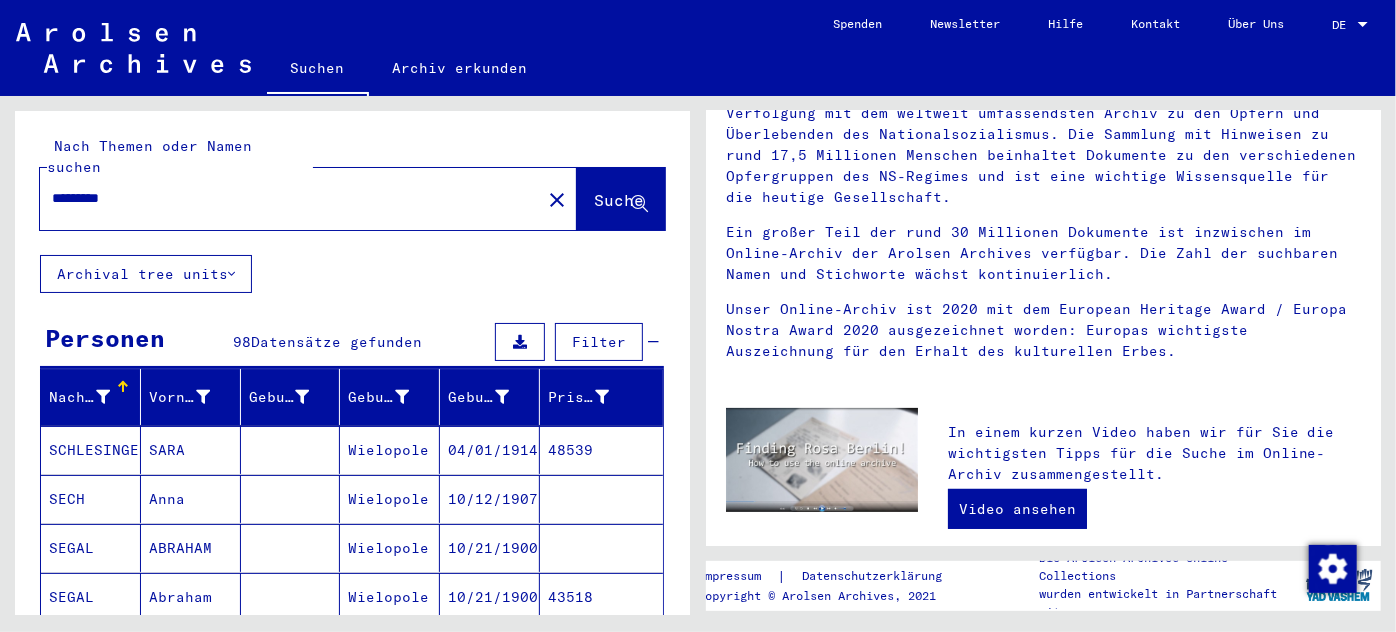 scroll, scrollTop: 0, scrollLeft: 0, axis: both 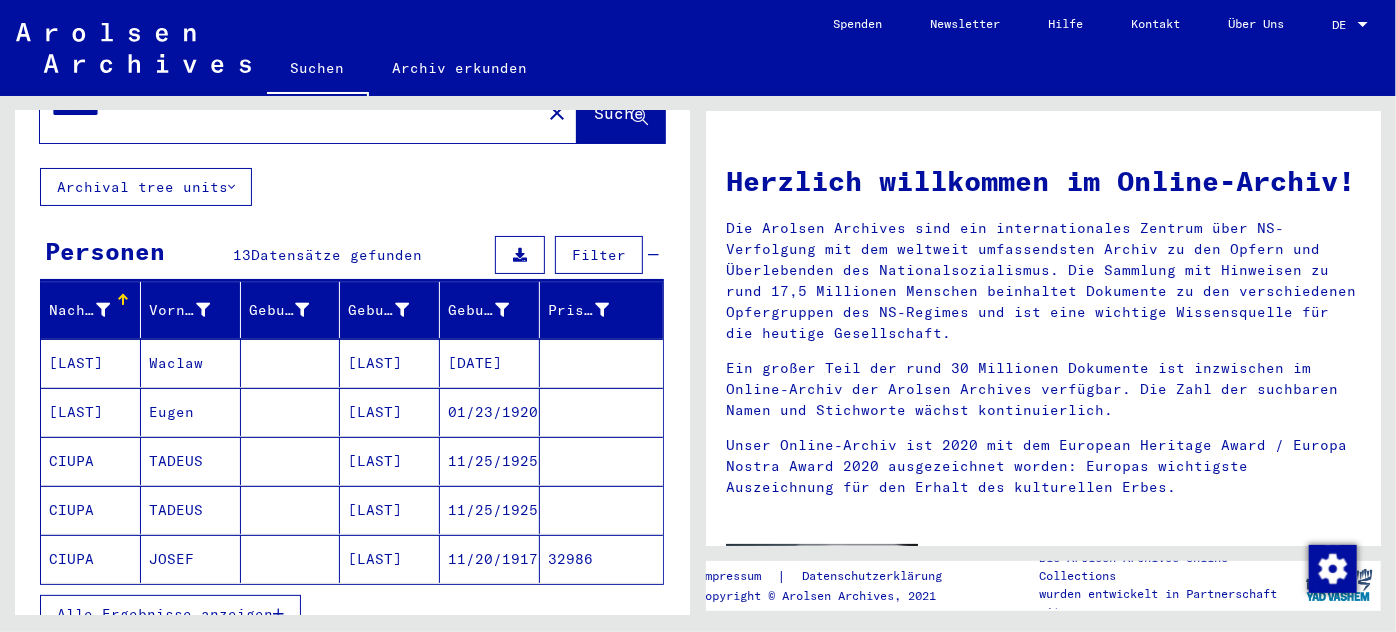 click on "Alle Ergebnisse anzeigen" at bounding box center [165, 614] 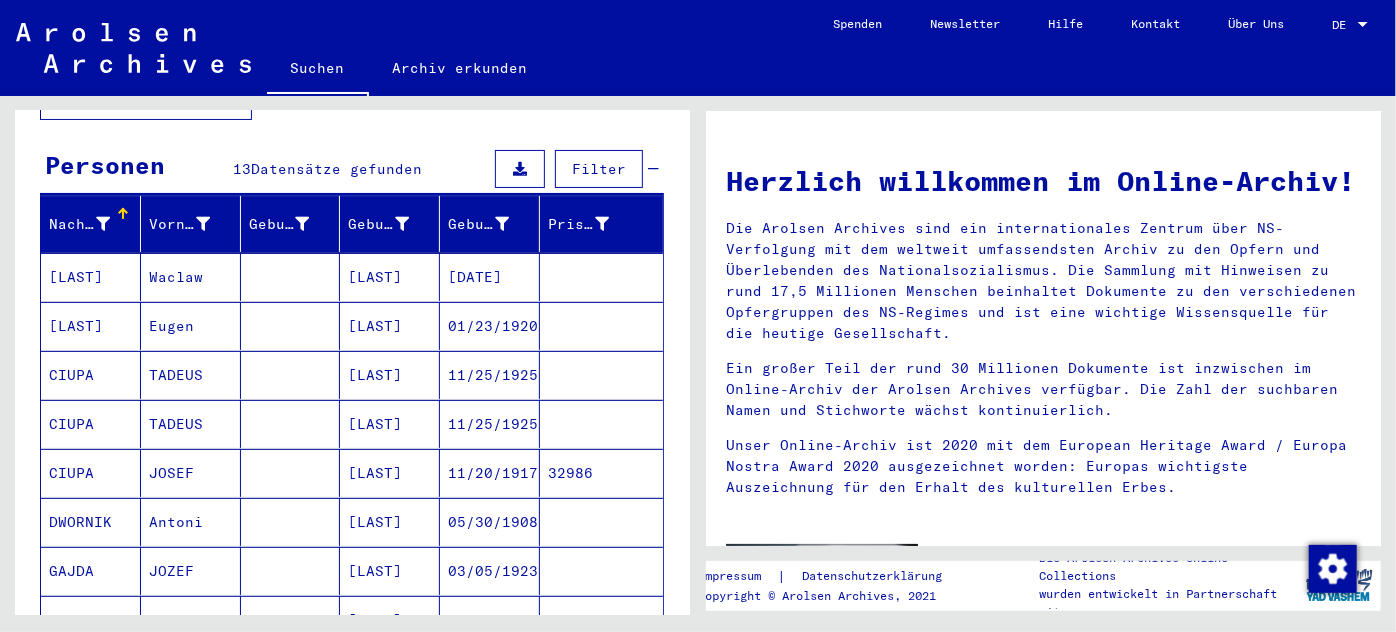 scroll, scrollTop: 170, scrollLeft: 0, axis: vertical 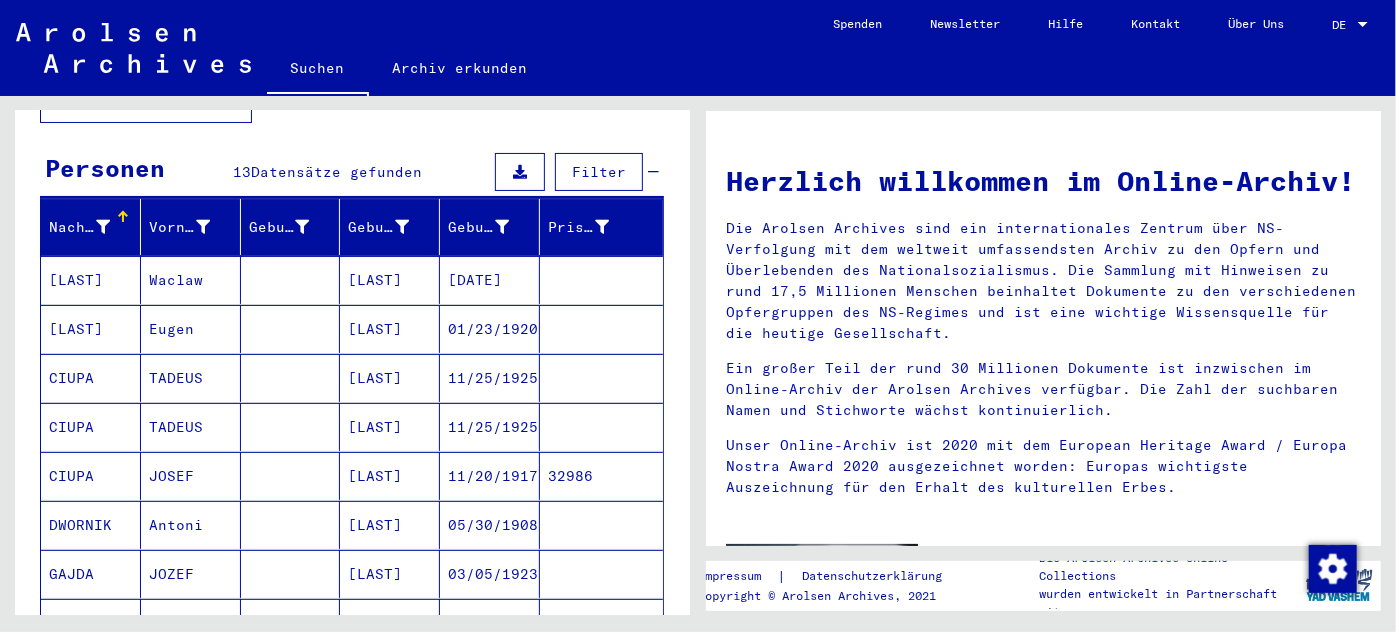 click on "32986" at bounding box center (601, 525) 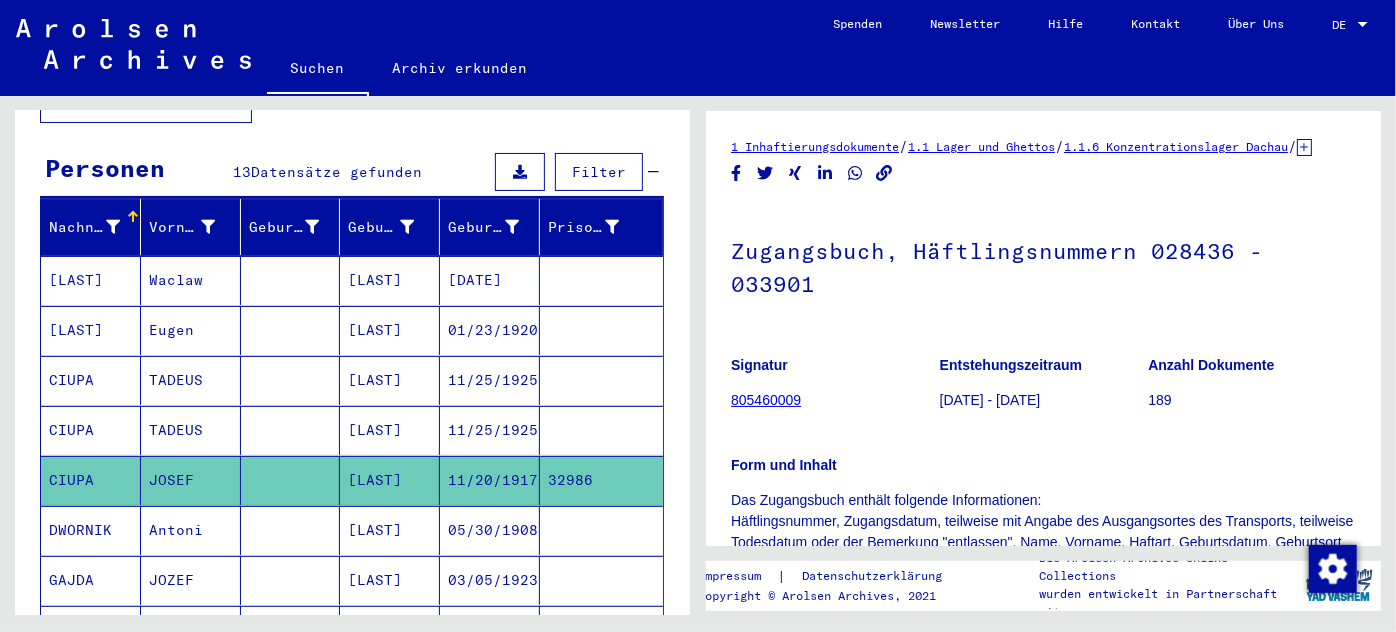scroll, scrollTop: 0, scrollLeft: 0, axis: both 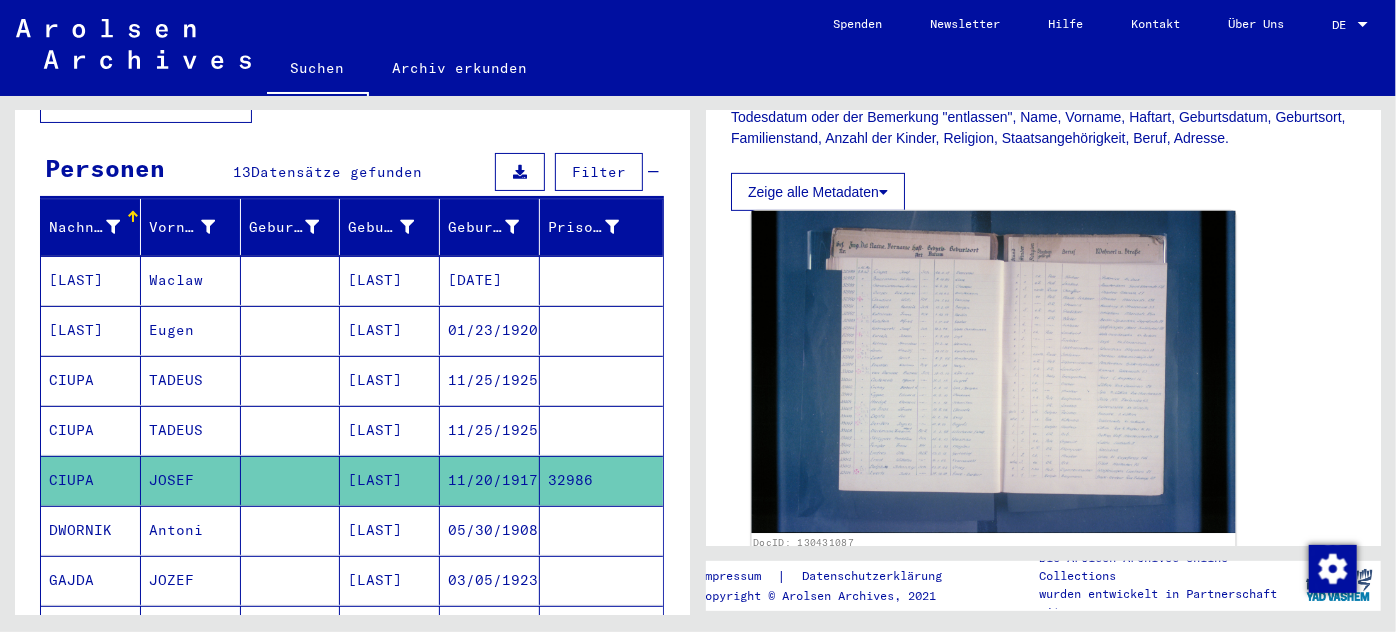 click 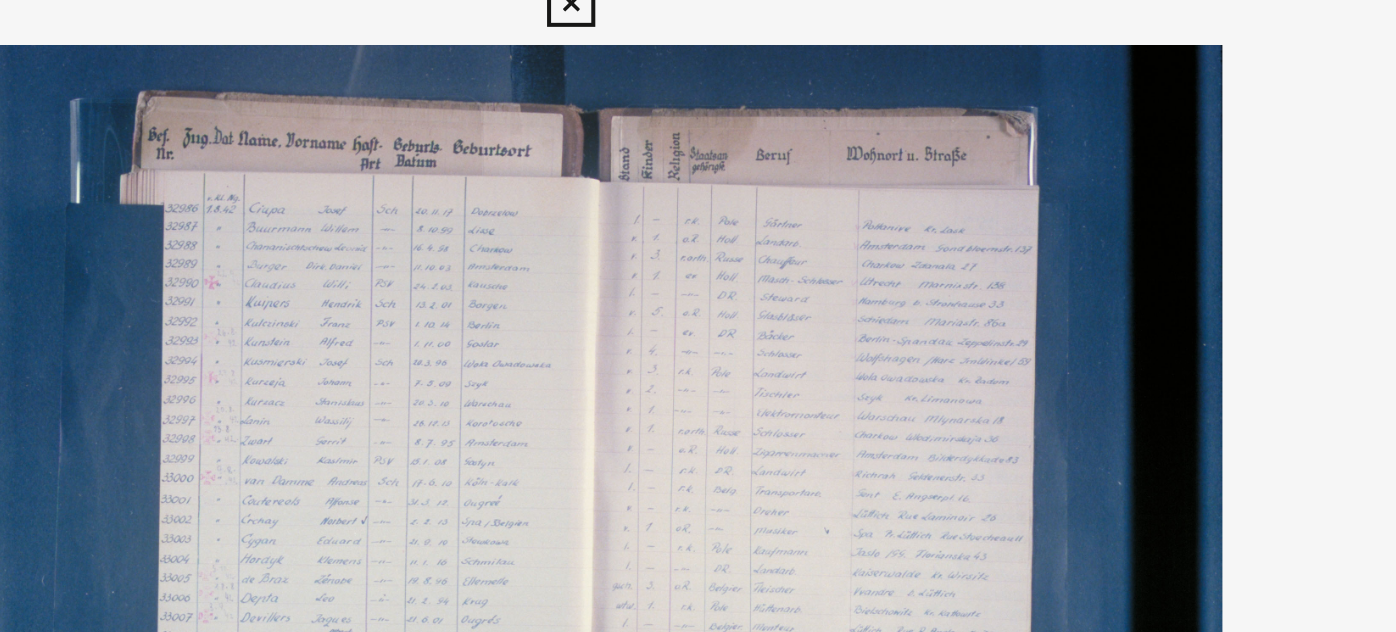 type 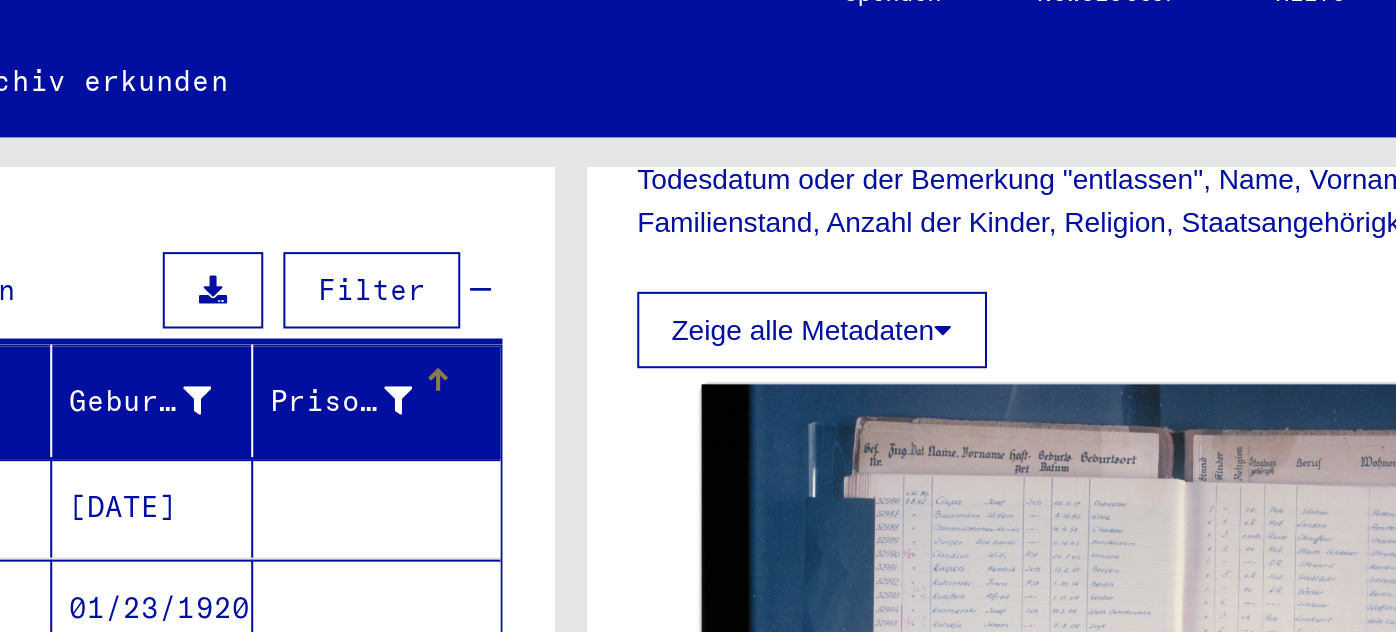 scroll, scrollTop: 0, scrollLeft: 0, axis: both 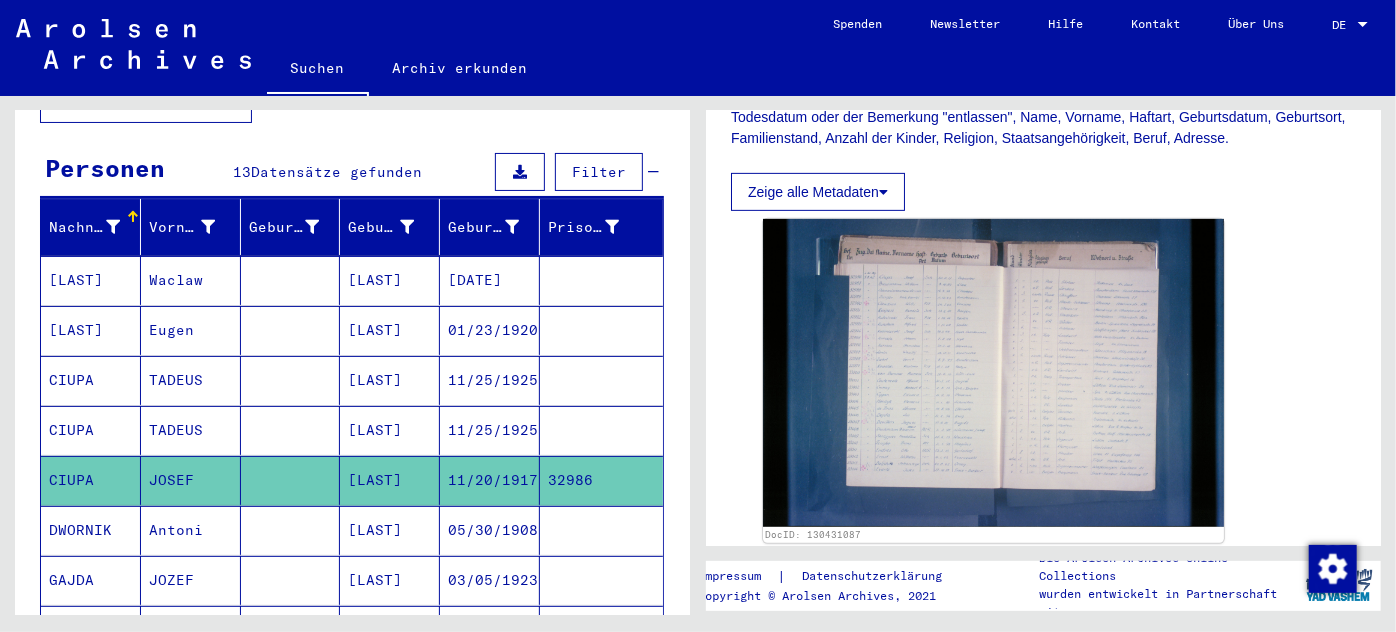 click at bounding box center (291, 480) 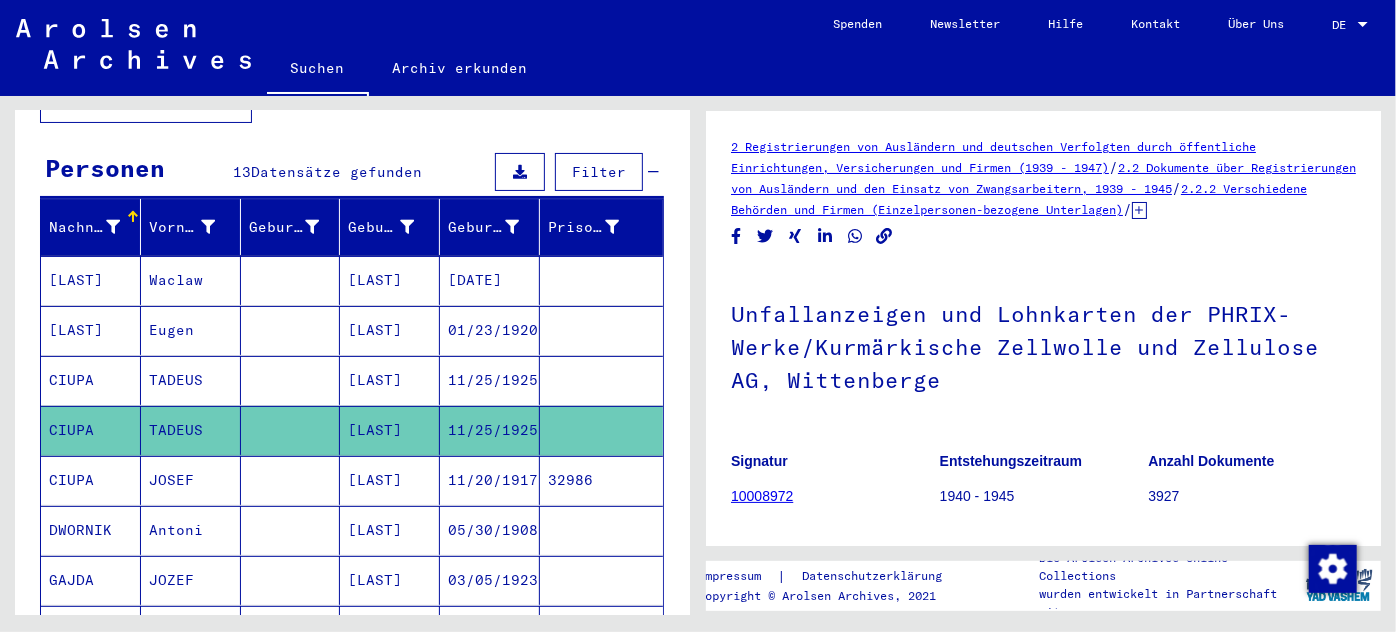 scroll, scrollTop: 0, scrollLeft: 0, axis: both 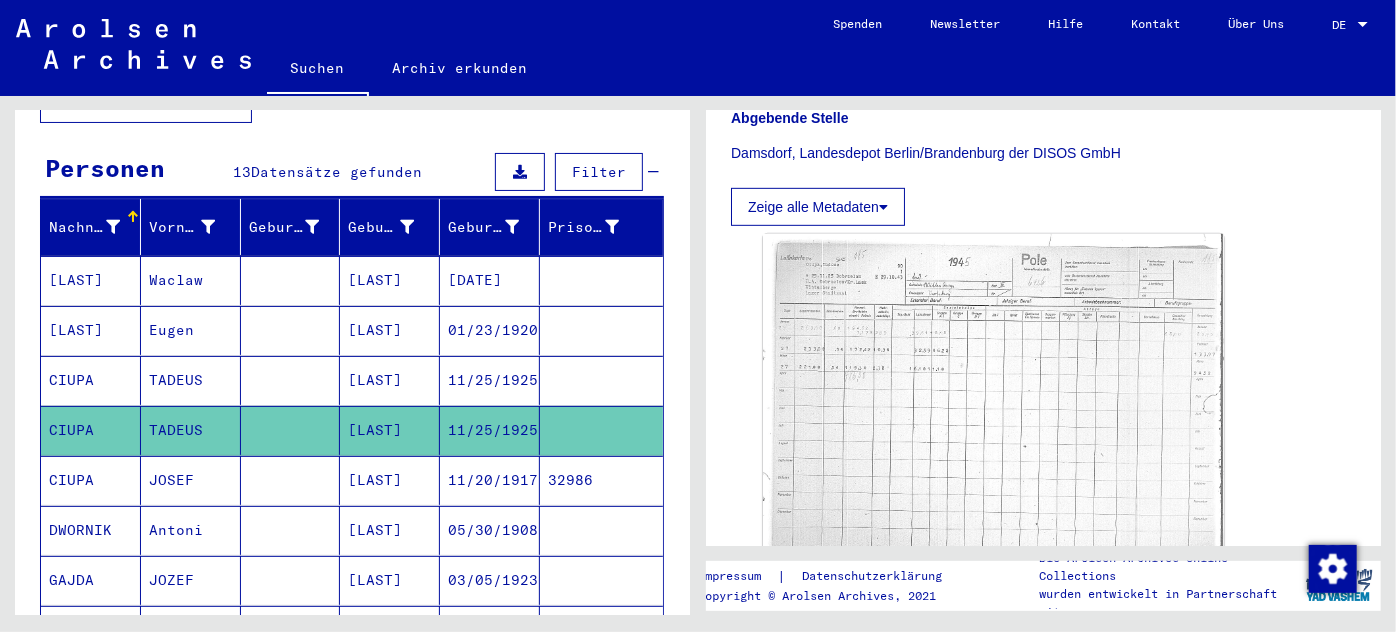 click 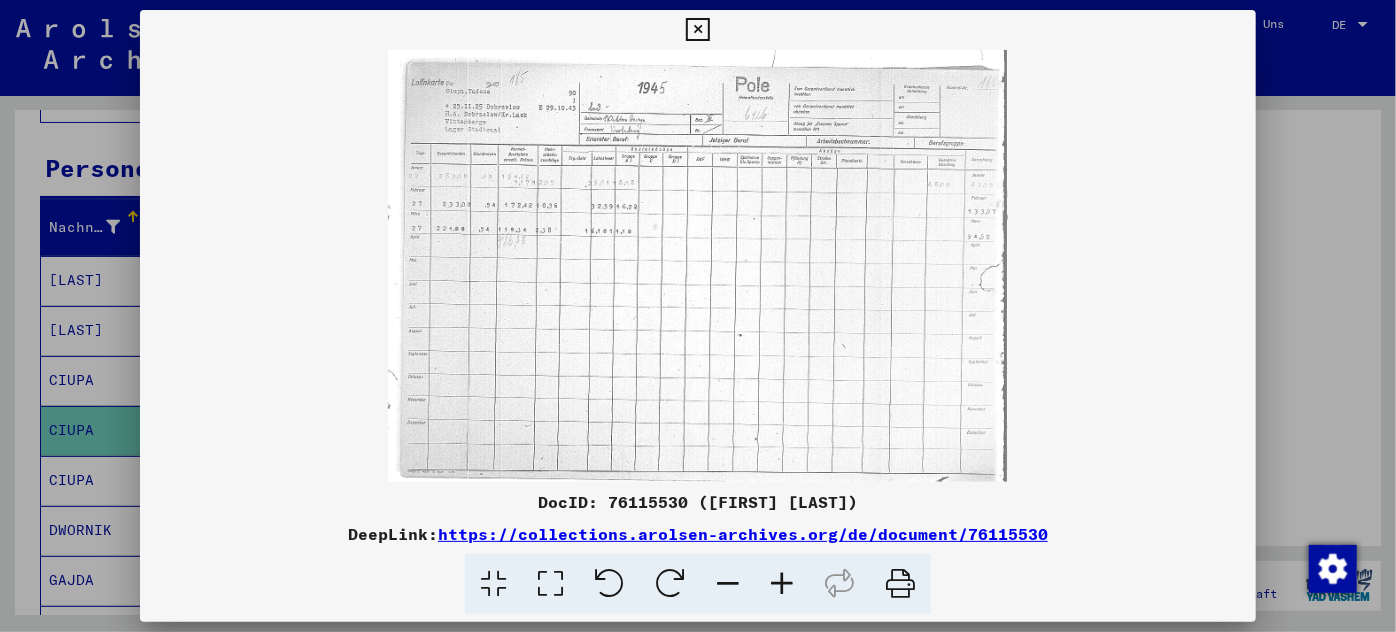 click at bounding box center [697, 30] 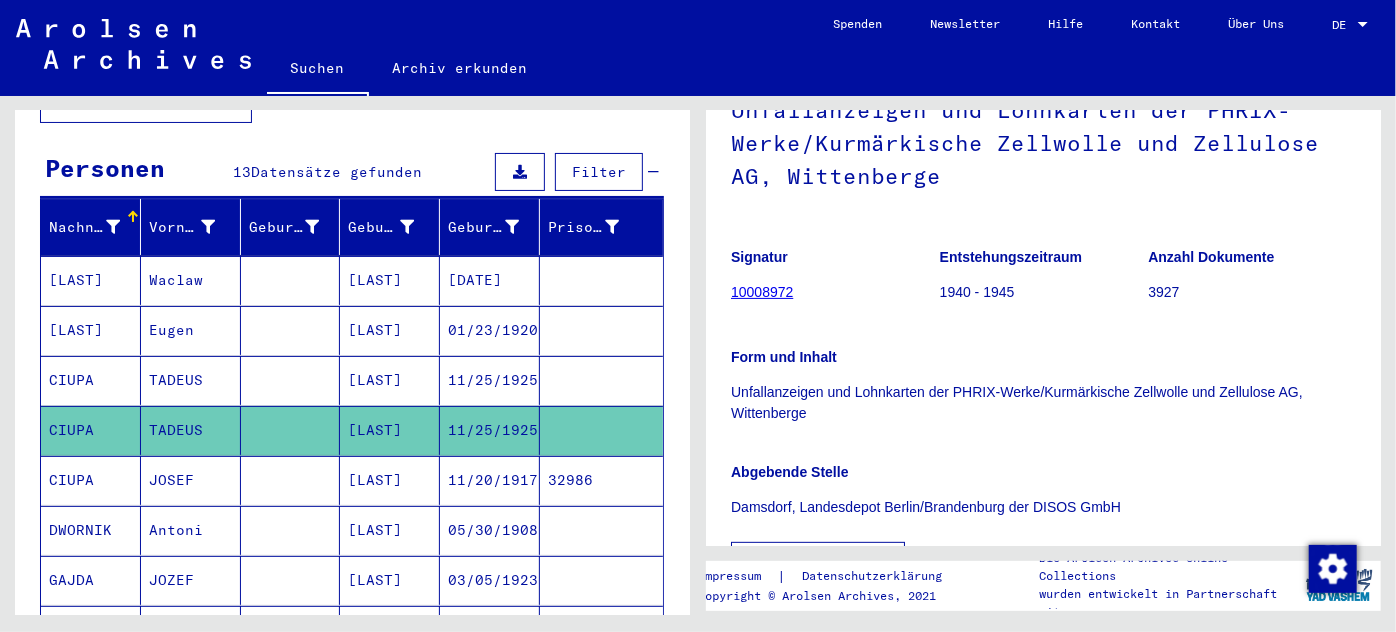 scroll, scrollTop: 198, scrollLeft: 0, axis: vertical 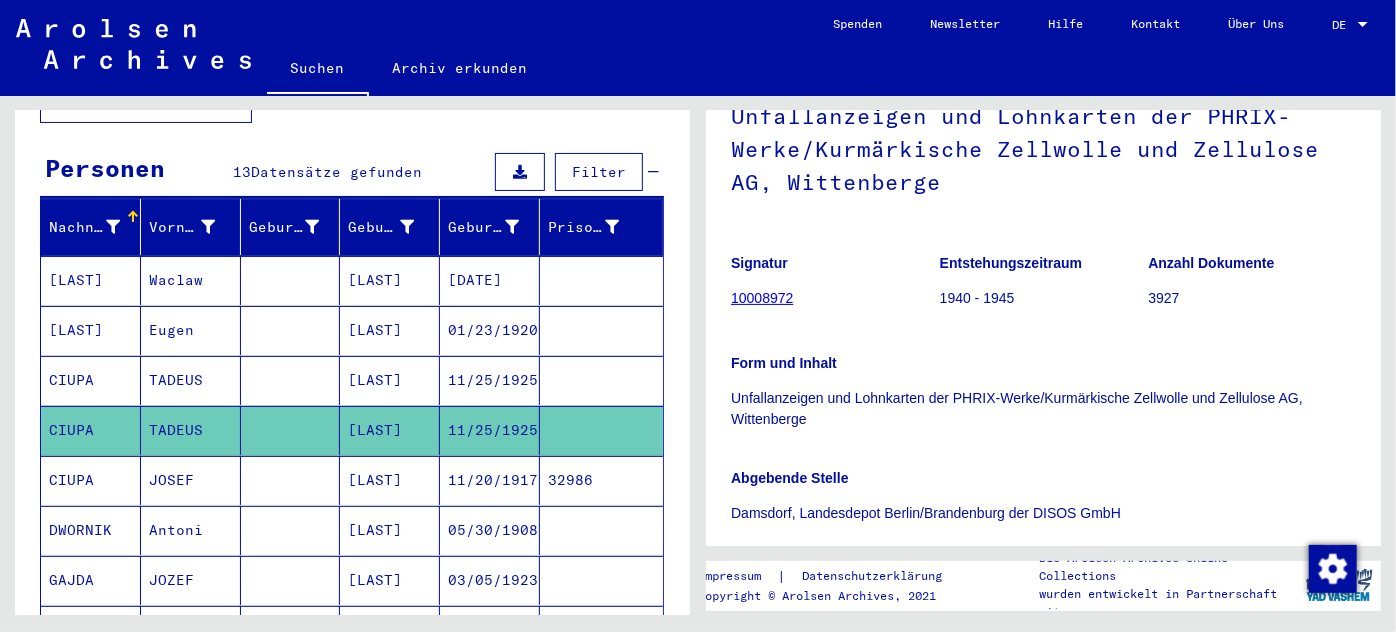 click on "11/25/1925" at bounding box center (490, 430) 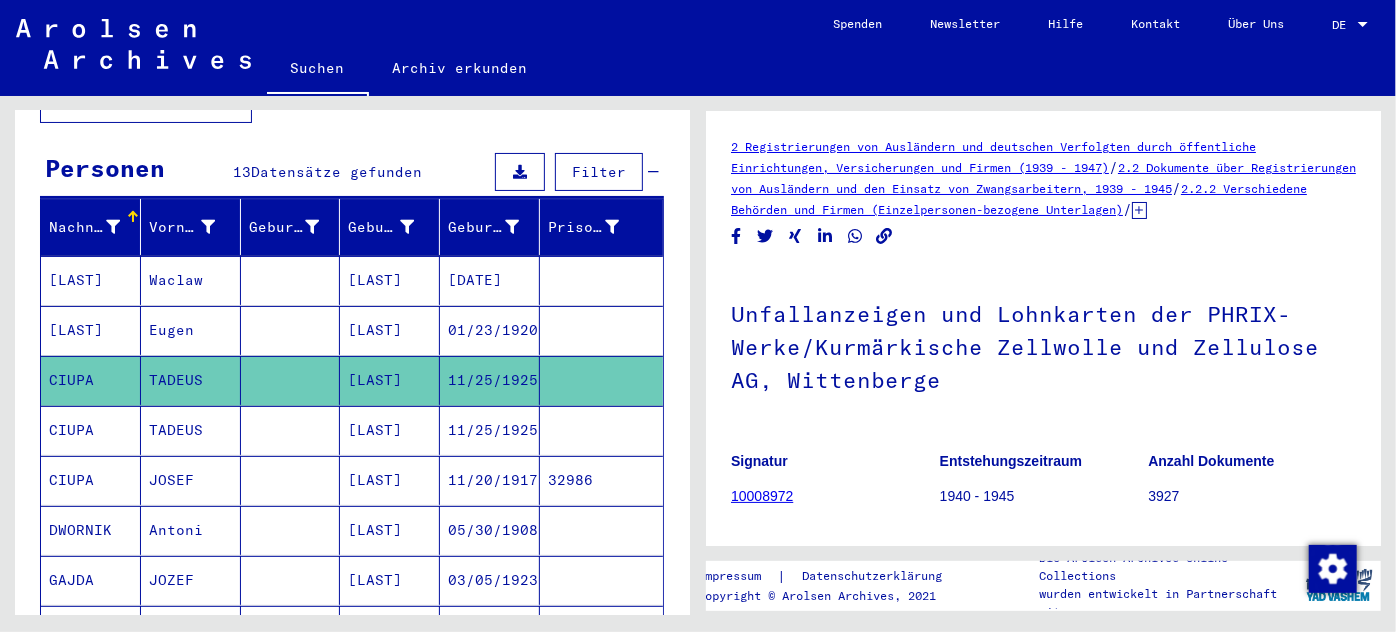 scroll, scrollTop: 0, scrollLeft: 0, axis: both 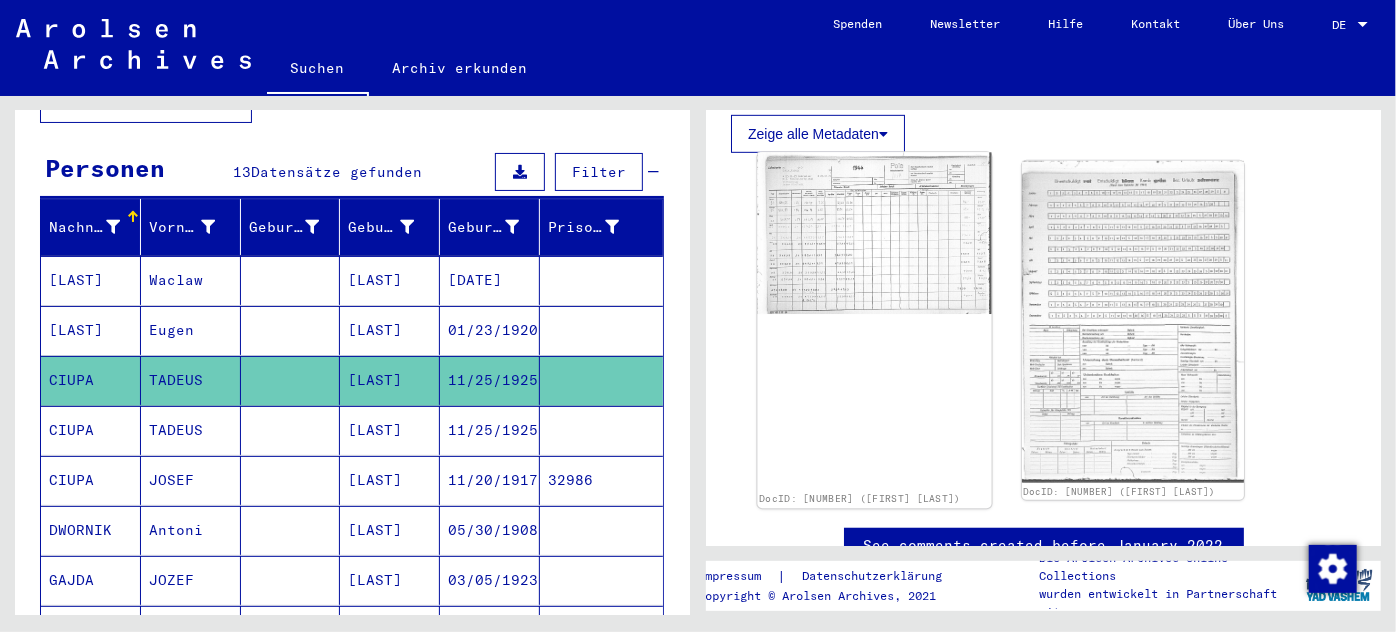 click on "DocID: [NUMBER] ([FIRST] [LAST])" 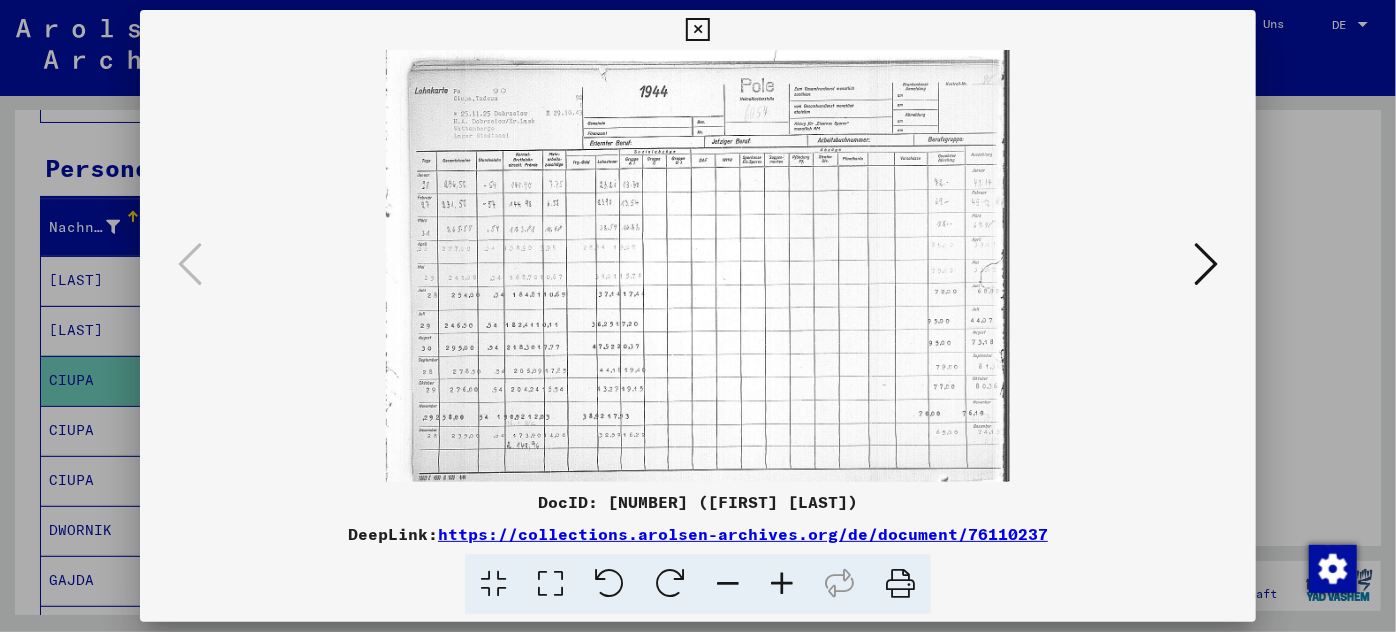click at bounding box center [1206, 264] 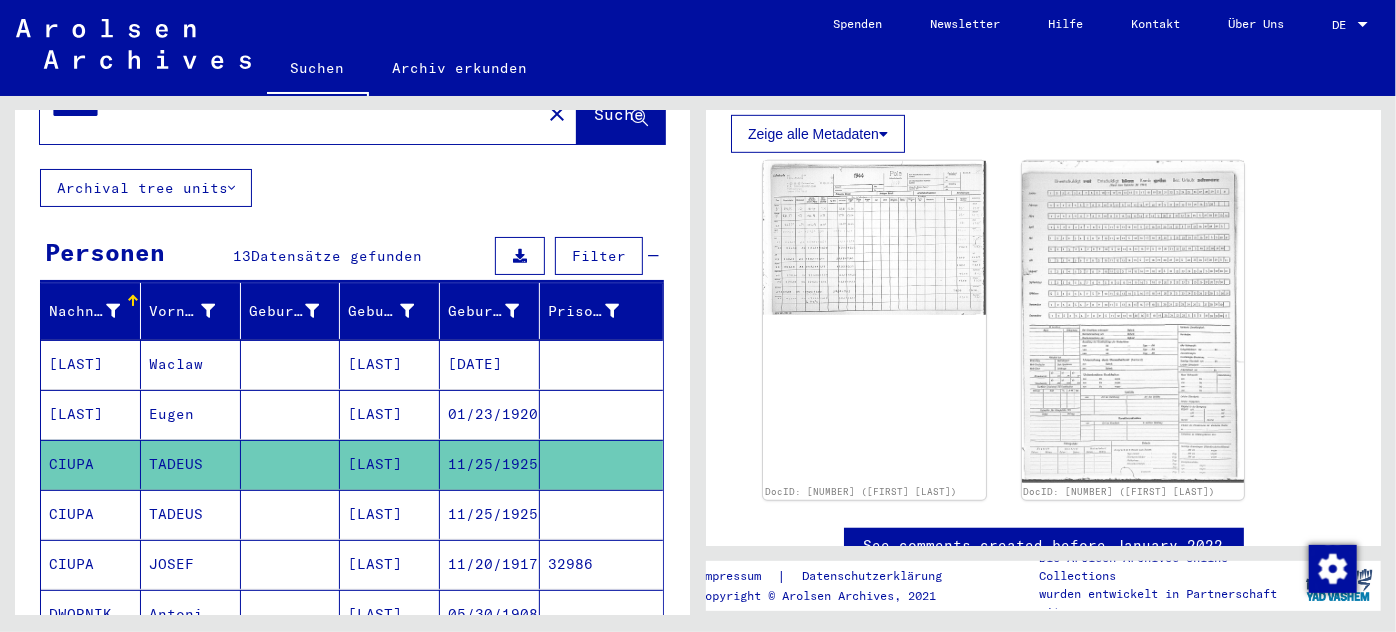 scroll, scrollTop: 0, scrollLeft: 0, axis: both 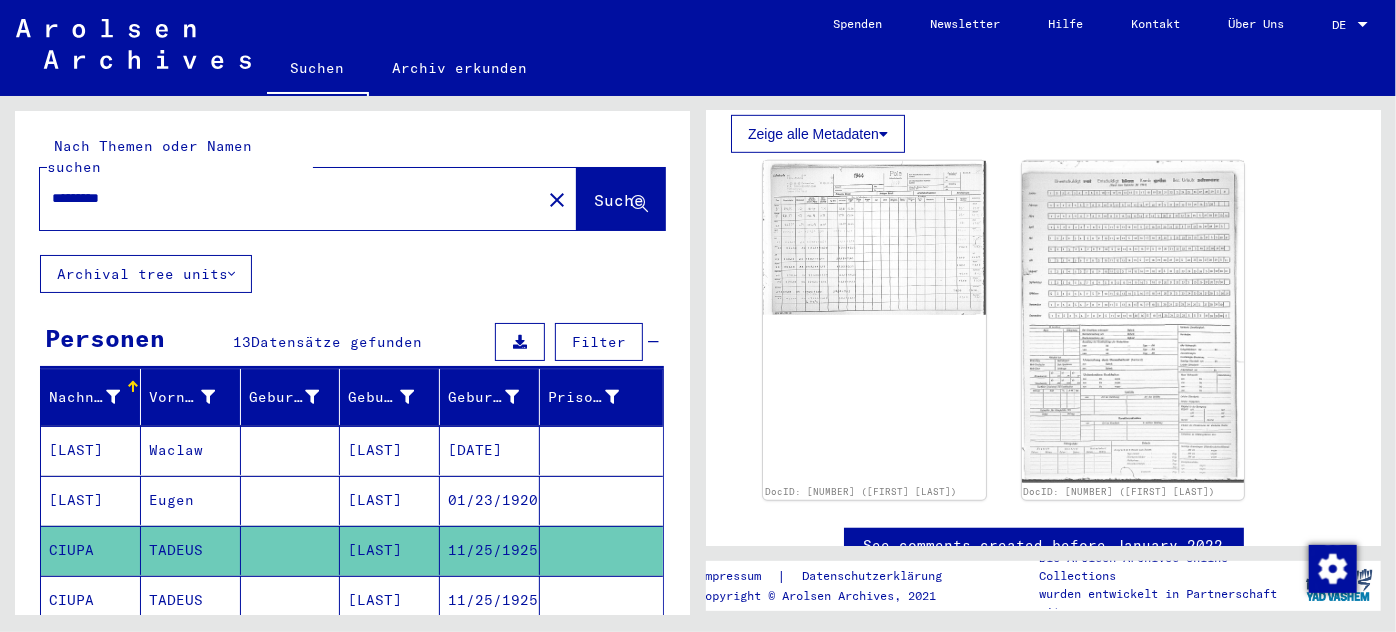 click on "*********" at bounding box center (290, 198) 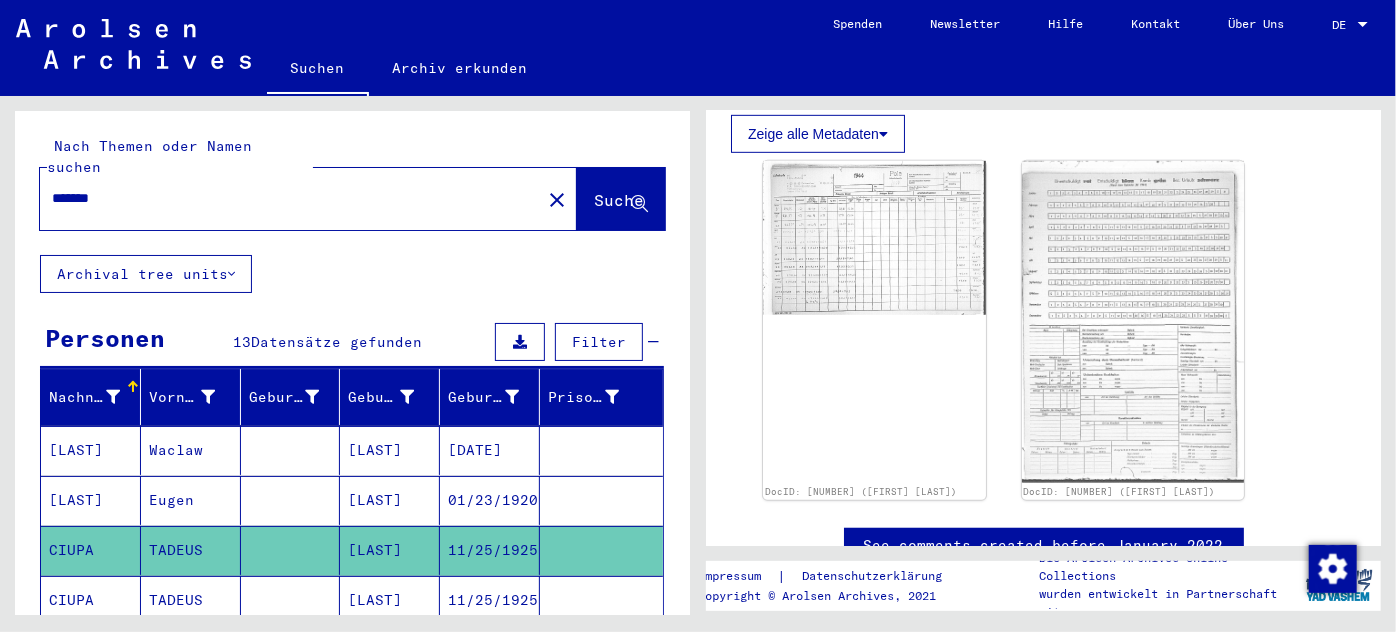 scroll, scrollTop: 0, scrollLeft: 0, axis: both 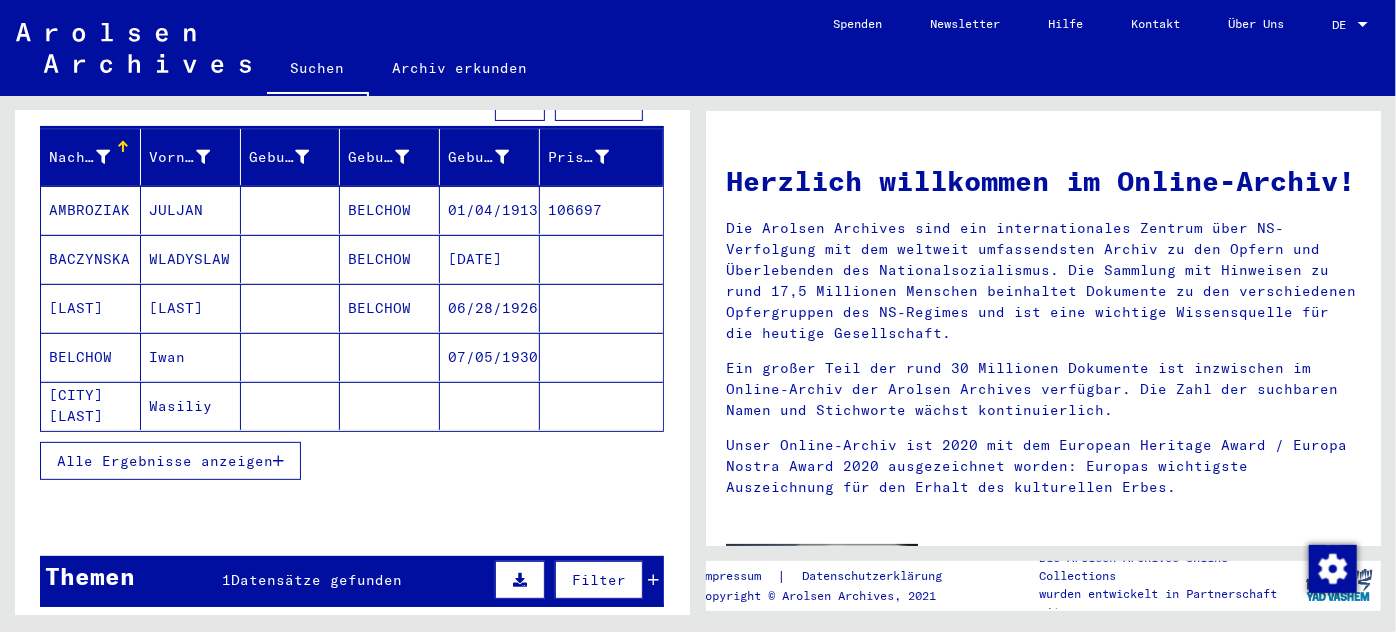 click on "Alle Ergebnisse anzeigen" at bounding box center [165, 461] 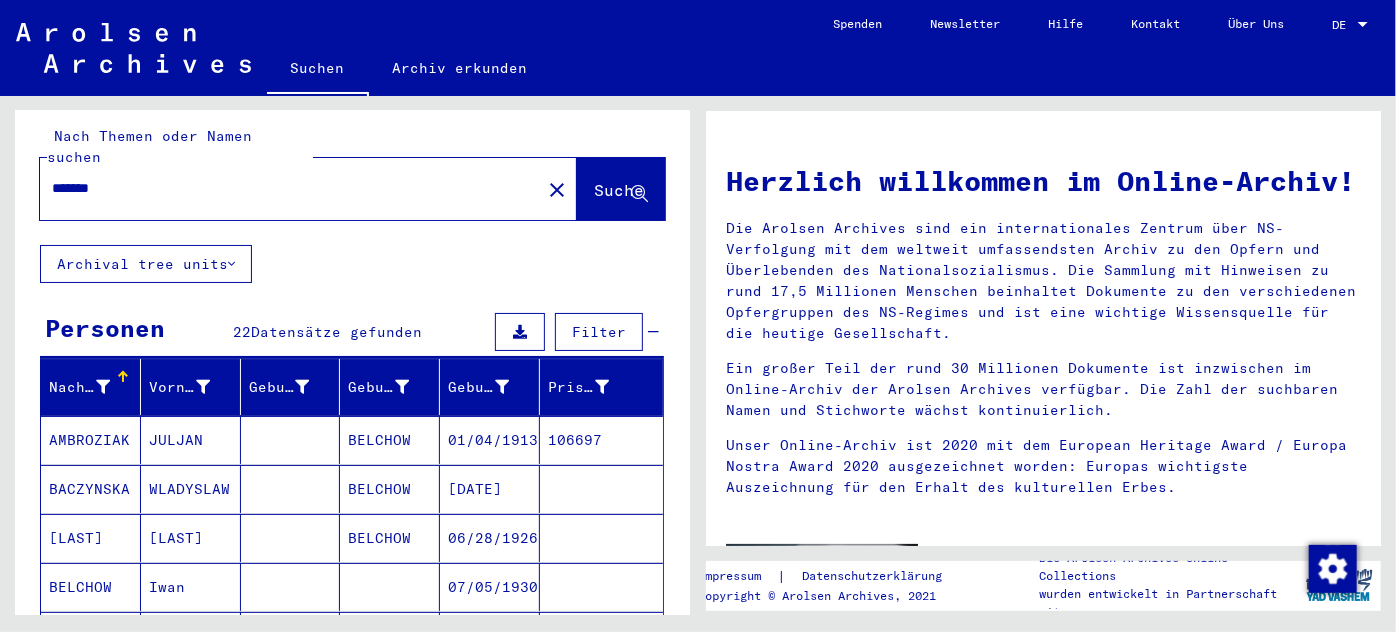 scroll, scrollTop: 0, scrollLeft: 0, axis: both 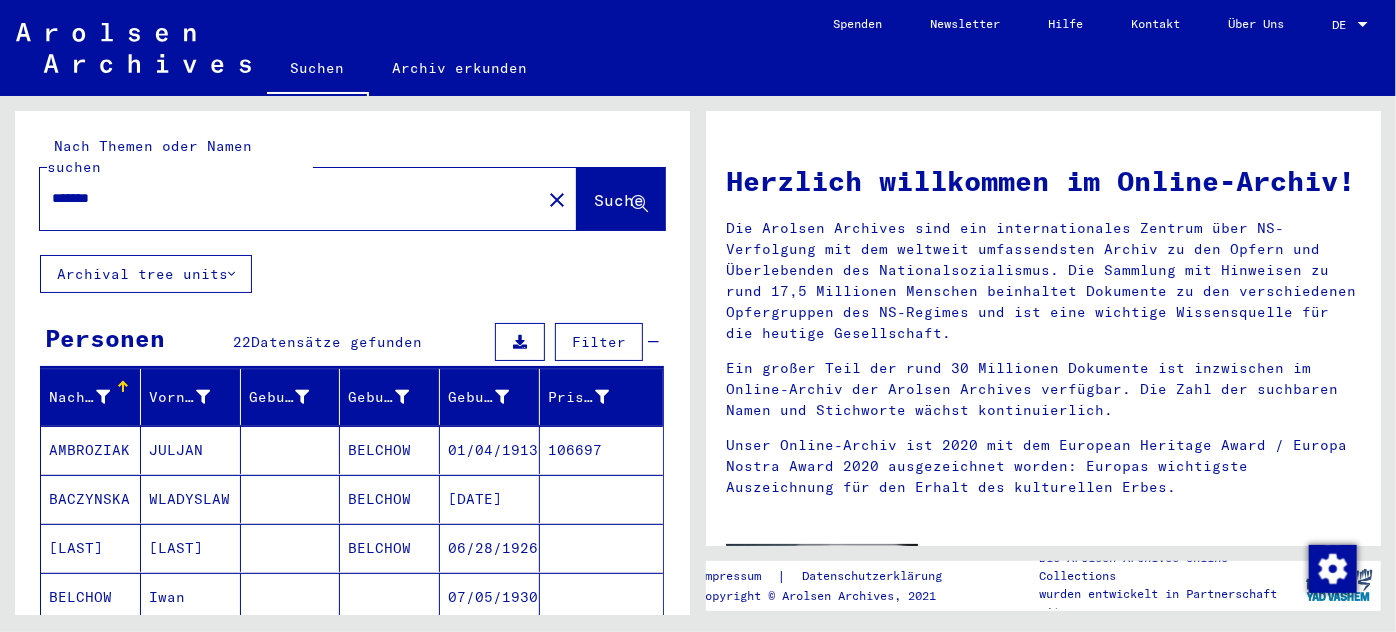 click on "*******" at bounding box center (284, 198) 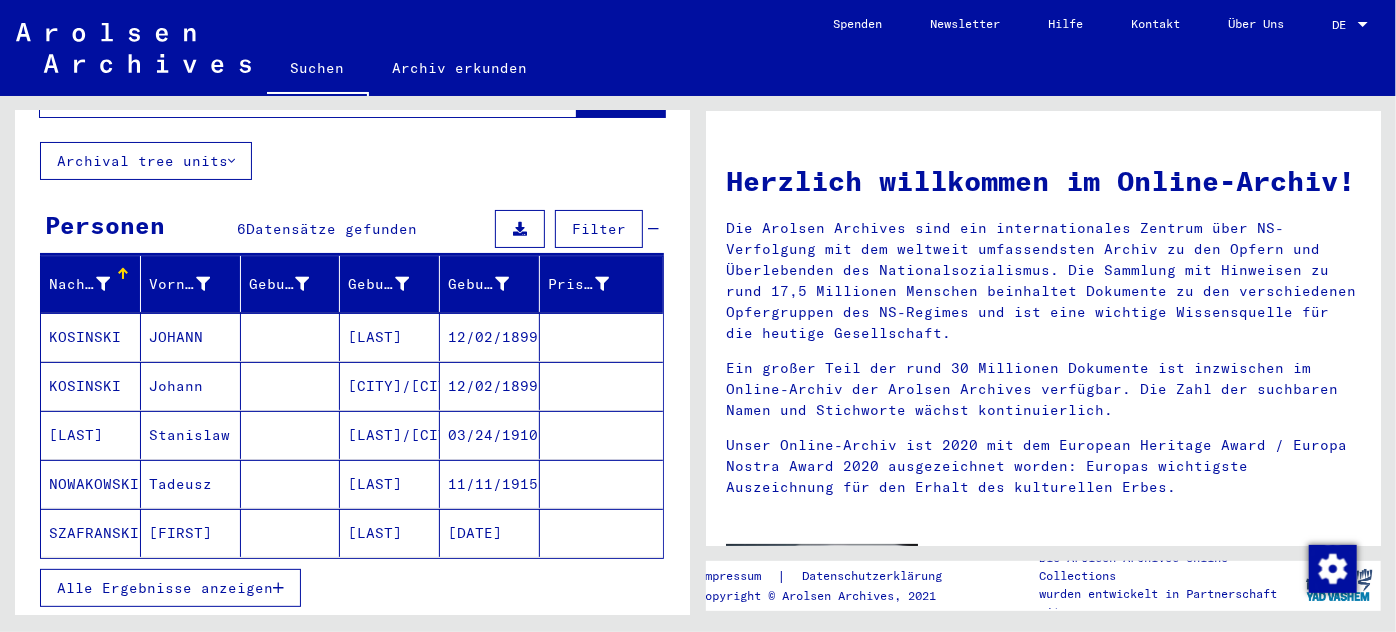 scroll, scrollTop: 114, scrollLeft: 0, axis: vertical 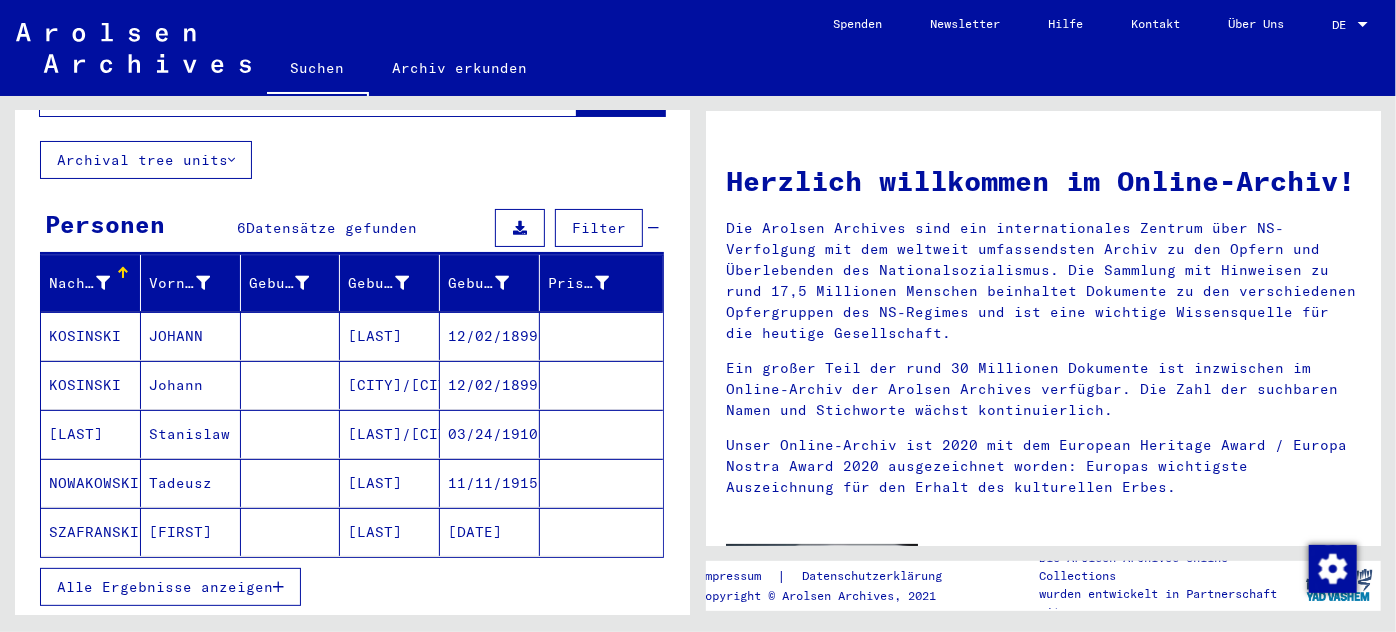 click on "Alle Ergebnisse anzeigen" at bounding box center (165, 587) 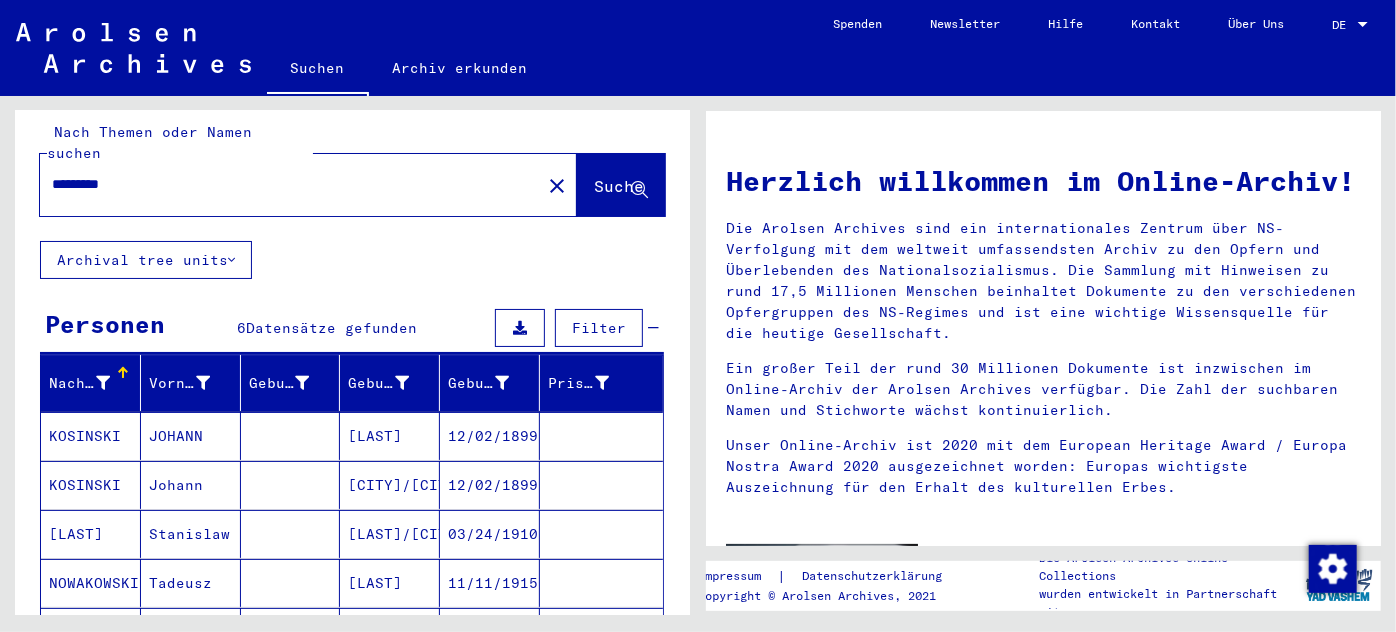 scroll, scrollTop: 13, scrollLeft: 0, axis: vertical 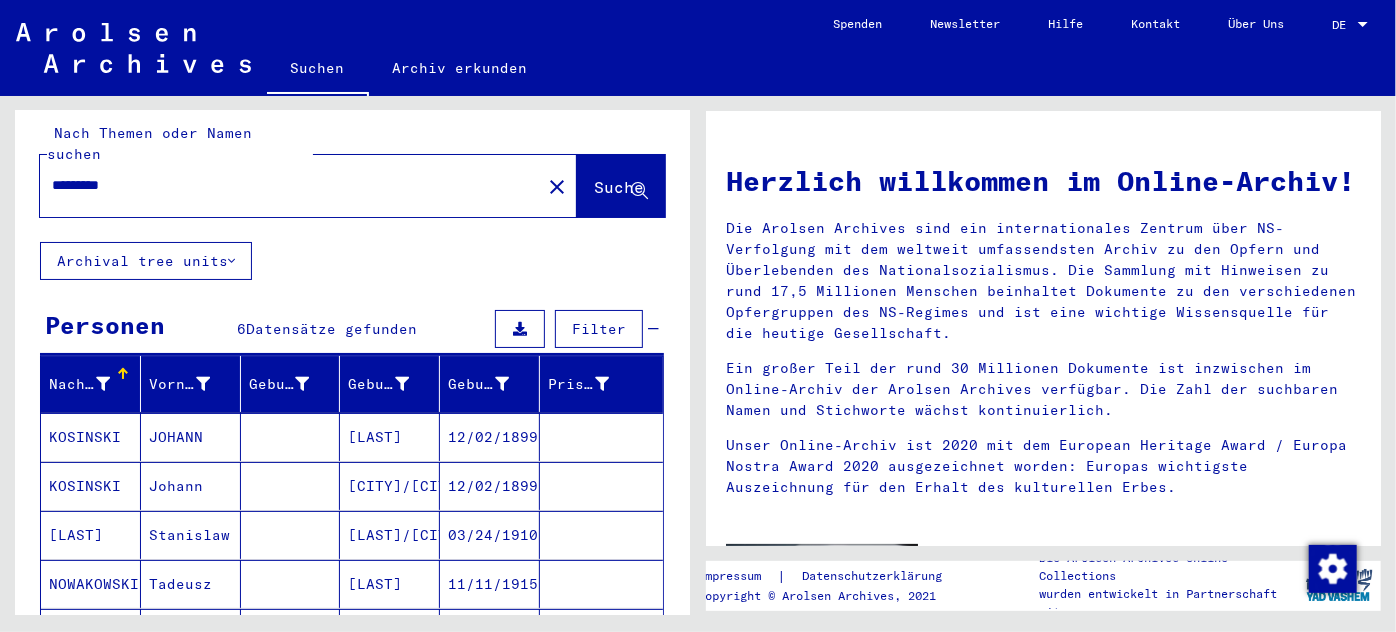 click on "*********" at bounding box center [284, 185] 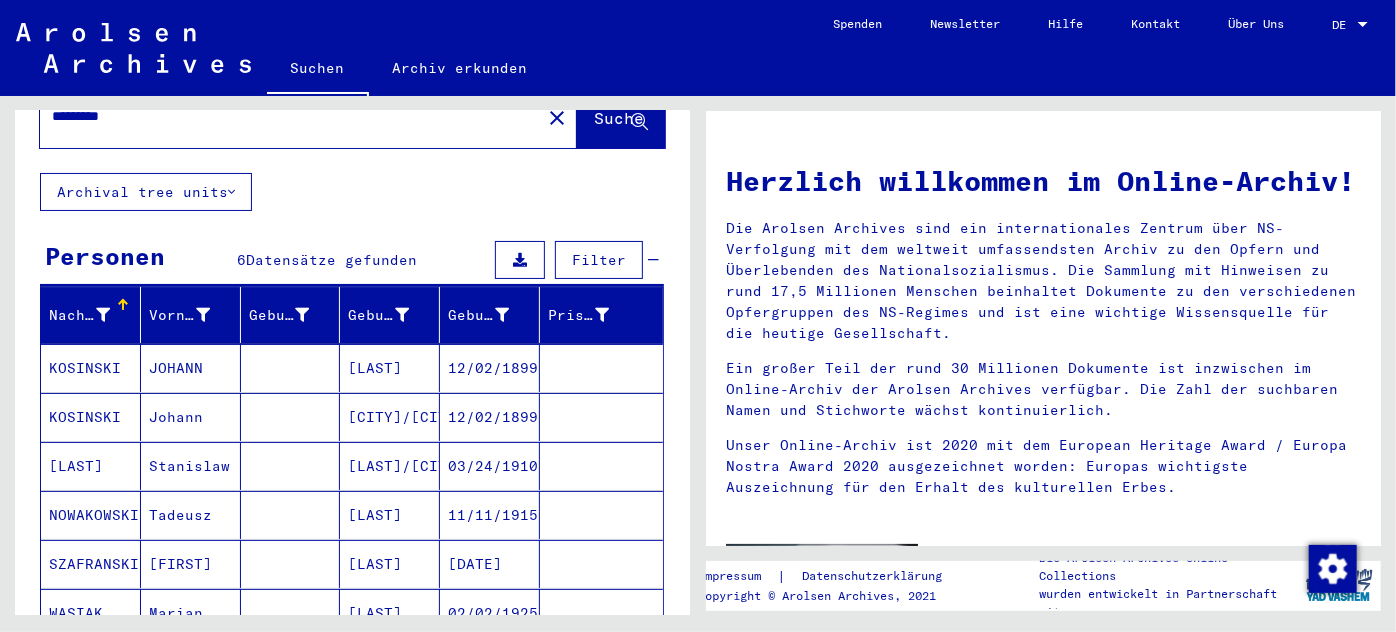 scroll, scrollTop: 0, scrollLeft: 0, axis: both 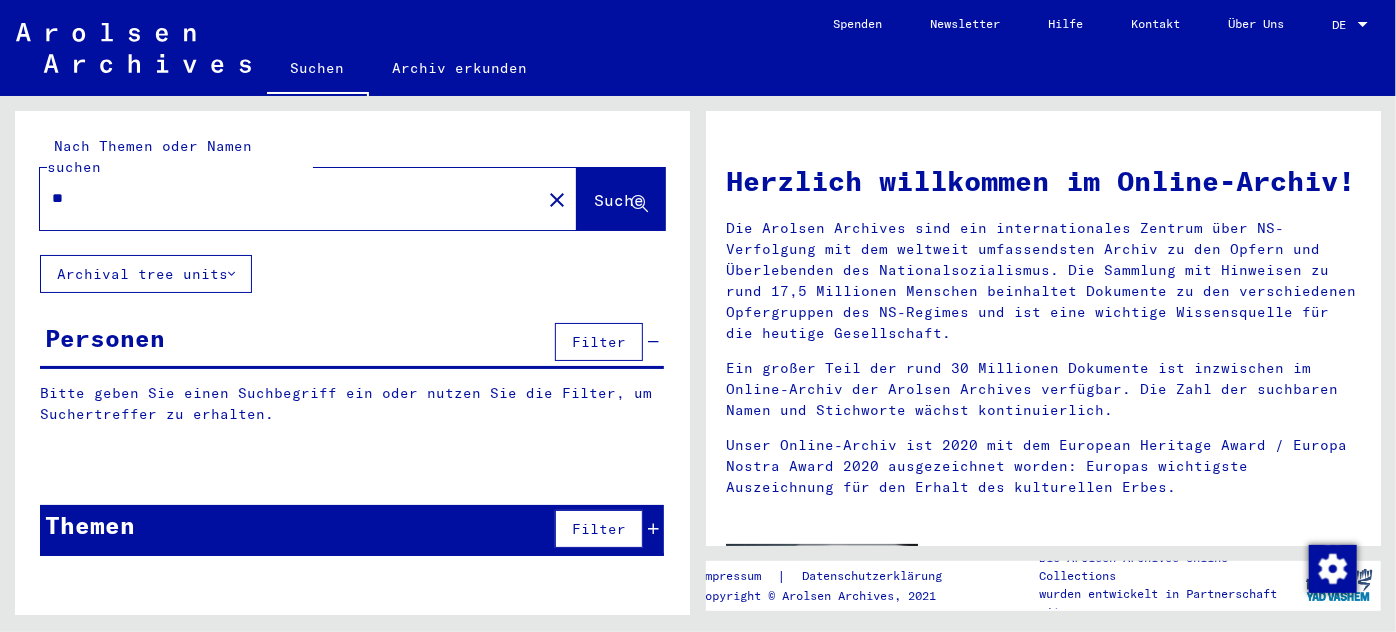 type on "*" 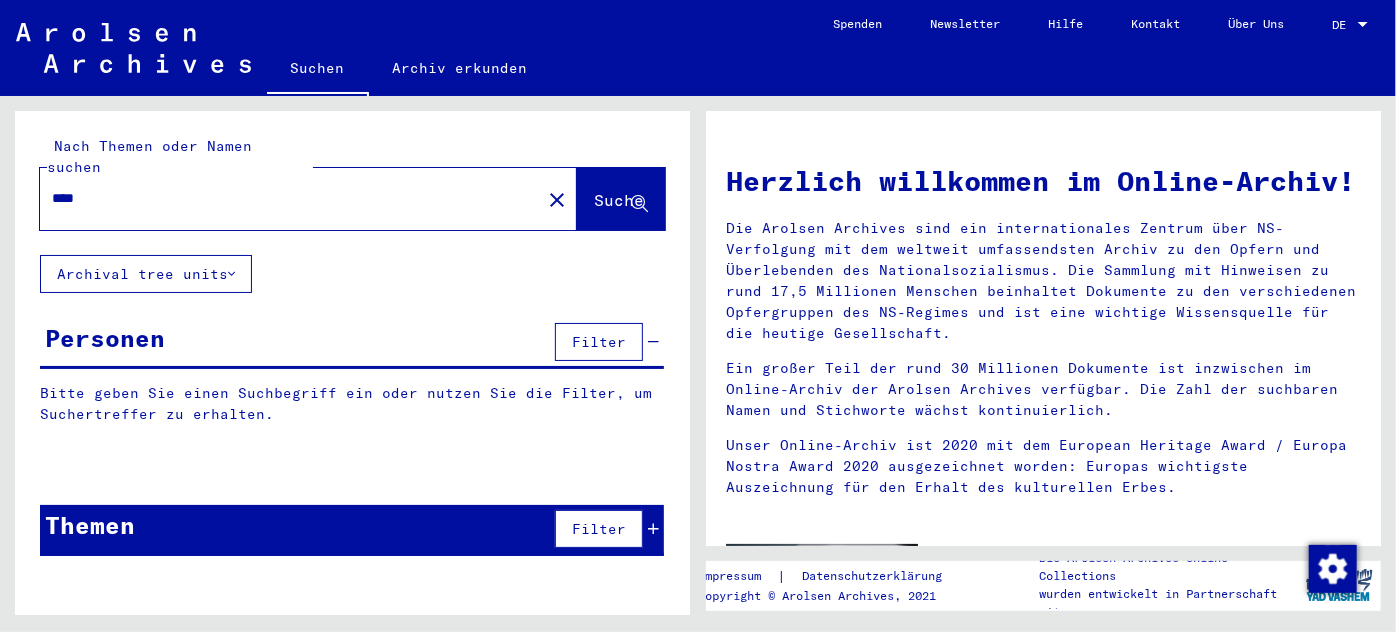 type on "****" 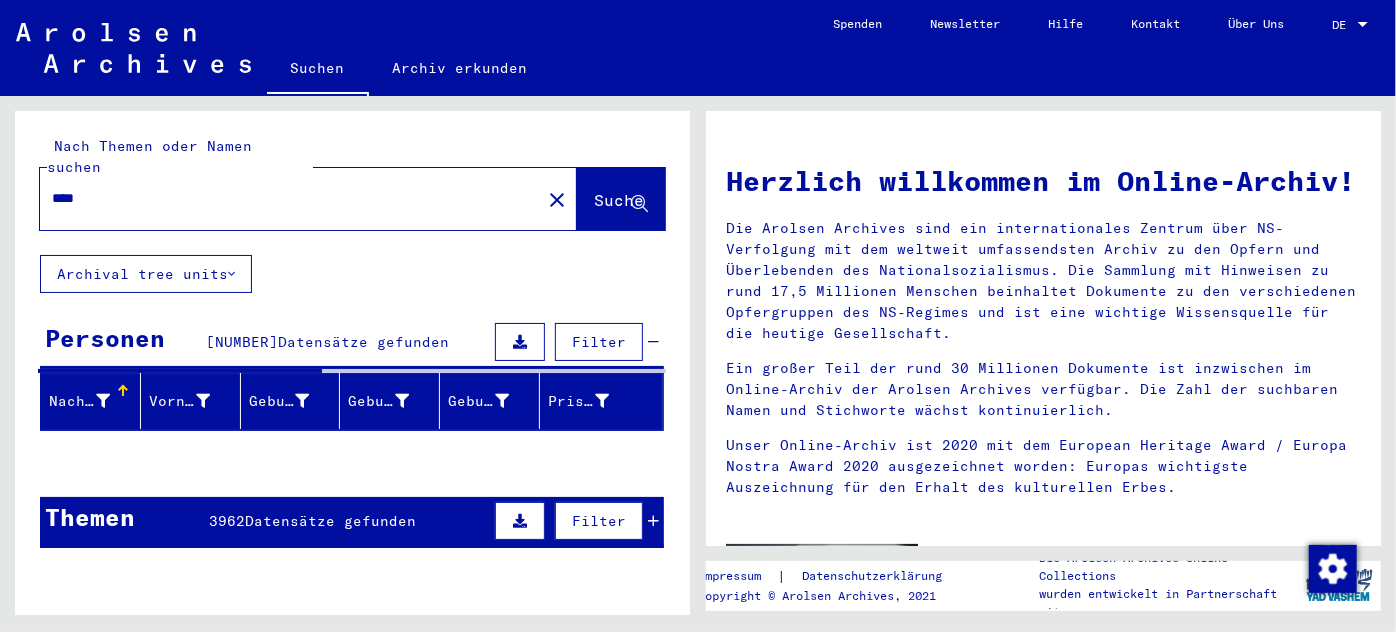 scroll, scrollTop: 38, scrollLeft: 0, axis: vertical 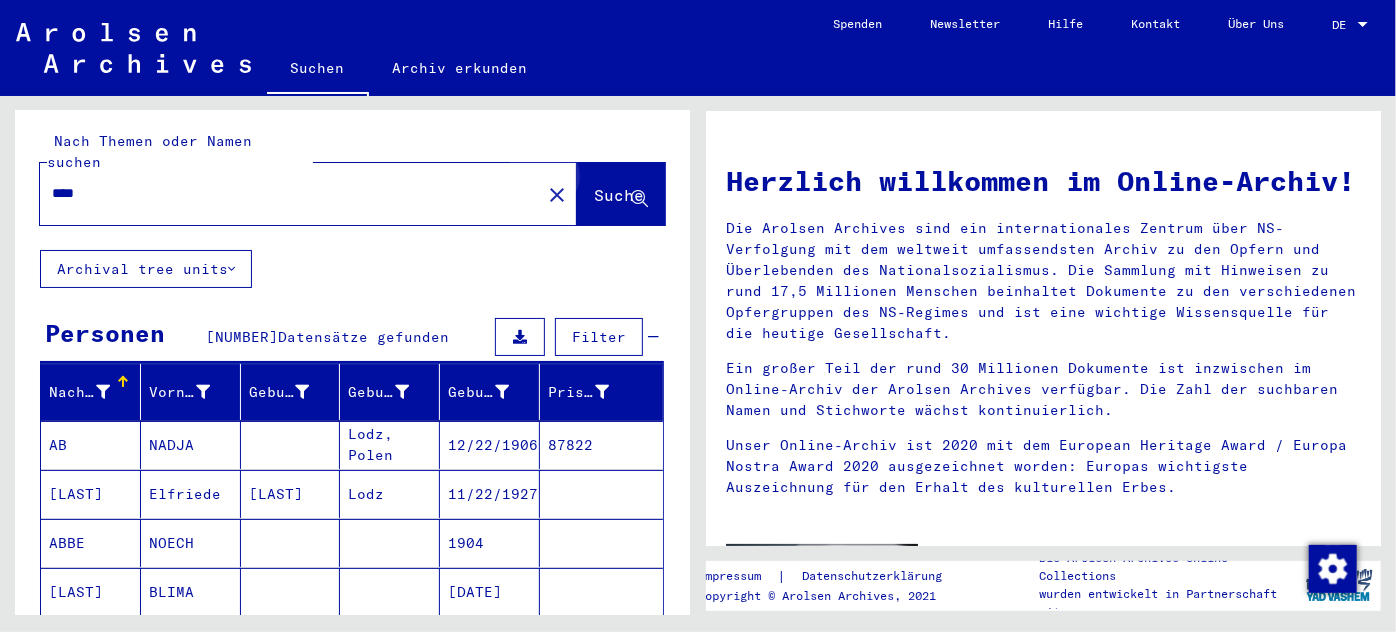 click on "Suche" 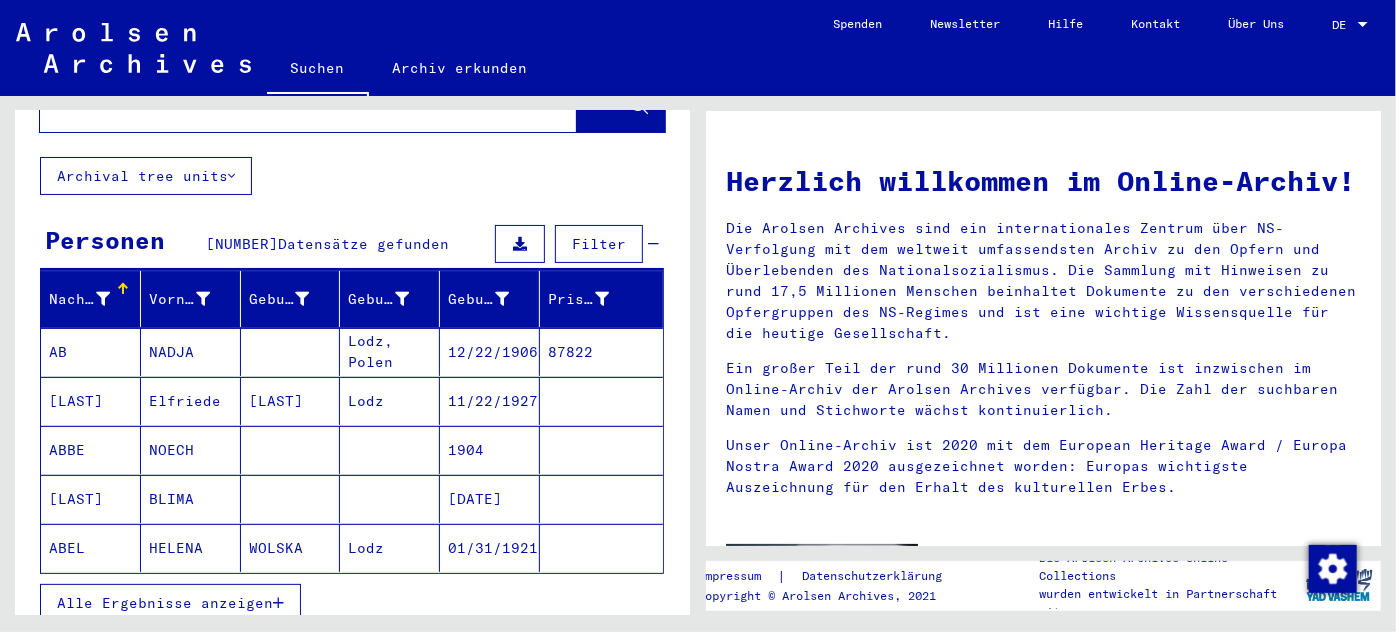 scroll, scrollTop: 102, scrollLeft: 0, axis: vertical 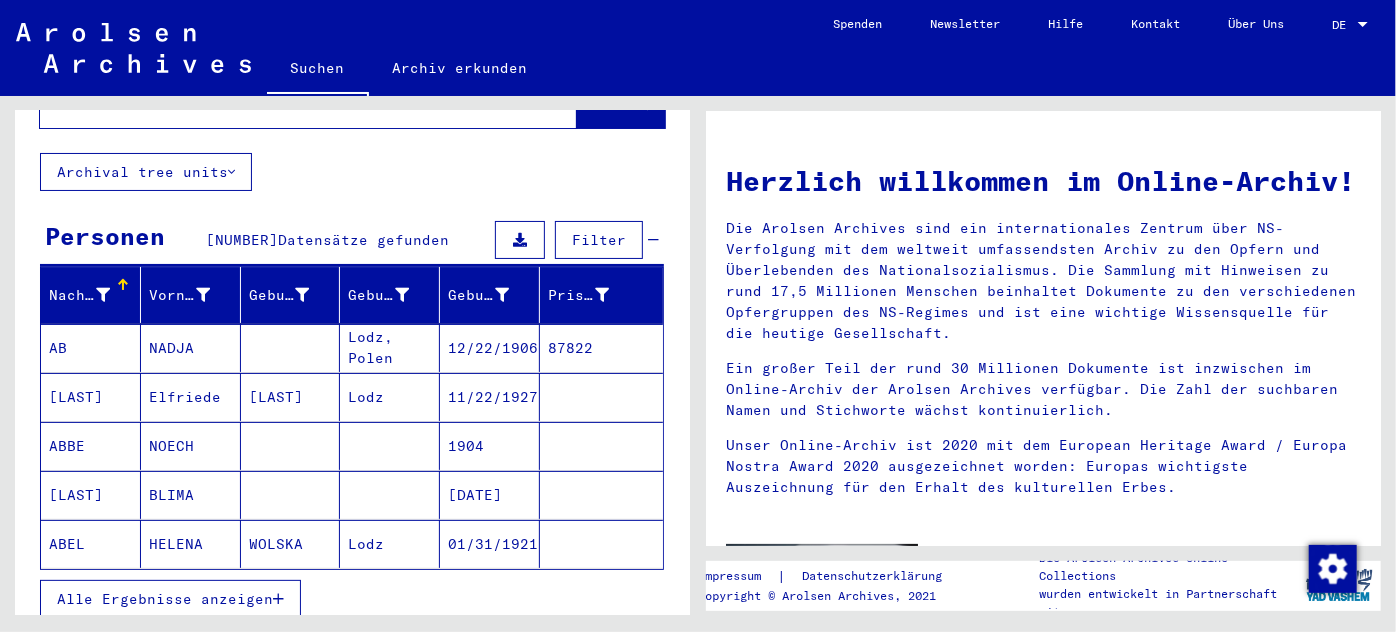 click on "Alle Ergebnisse anzeigen" at bounding box center [165, 599] 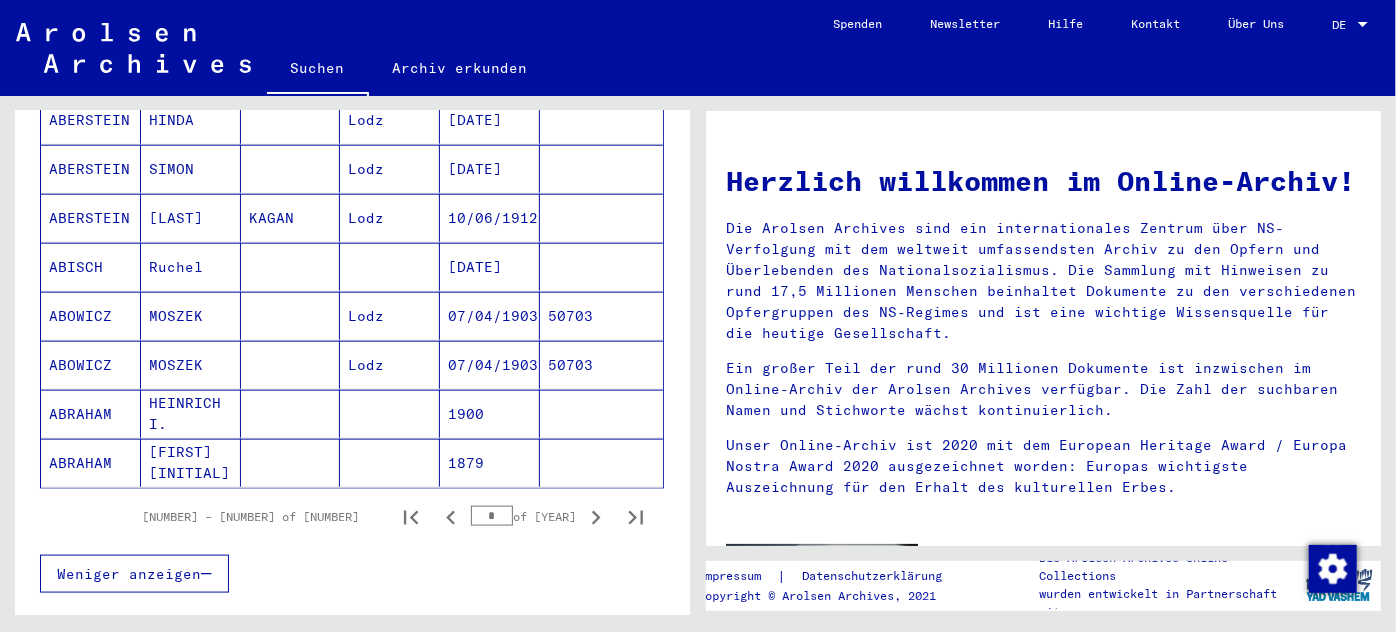 scroll, scrollTop: 1164, scrollLeft: 0, axis: vertical 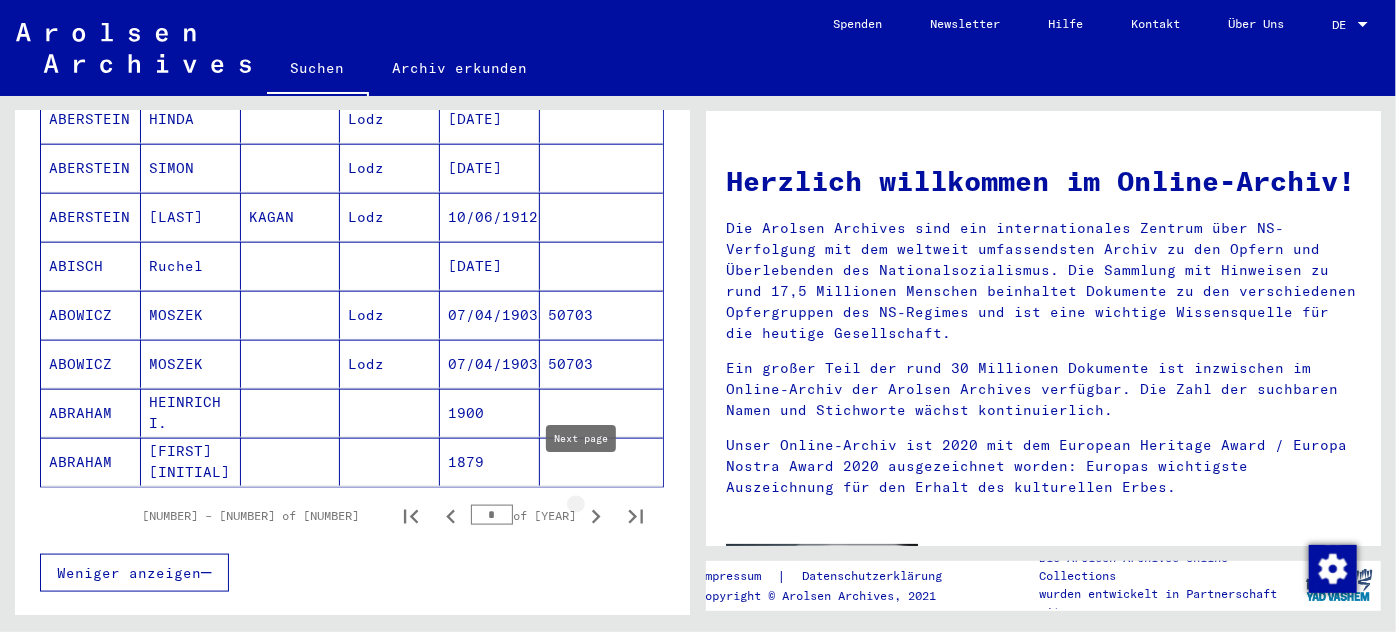 click 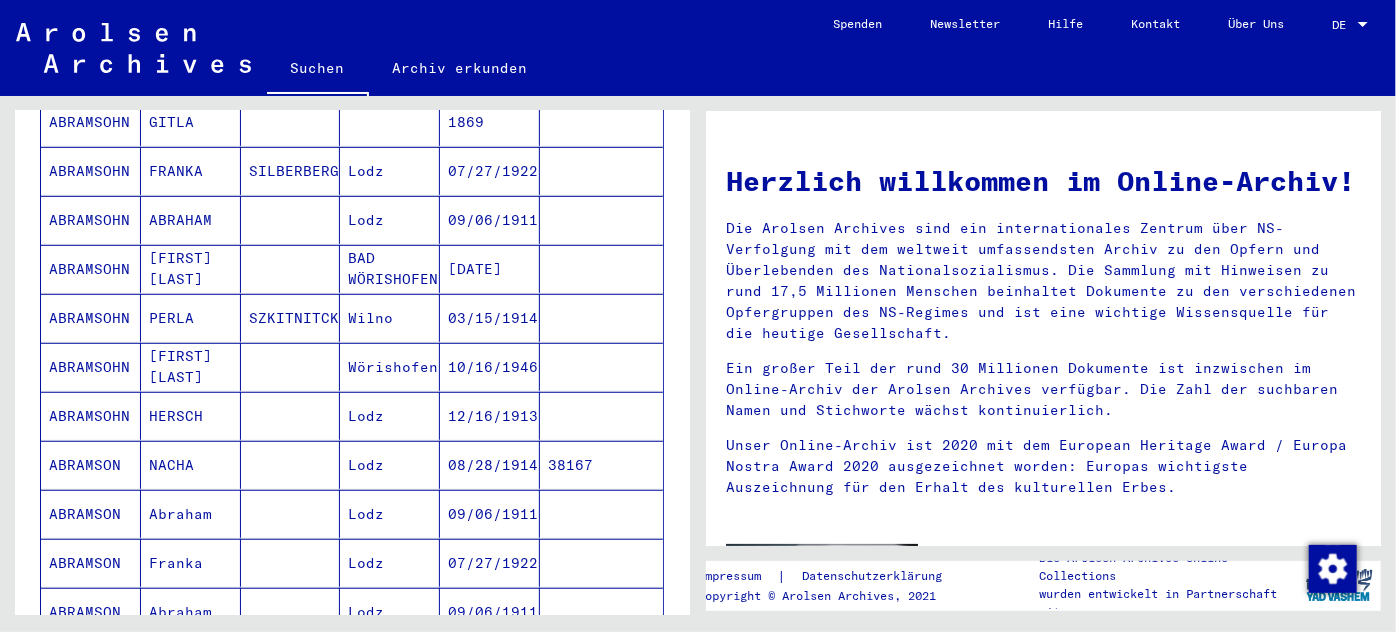 scroll, scrollTop: 570, scrollLeft: 0, axis: vertical 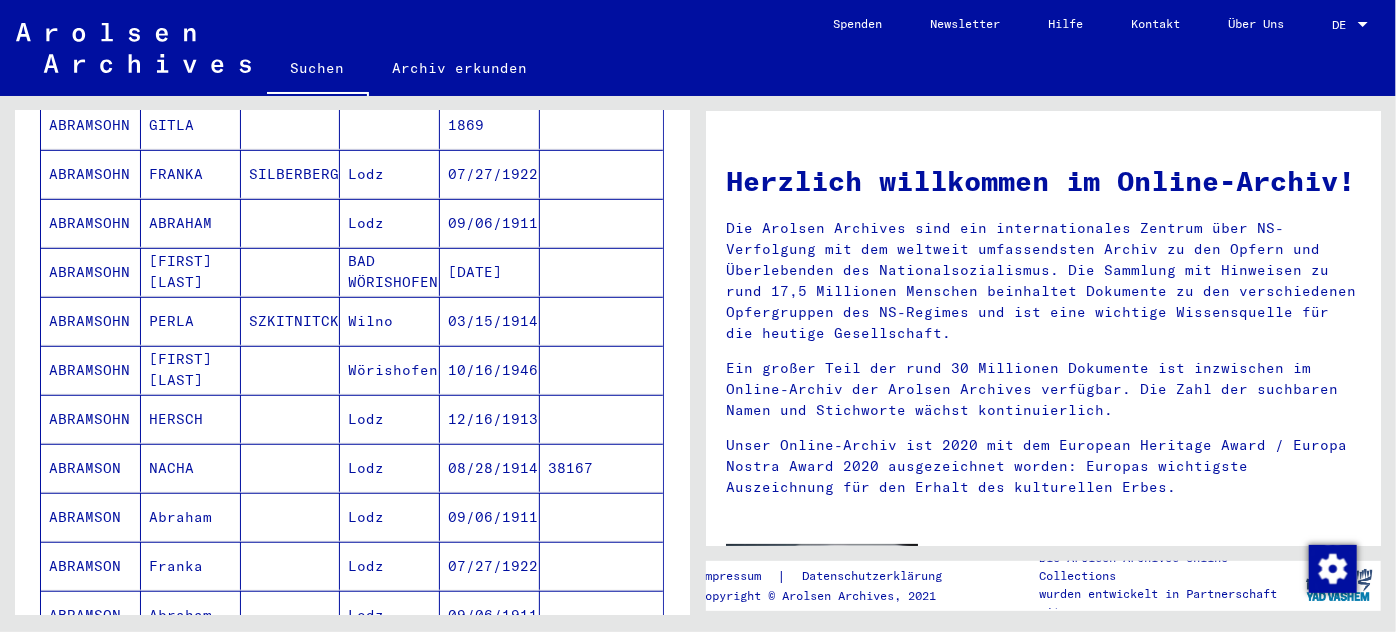 click at bounding box center [291, 517] 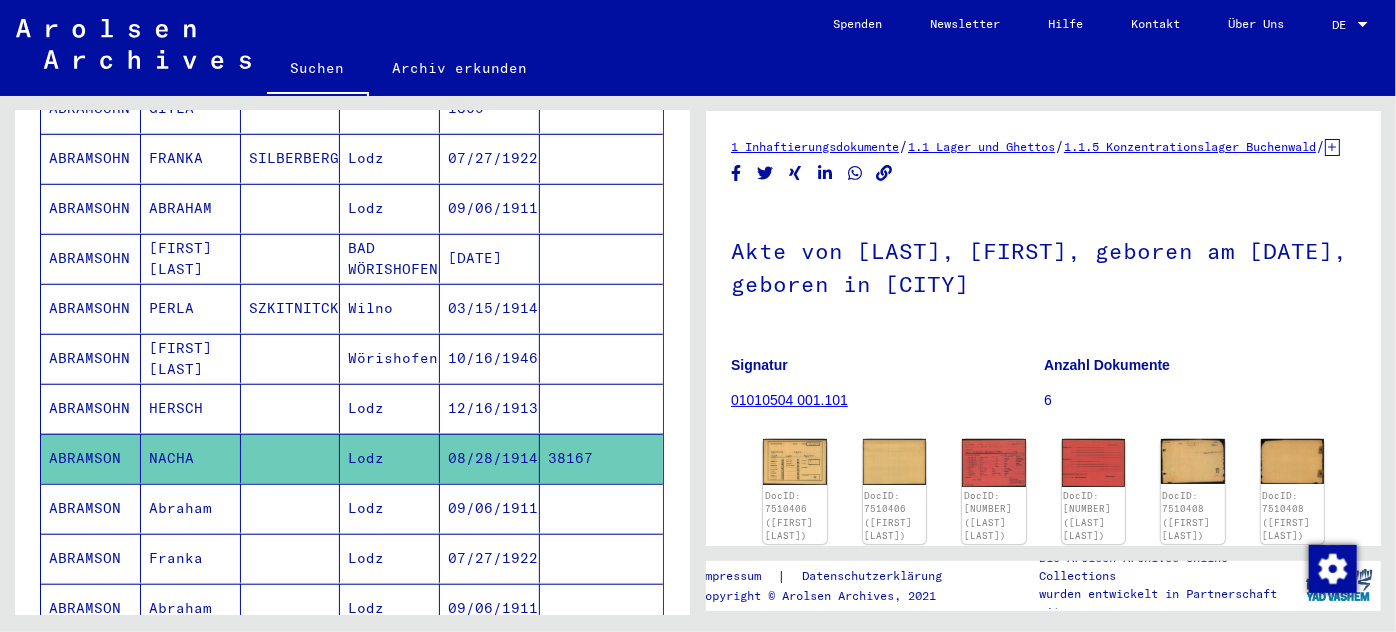 scroll, scrollTop: 589, scrollLeft: 0, axis: vertical 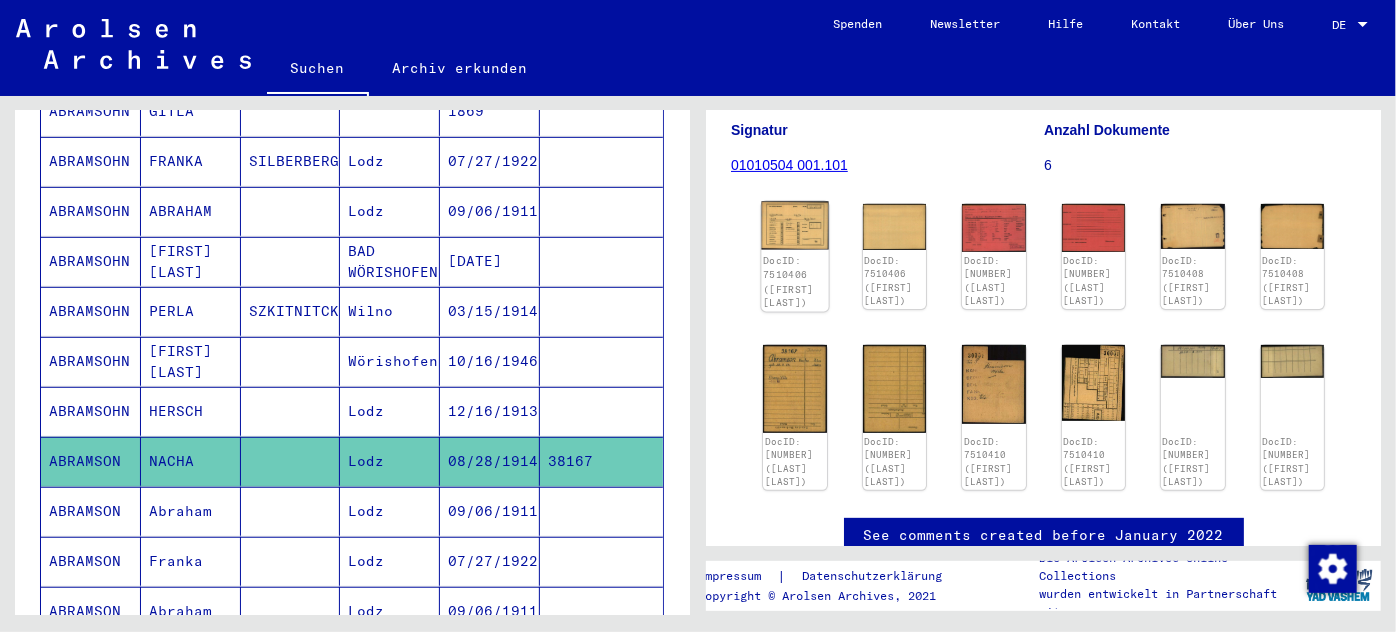 click 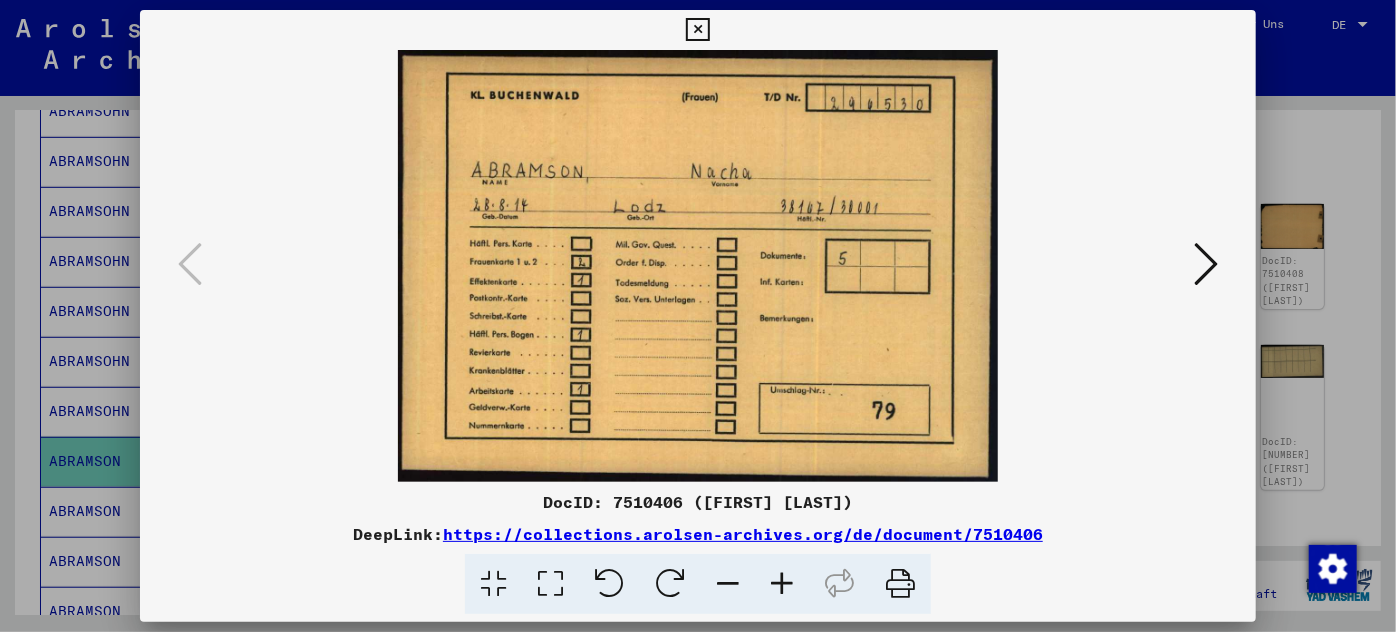 click at bounding box center (1206, 264) 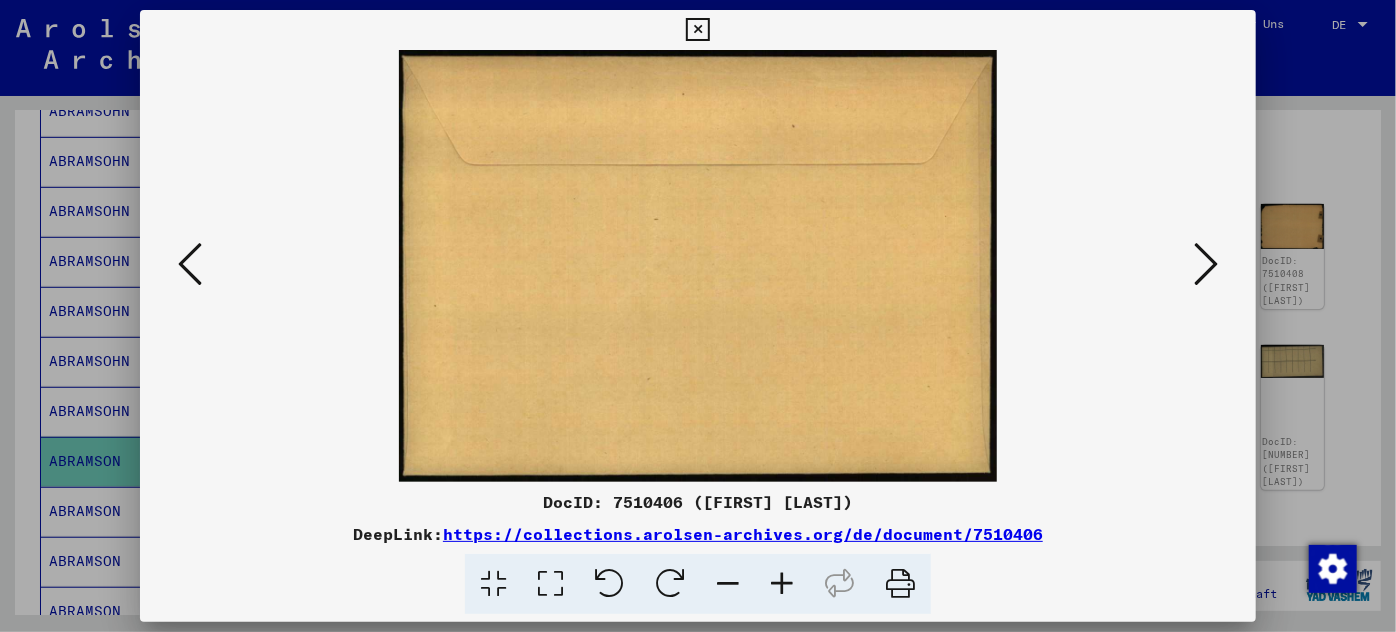 click at bounding box center [1206, 264] 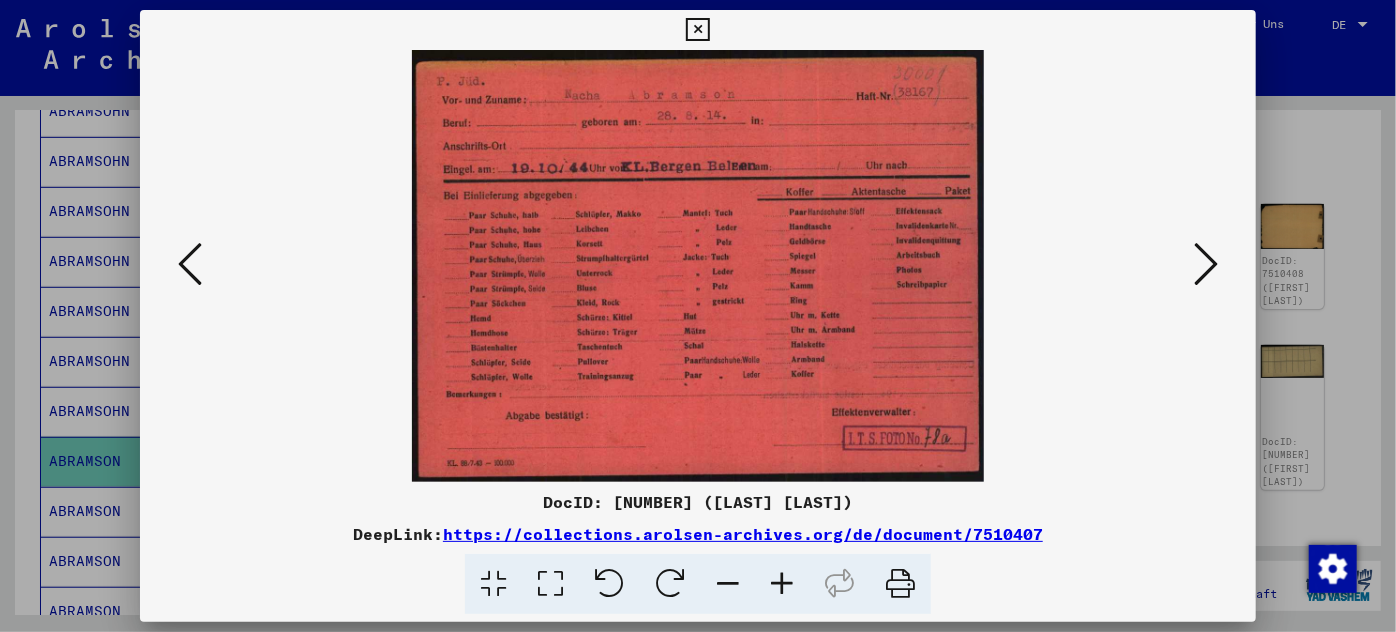 click at bounding box center [1206, 264] 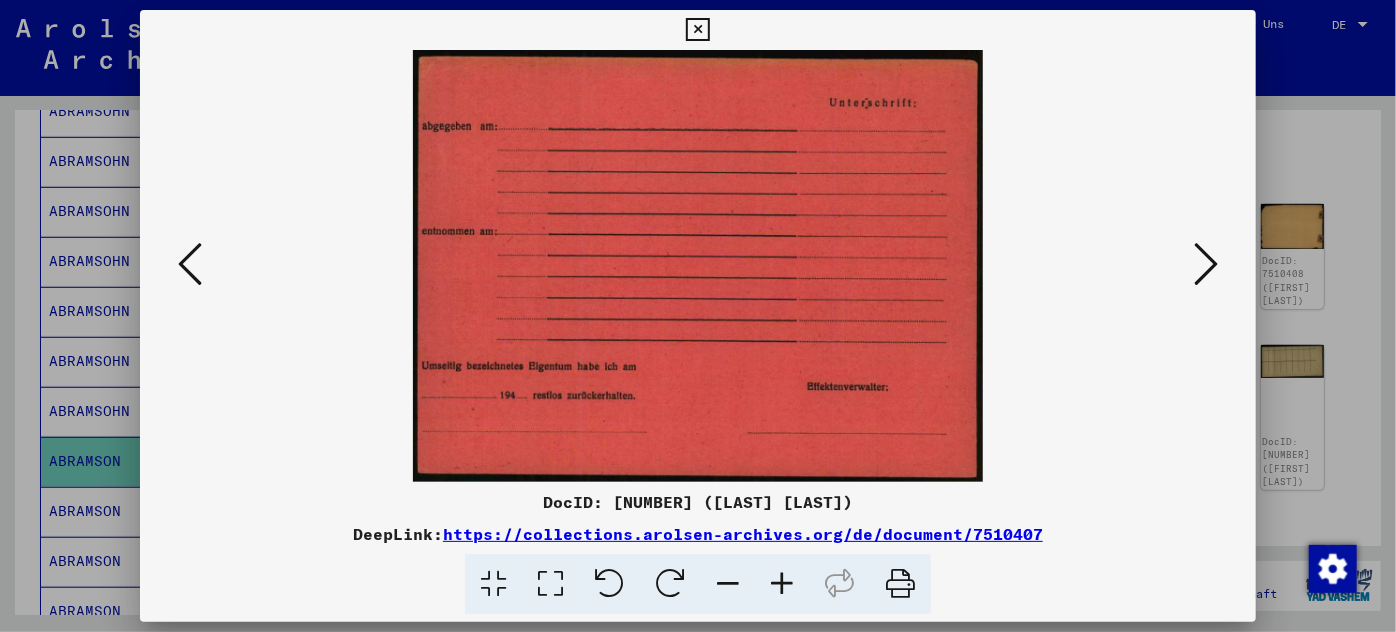 click at bounding box center [1206, 264] 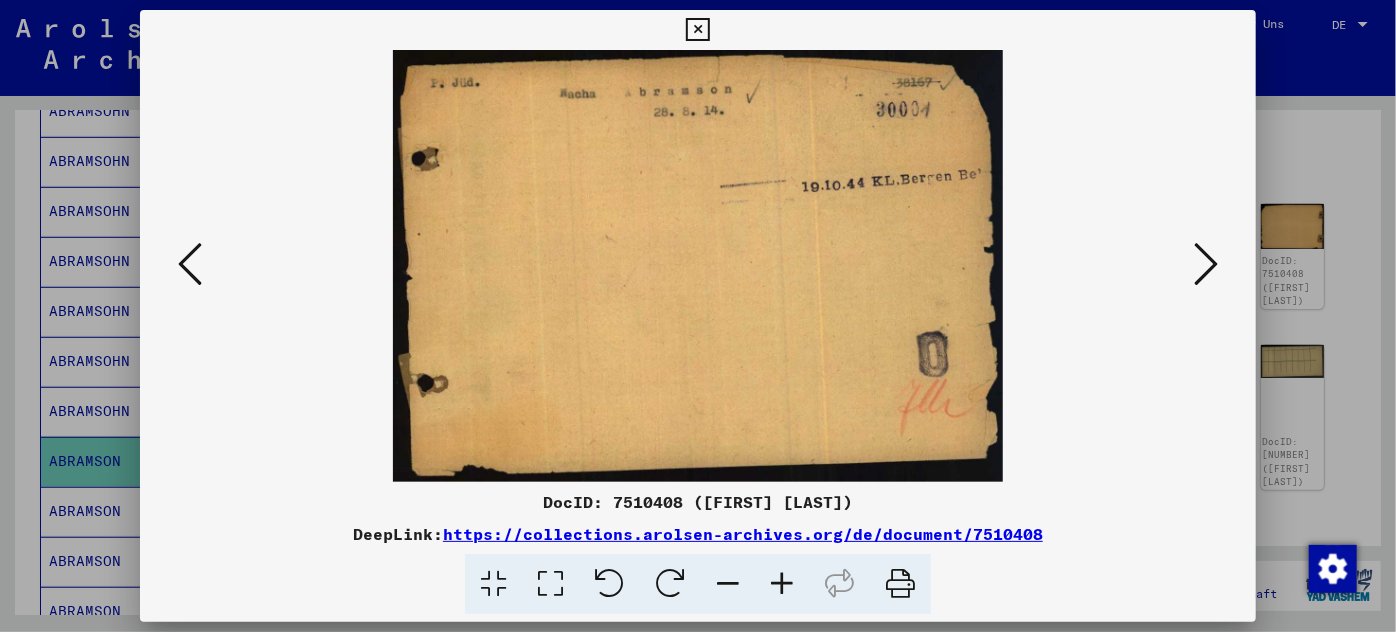 click at bounding box center [1206, 264] 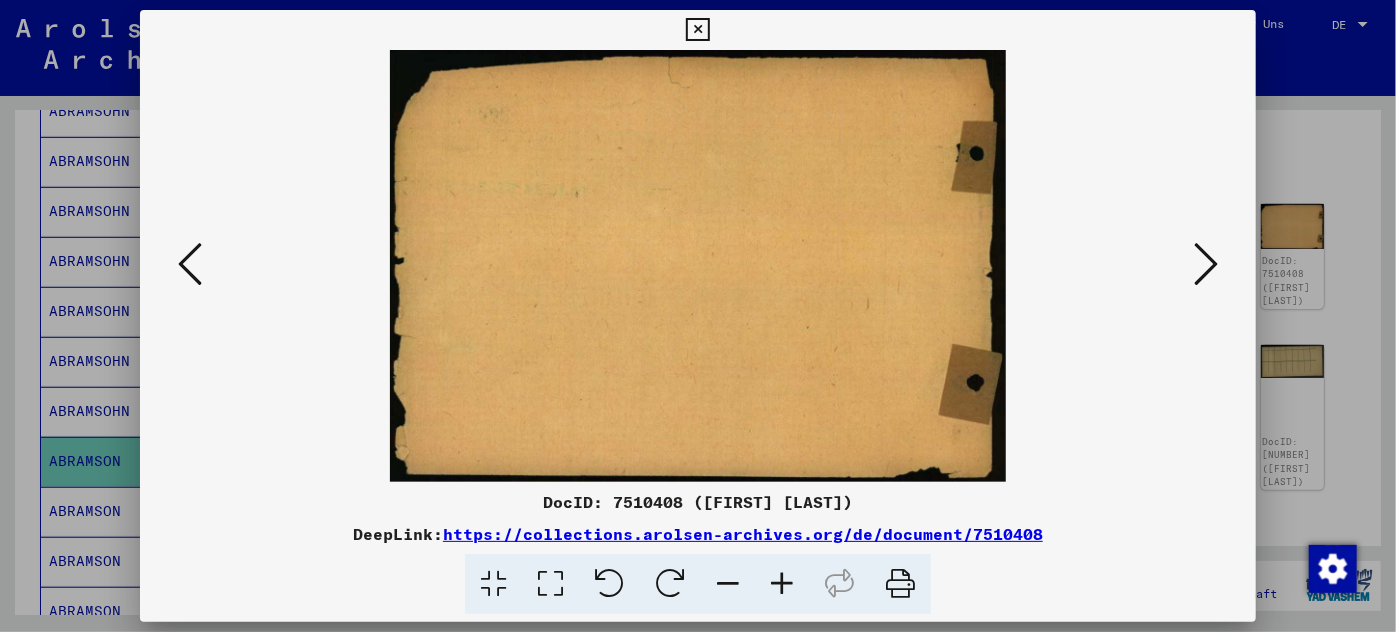 click at bounding box center (1206, 264) 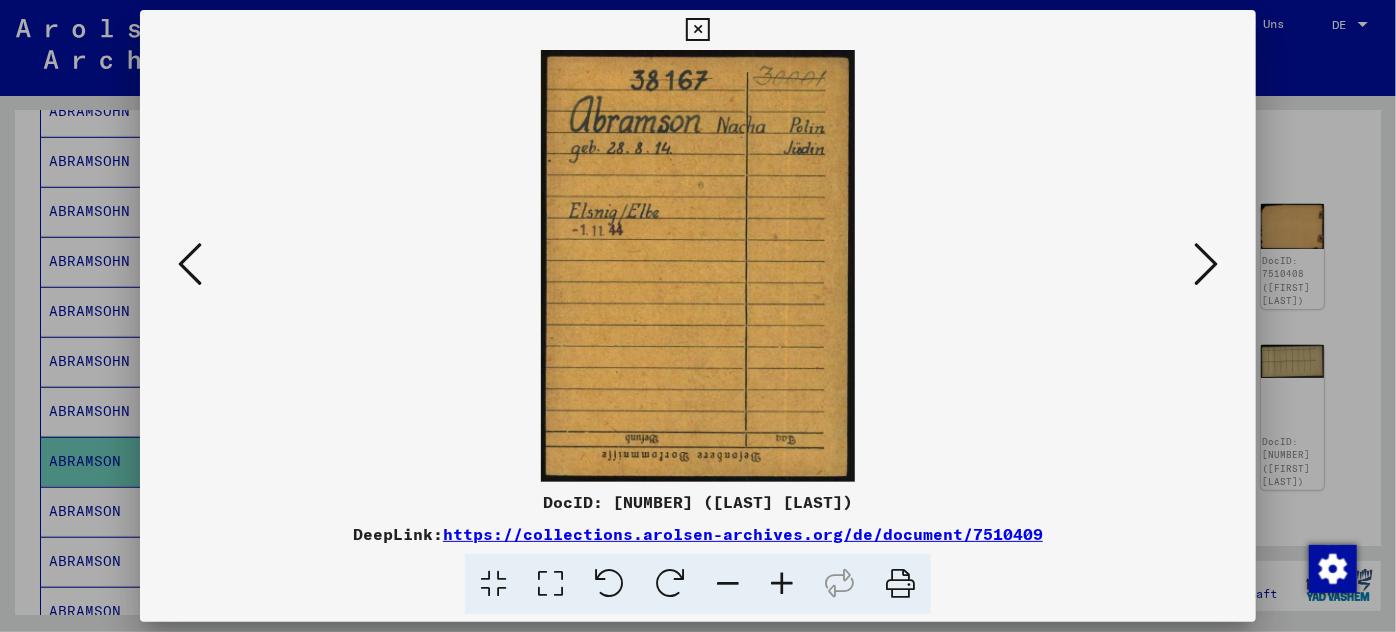 click at bounding box center [1206, 264] 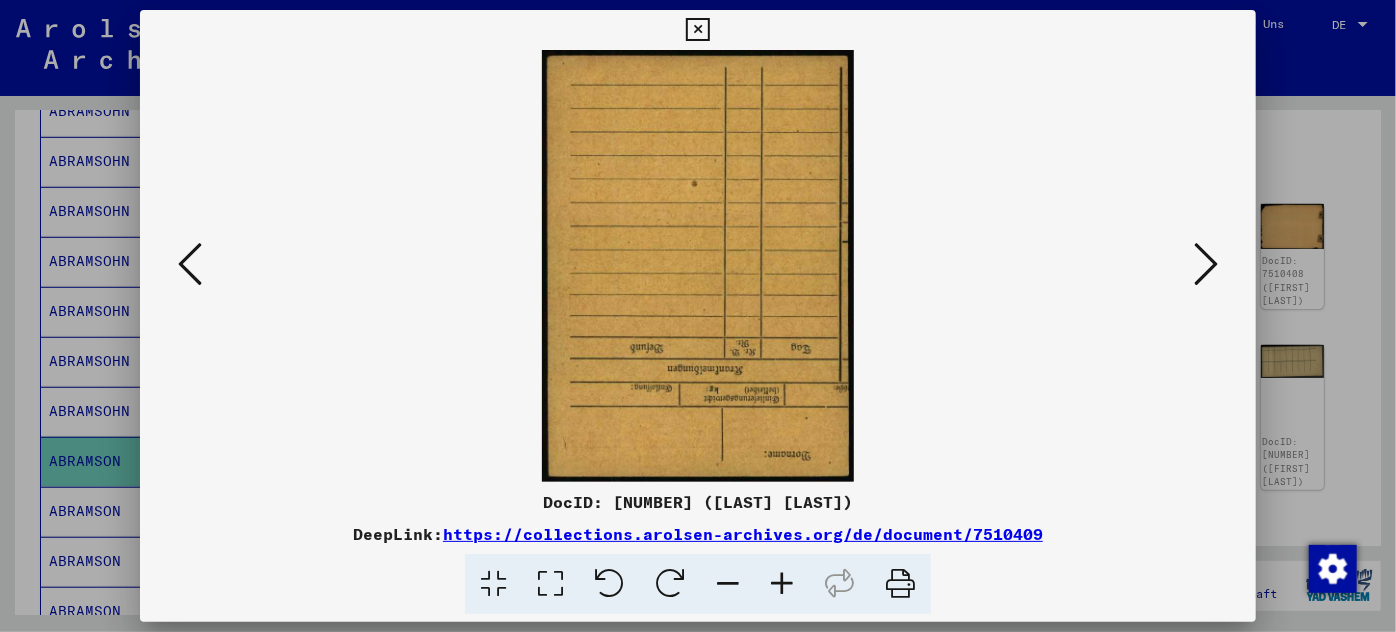 click at bounding box center (1206, 264) 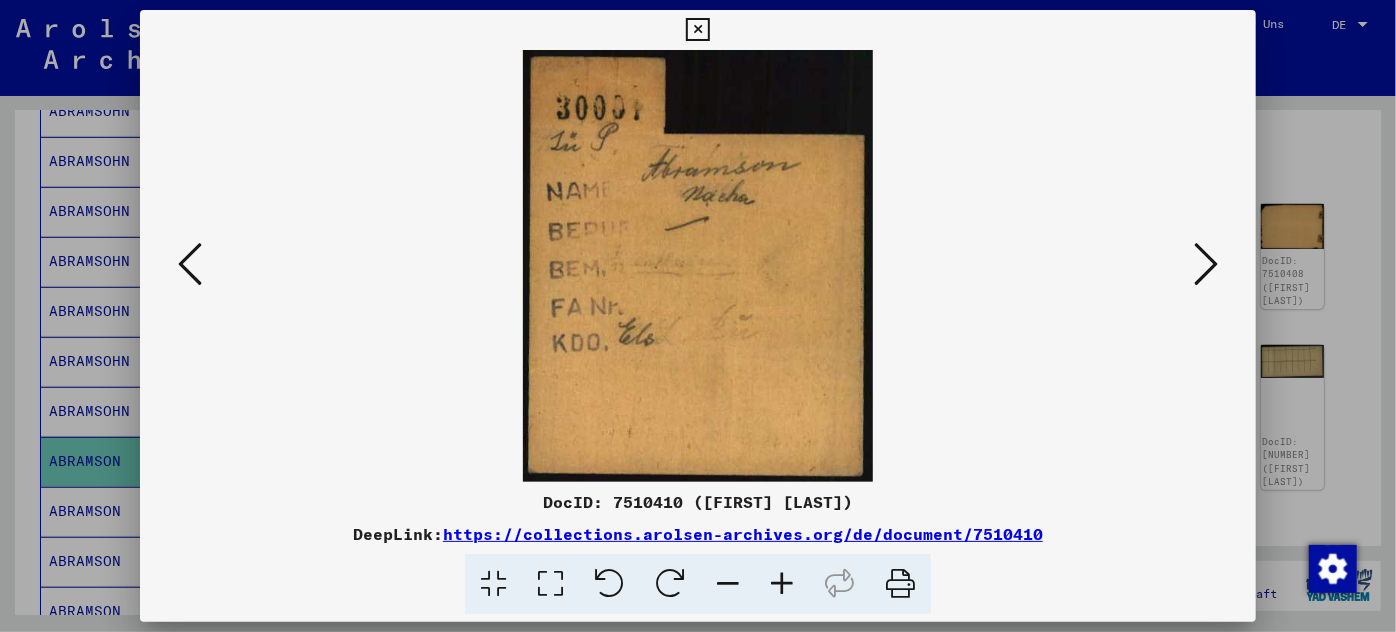 click at bounding box center [1206, 264] 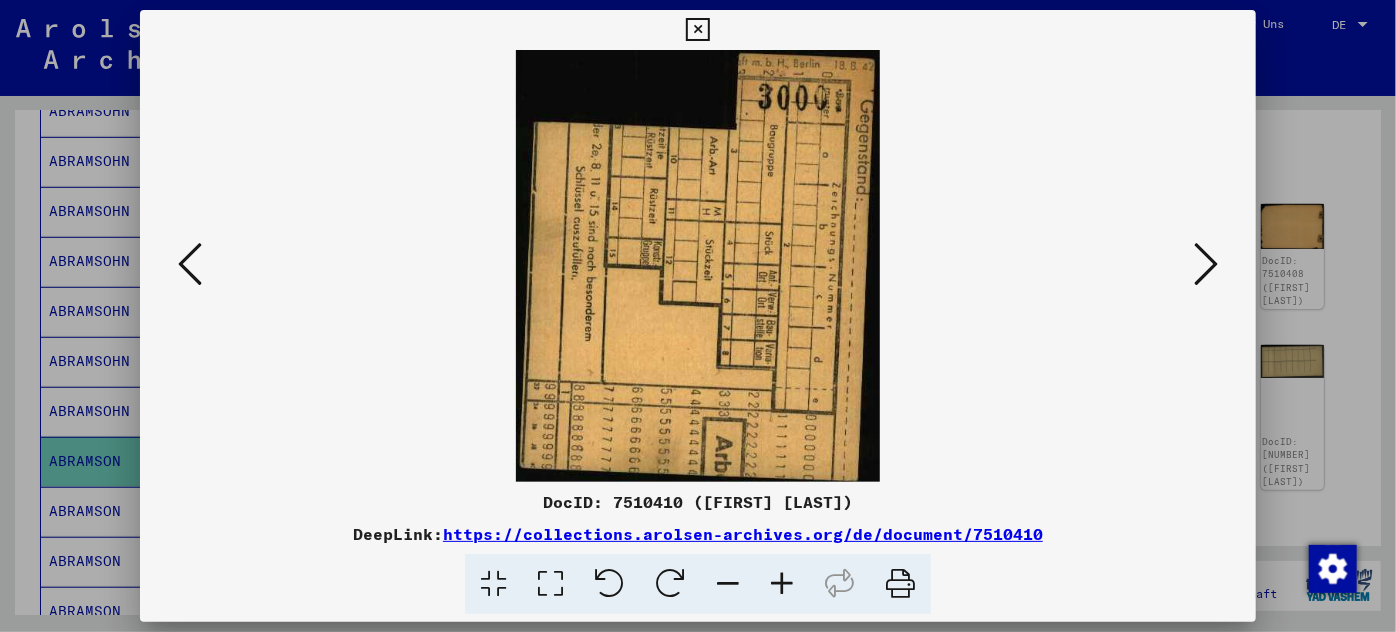 click at bounding box center (1206, 264) 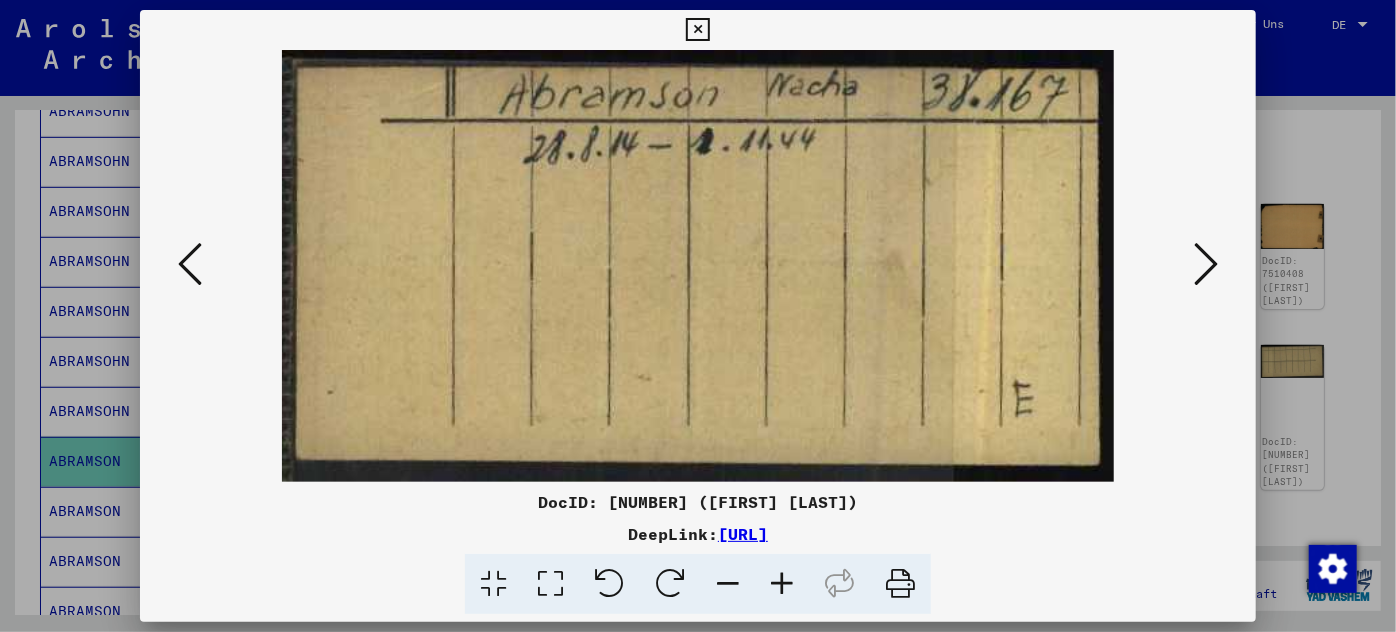 click at bounding box center [1206, 264] 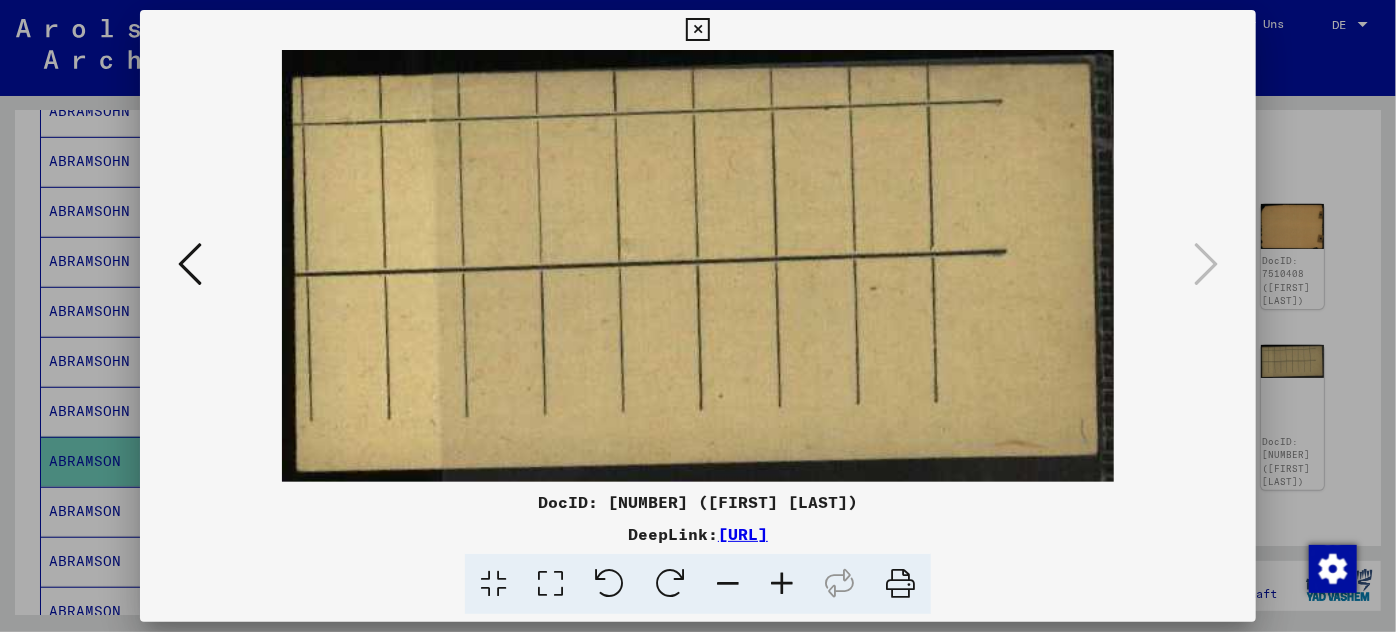 click at bounding box center [697, 30] 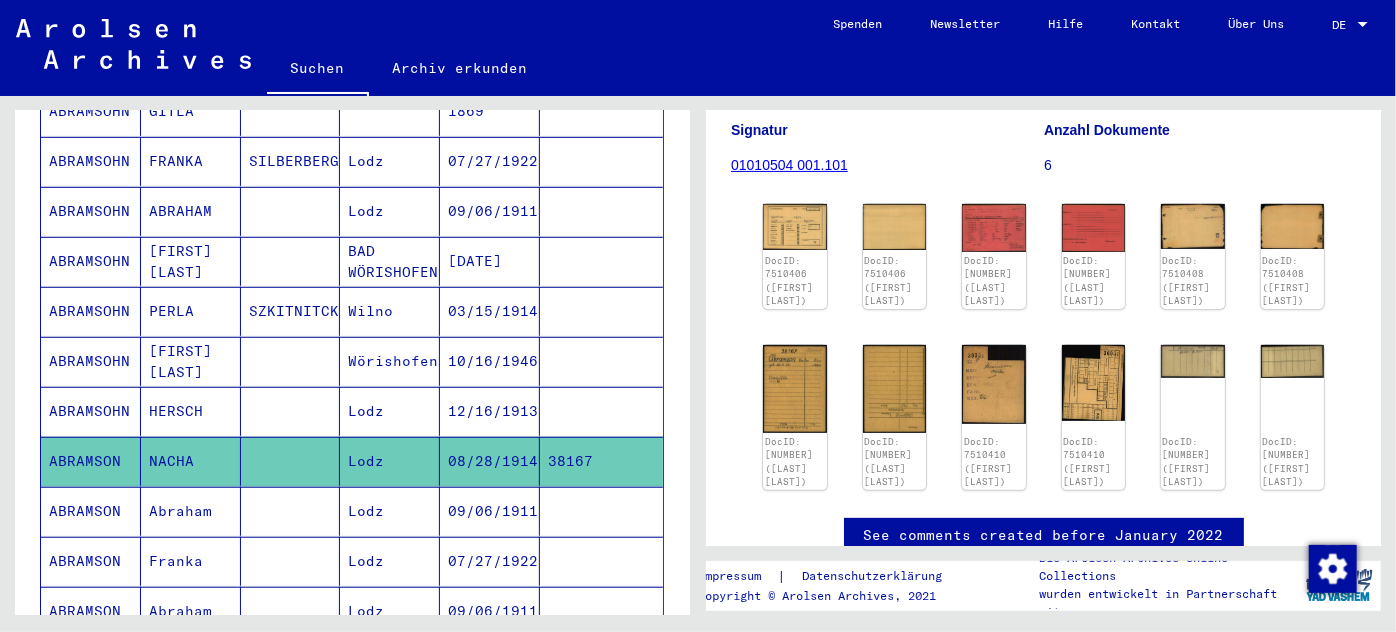 scroll, scrollTop: 0, scrollLeft: 0, axis: both 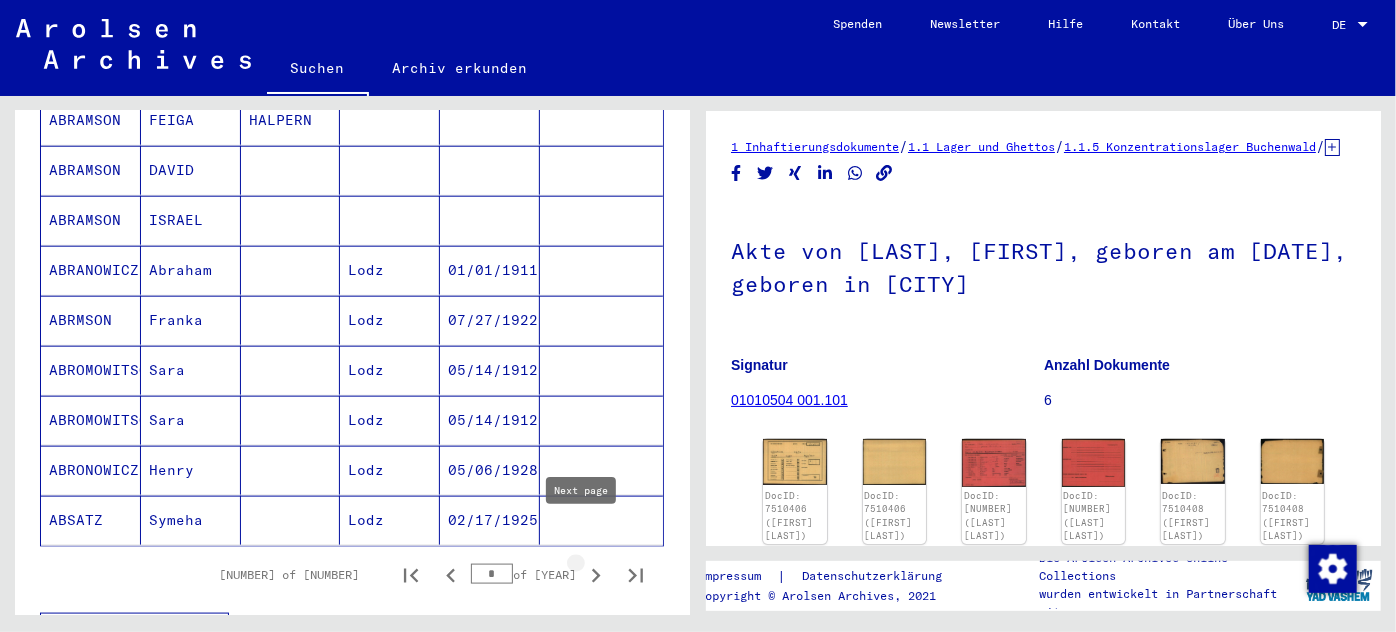 click 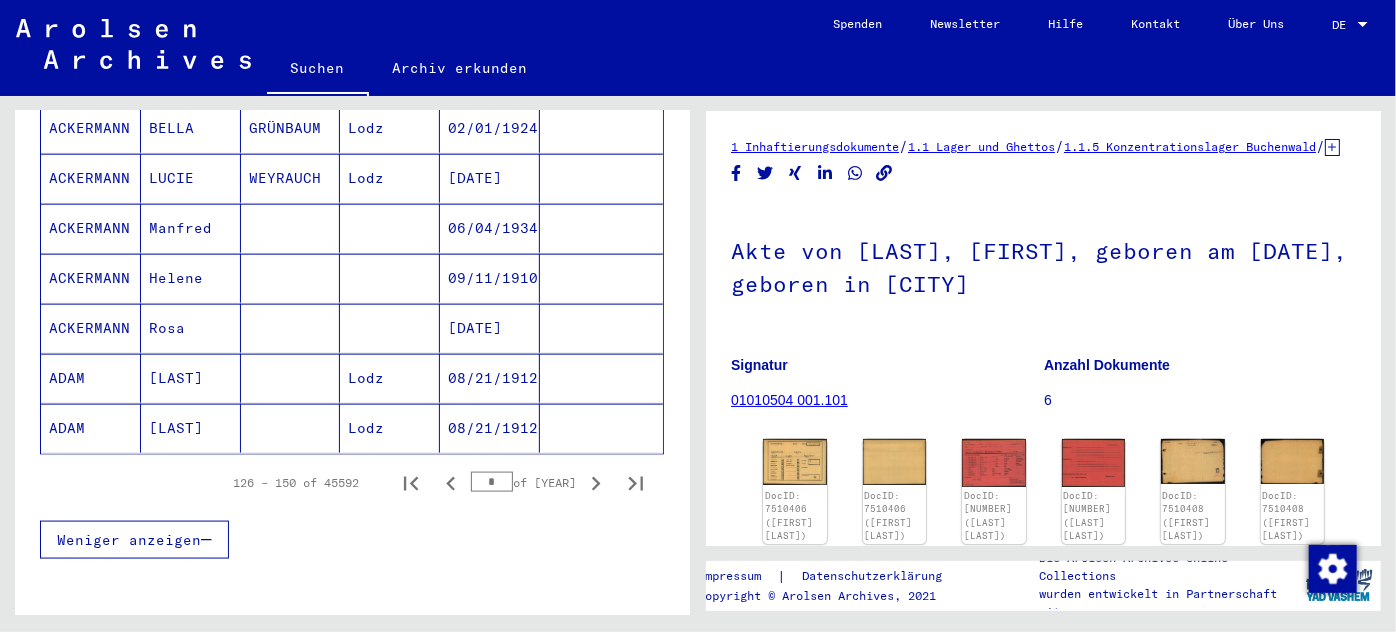 scroll, scrollTop: 1224, scrollLeft: 0, axis: vertical 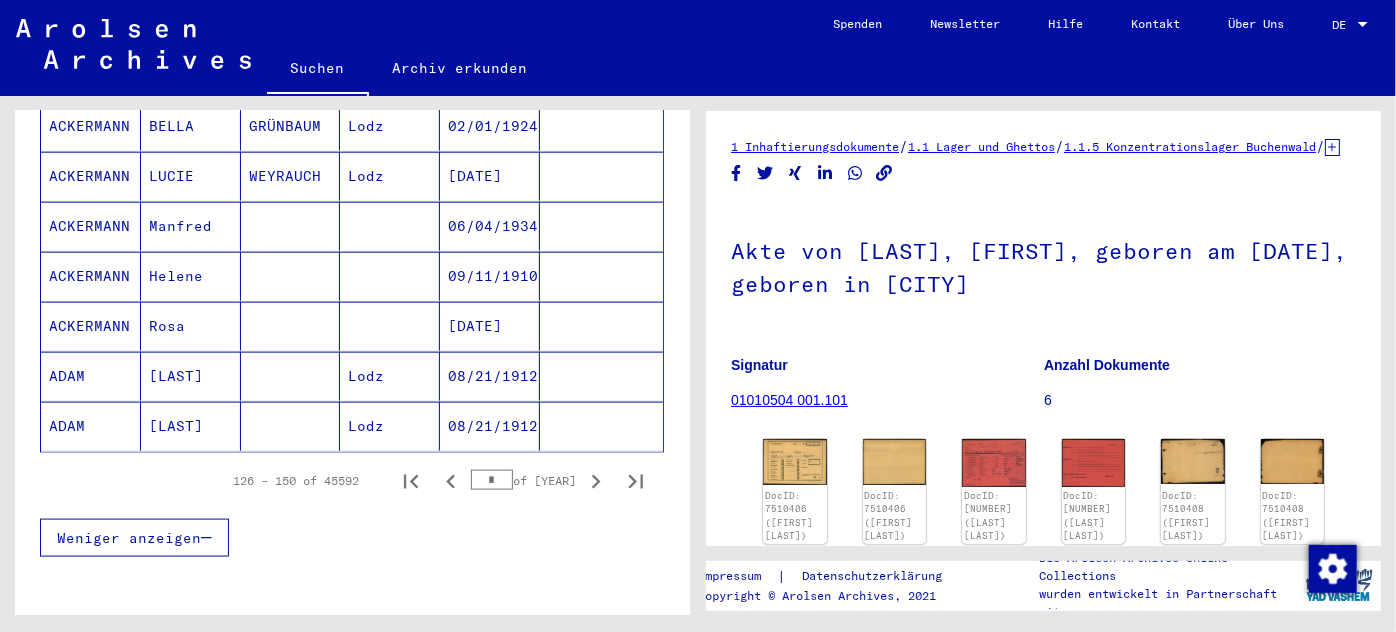 click on "*" at bounding box center (492, 480) 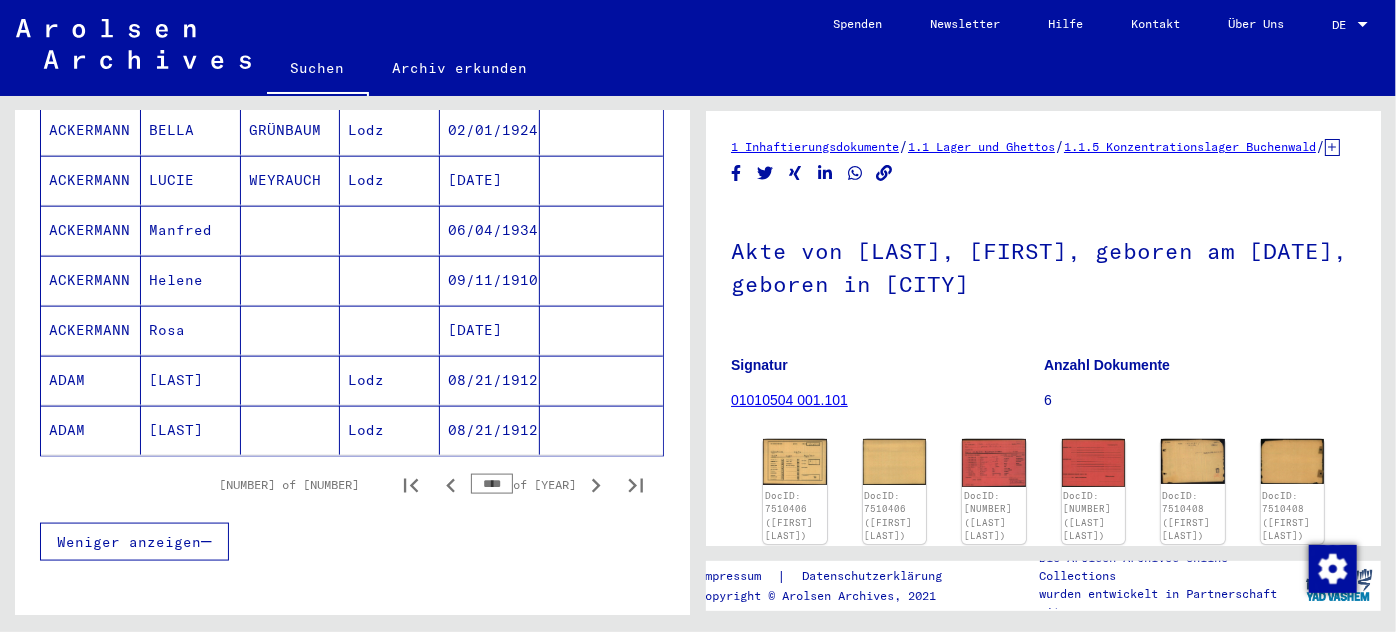 scroll, scrollTop: 1227, scrollLeft: 0, axis: vertical 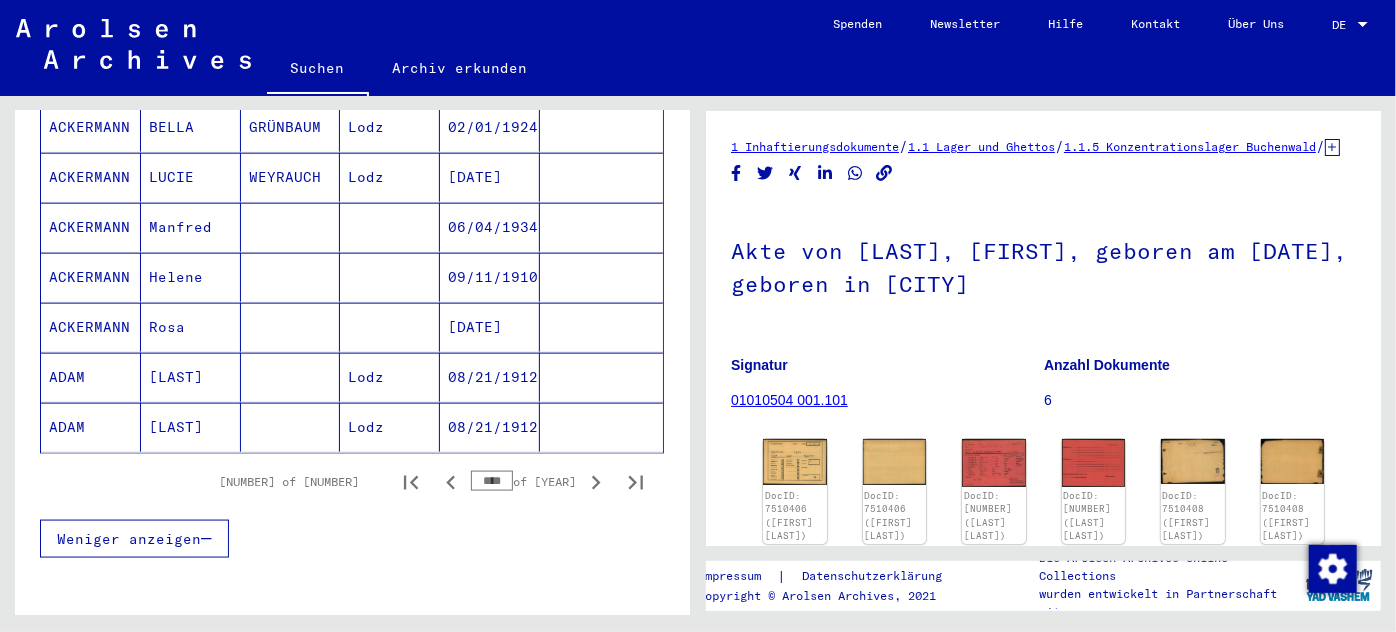 click on "****" at bounding box center (492, 481) 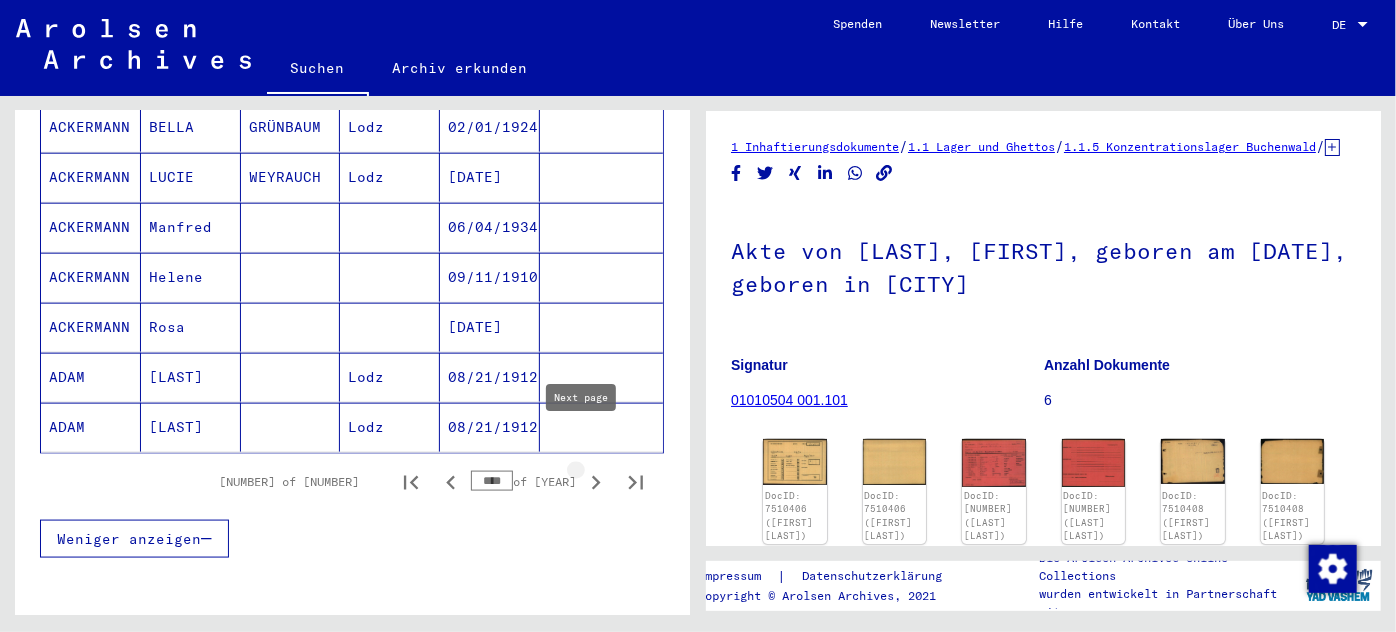 click 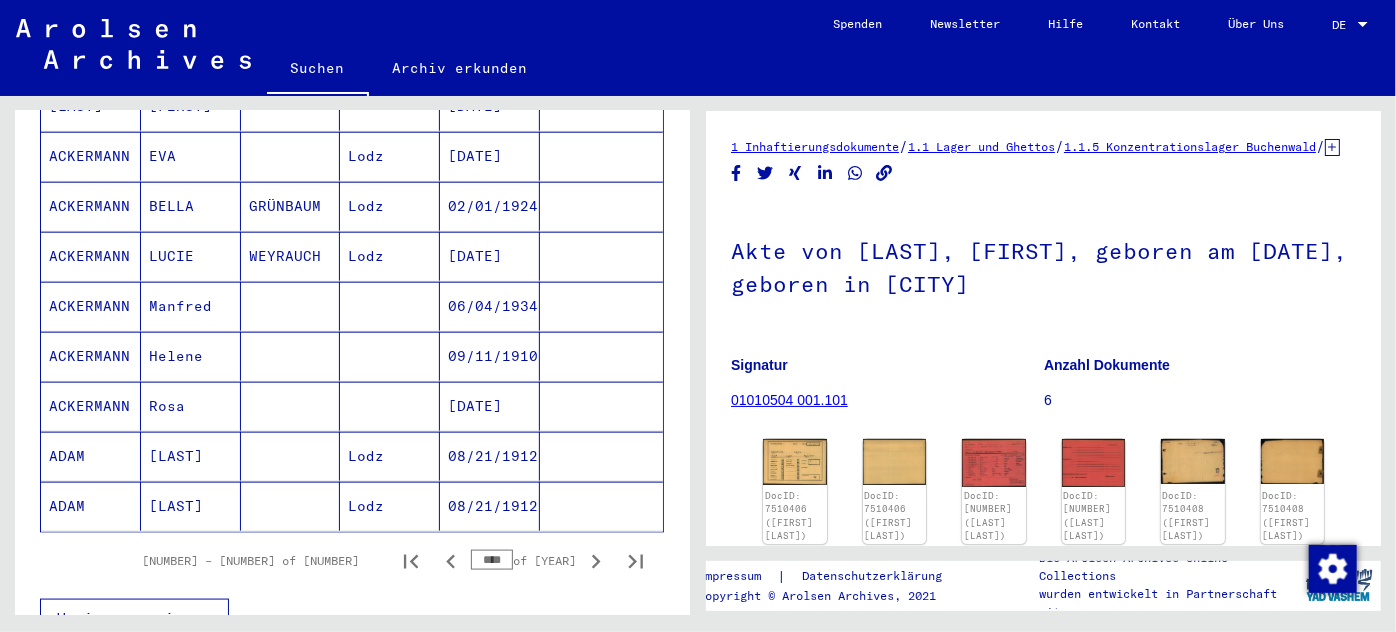 scroll, scrollTop: 1149, scrollLeft: 0, axis: vertical 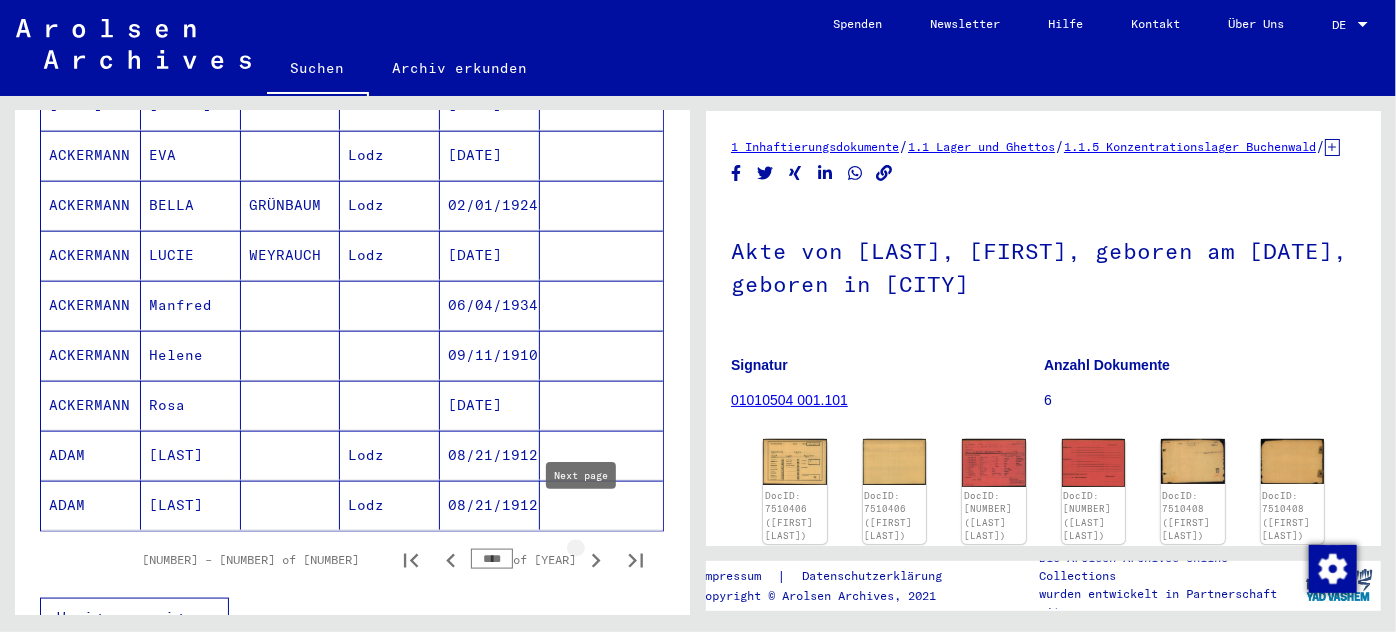 click 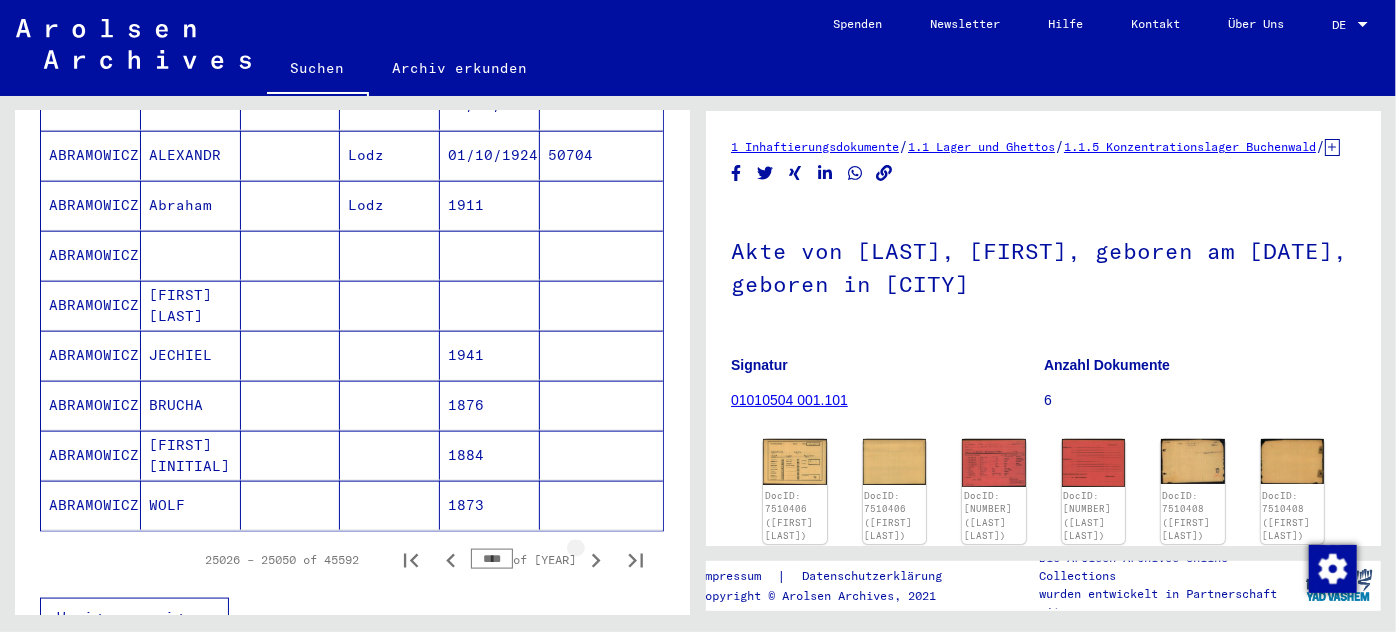 click 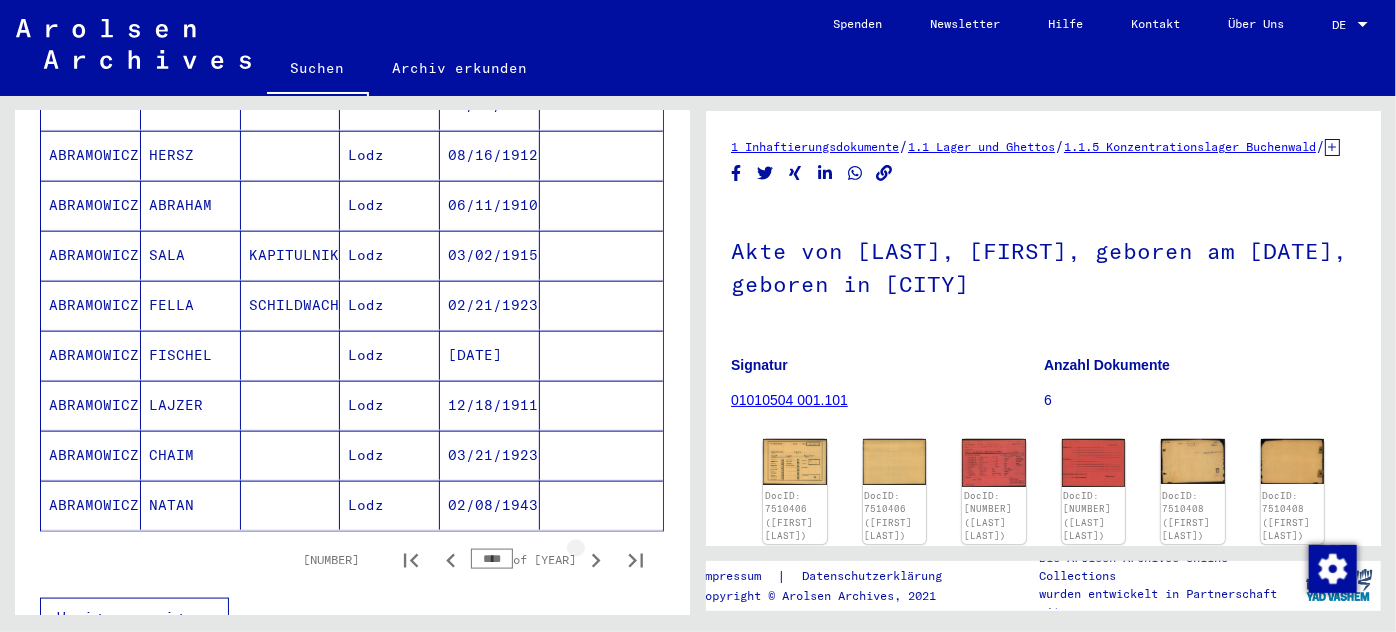 click 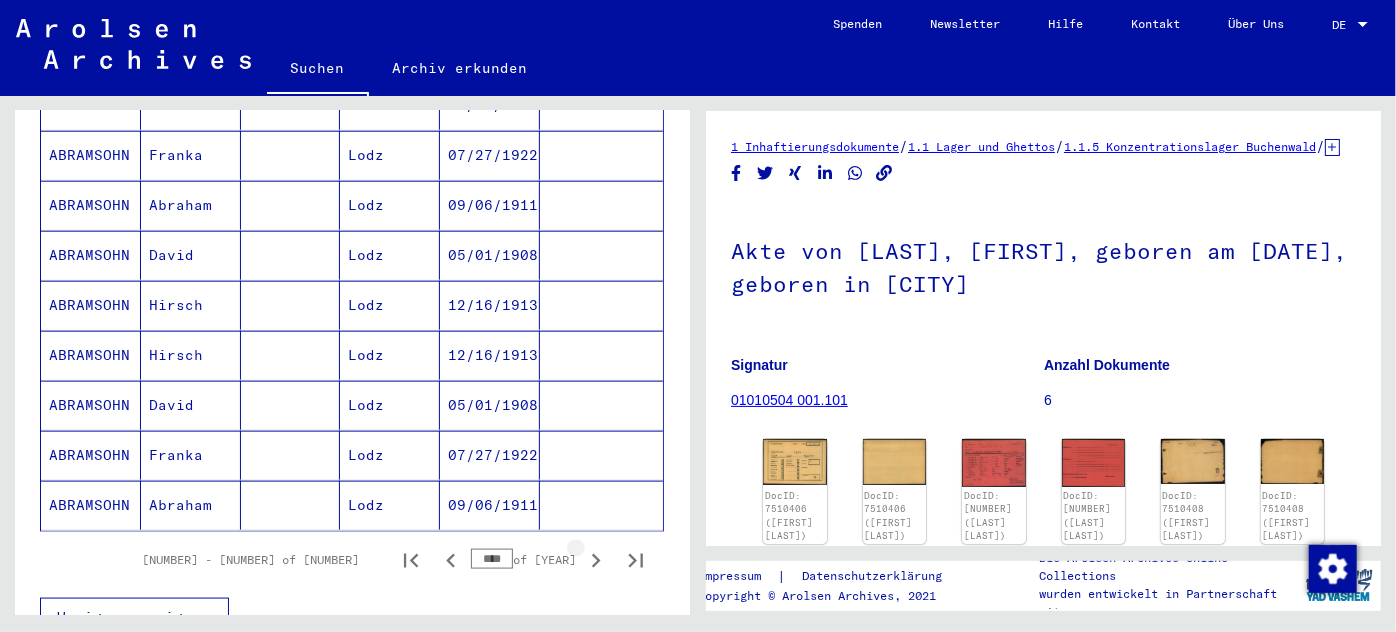 click 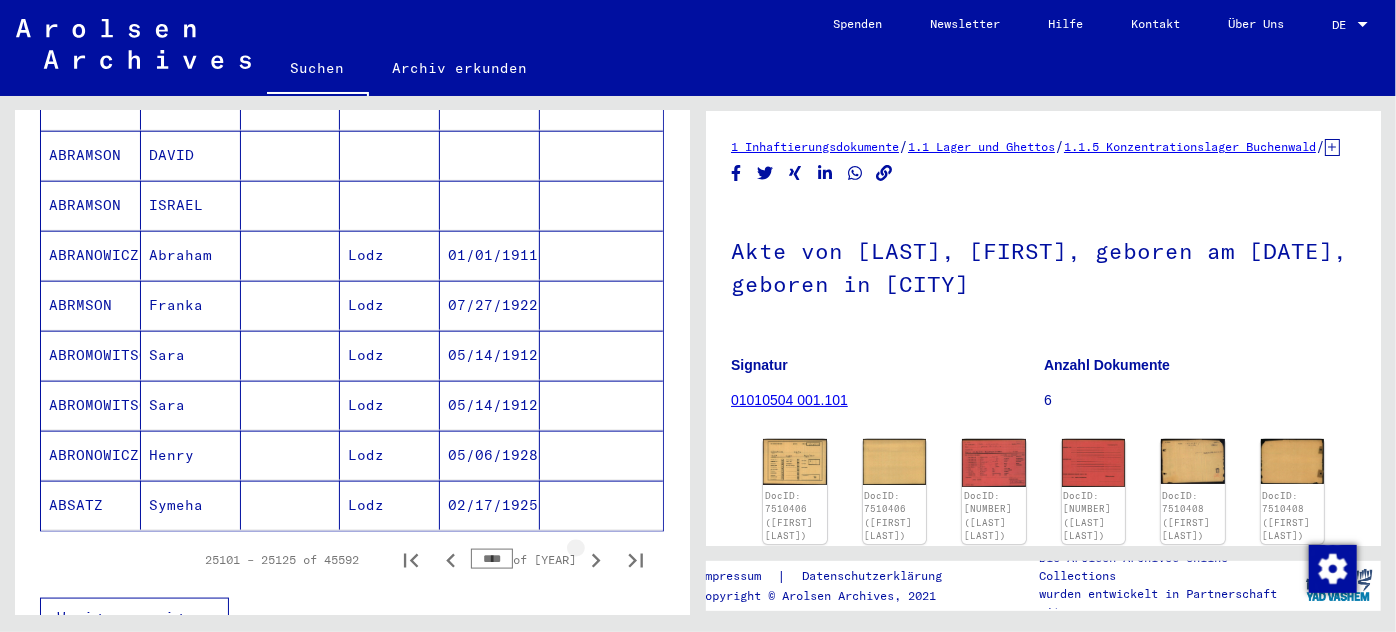 click 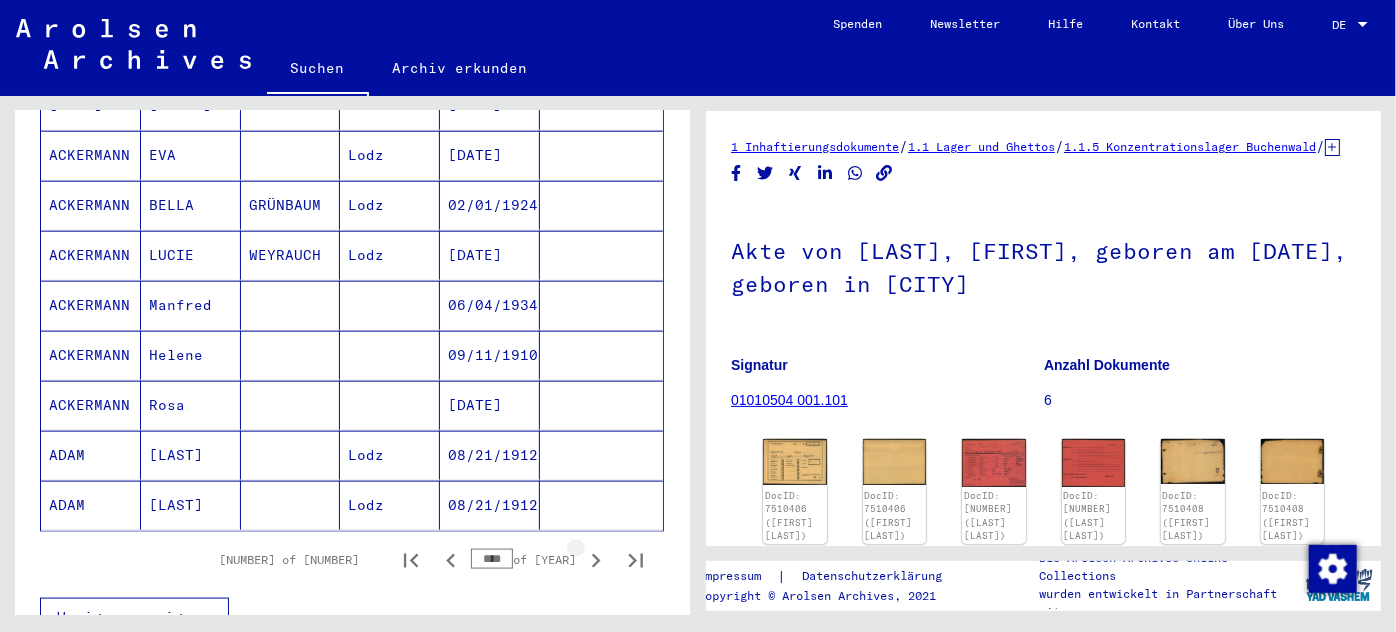 click 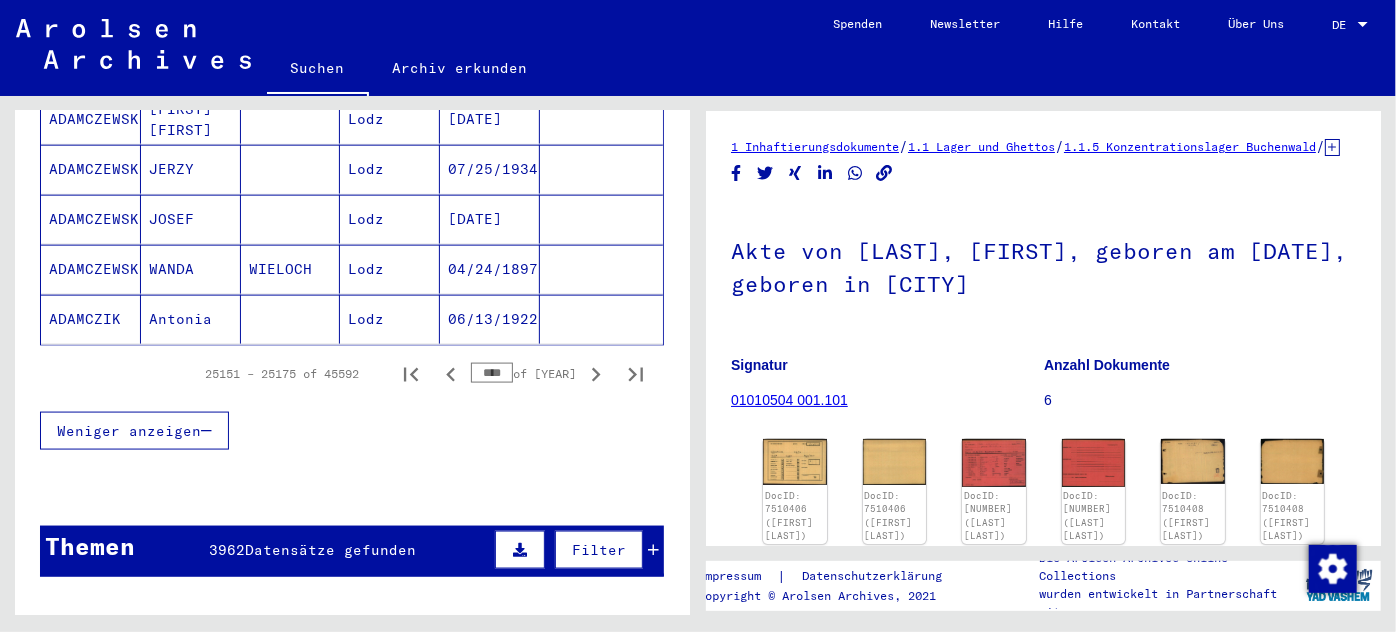 scroll, scrollTop: 1336, scrollLeft: 0, axis: vertical 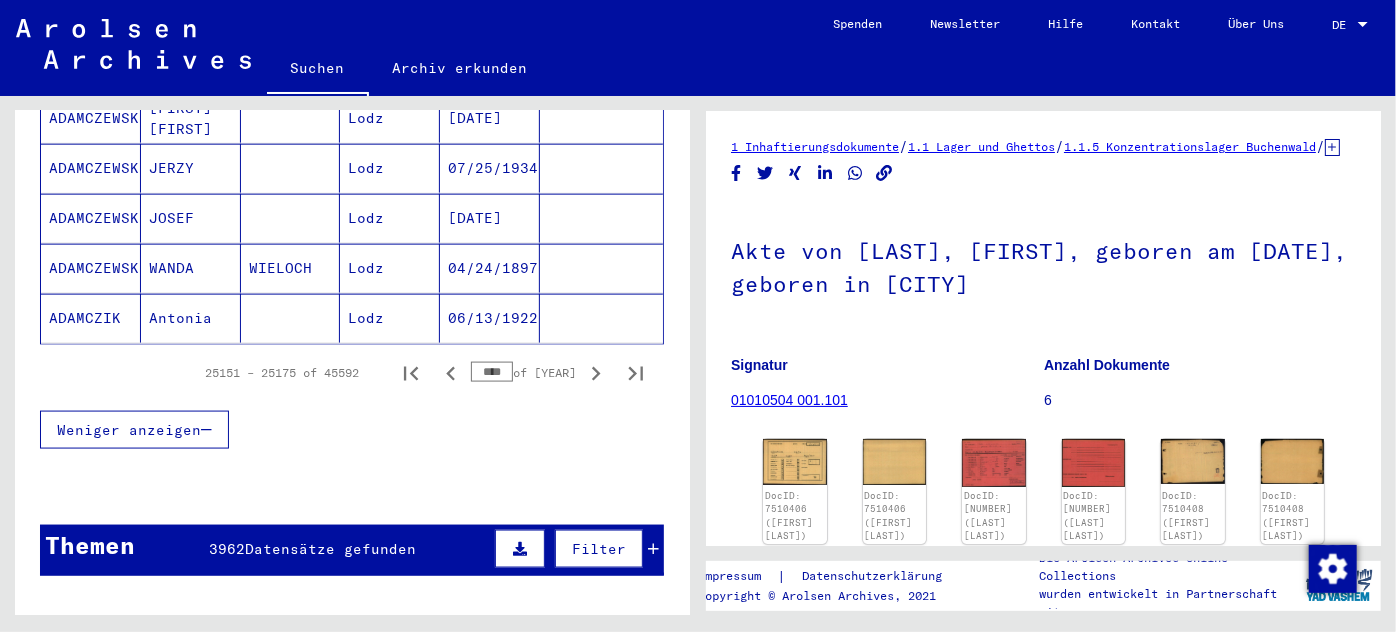 click on "****" at bounding box center (492, 372) 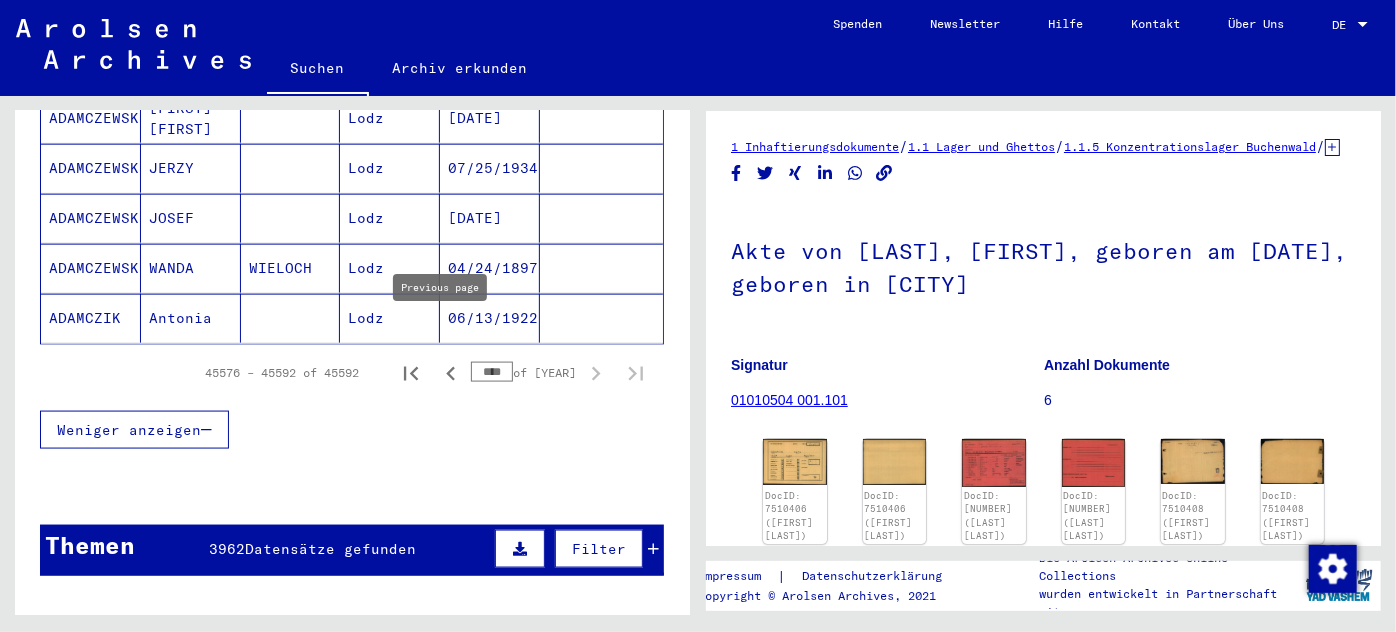 click 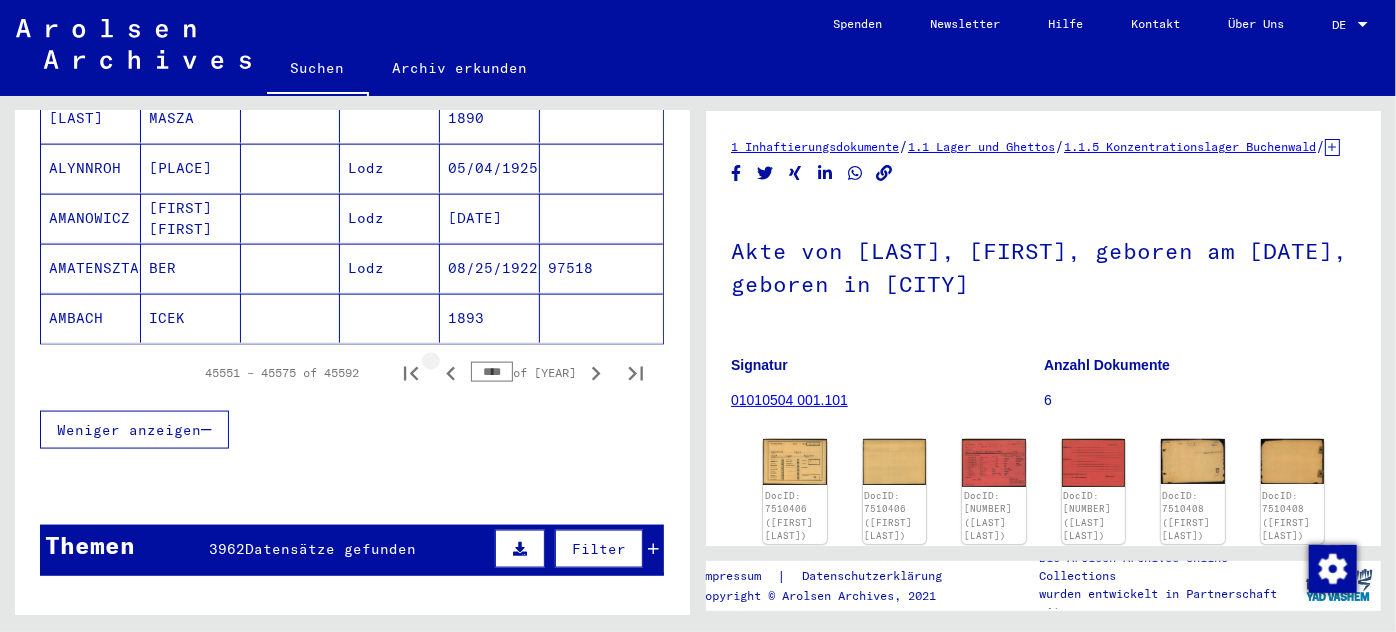 click 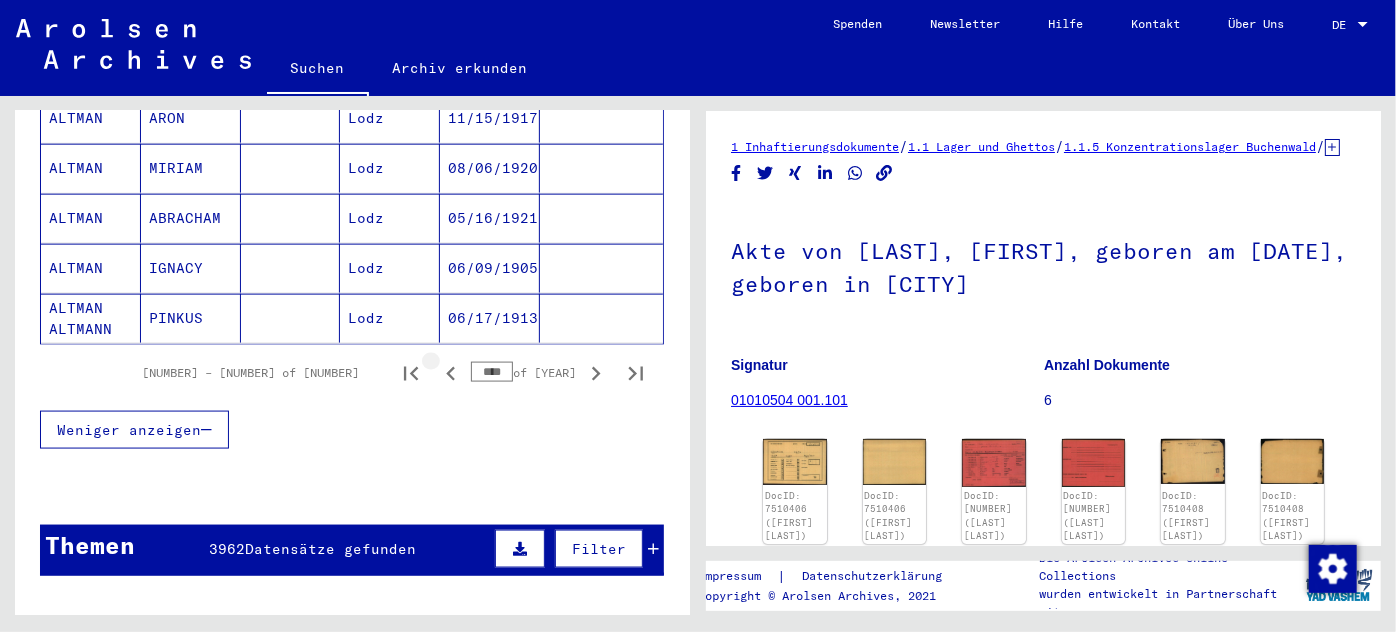 click 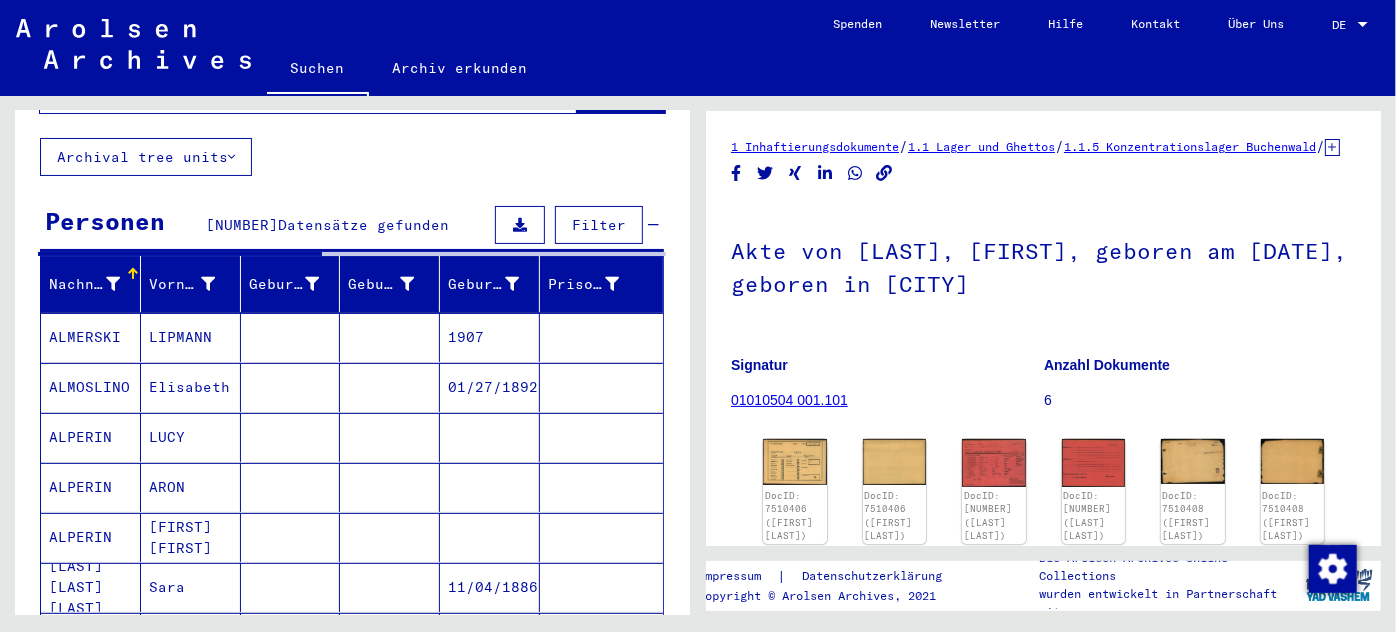 scroll, scrollTop: 0, scrollLeft: 0, axis: both 